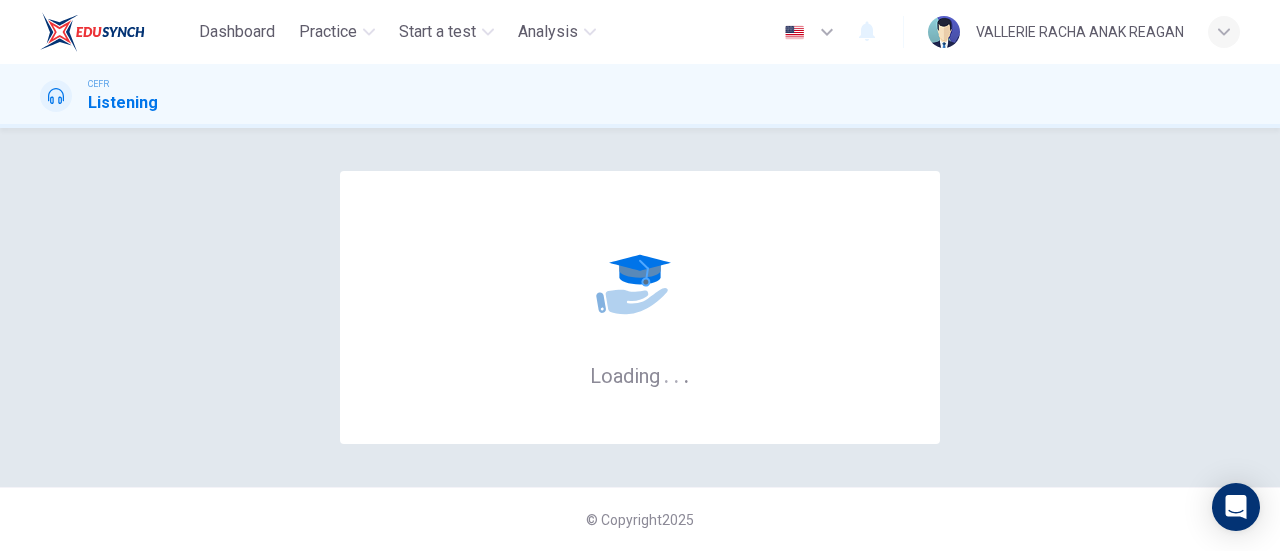 scroll, scrollTop: 0, scrollLeft: 0, axis: both 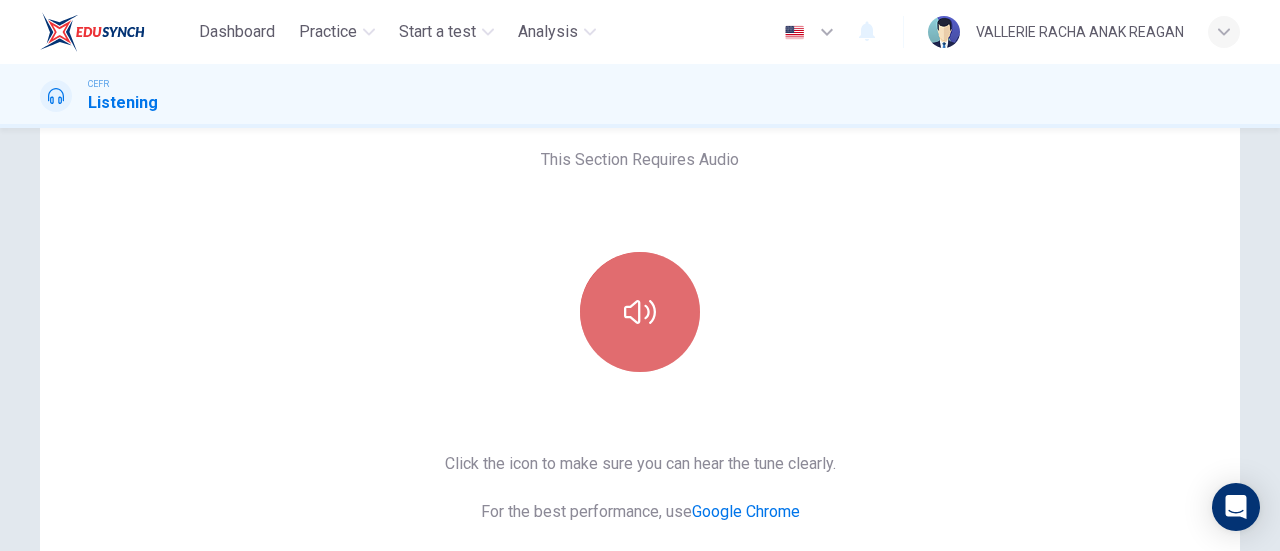 click at bounding box center [640, 312] 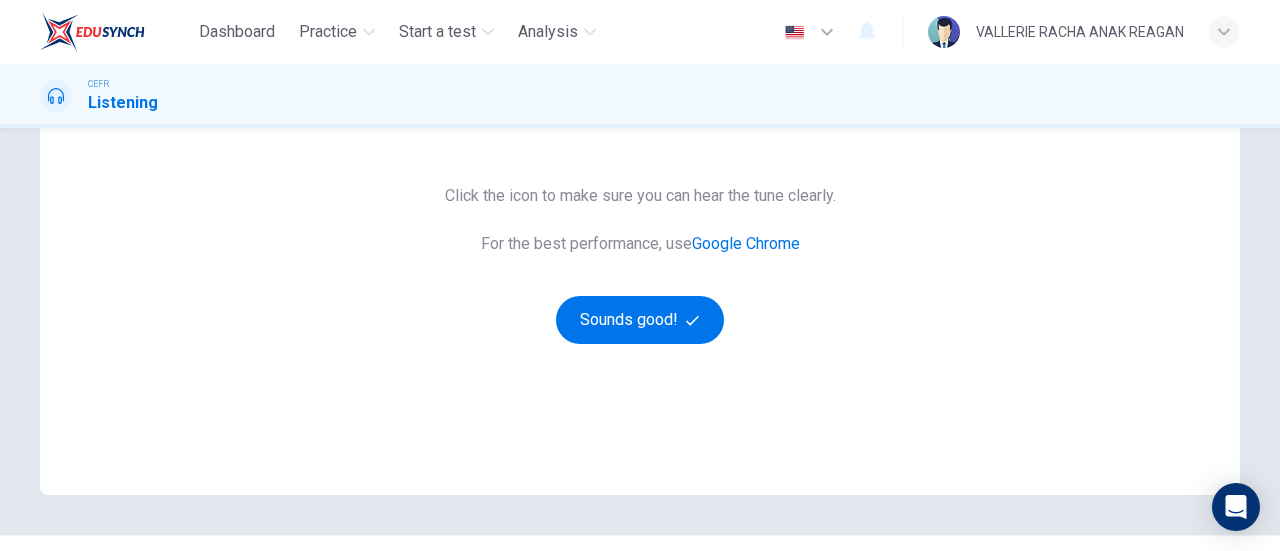 scroll, scrollTop: 400, scrollLeft: 0, axis: vertical 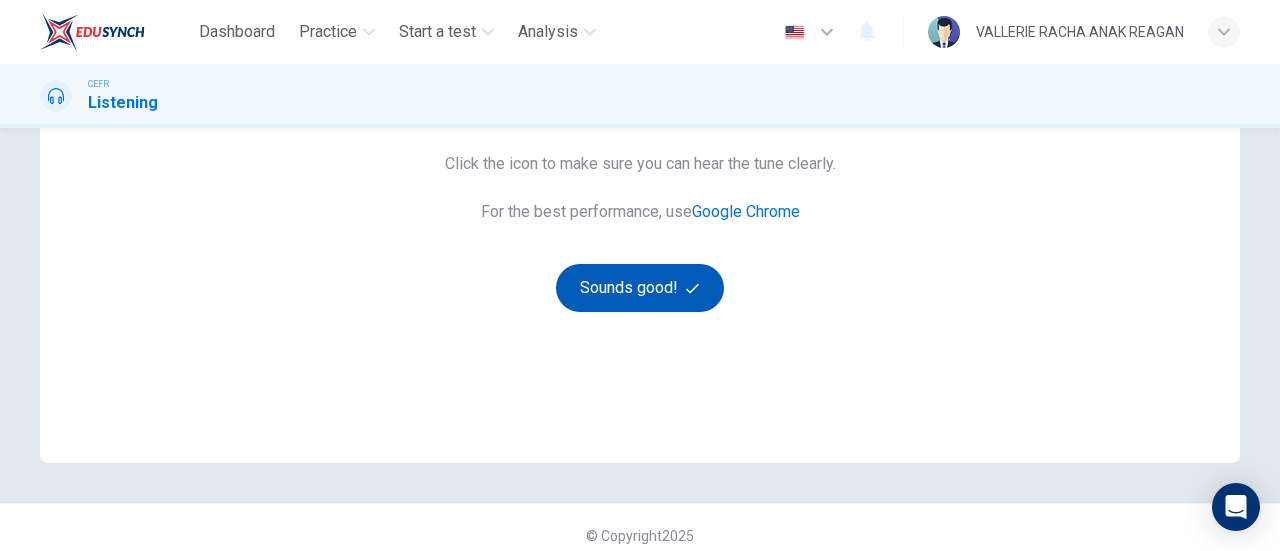 type 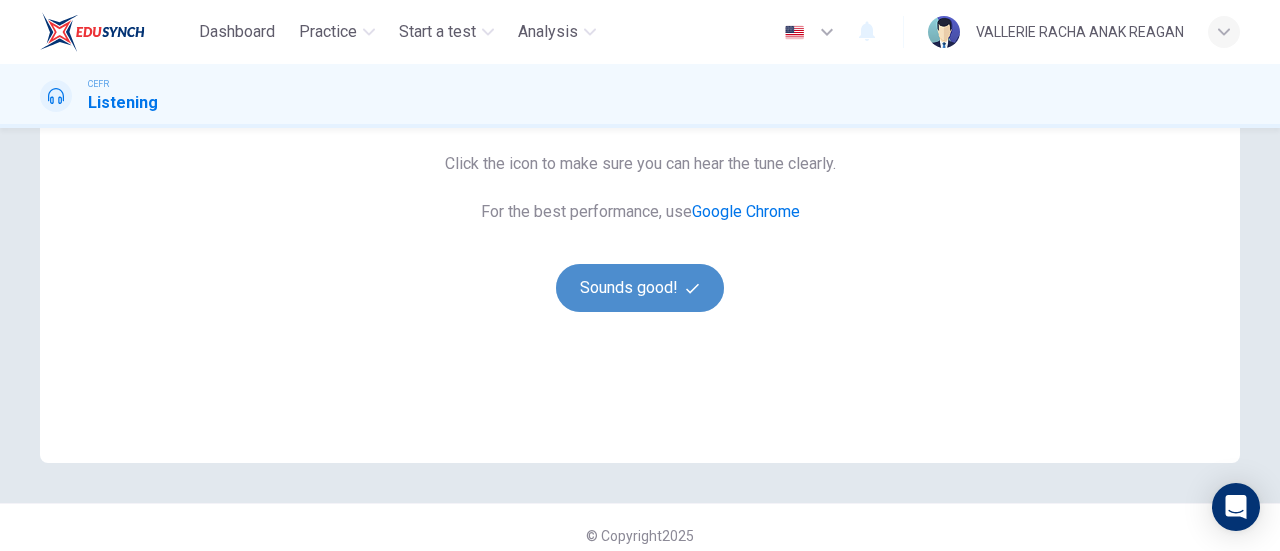 click on "Sounds good!" at bounding box center [640, 288] 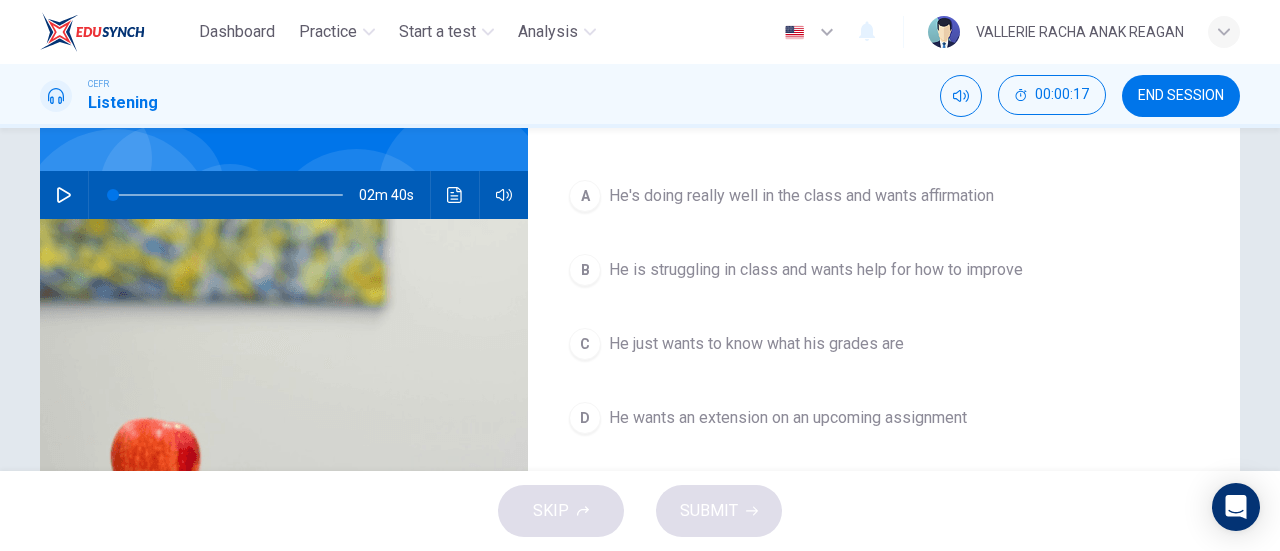 scroll, scrollTop: 200, scrollLeft: 0, axis: vertical 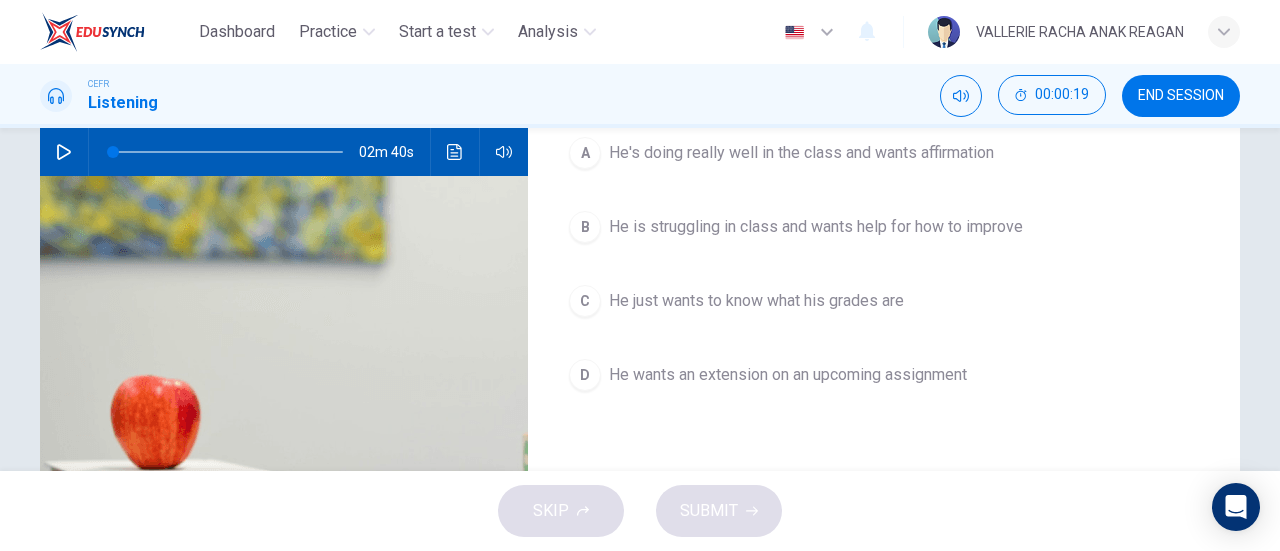 click at bounding box center [64, 152] 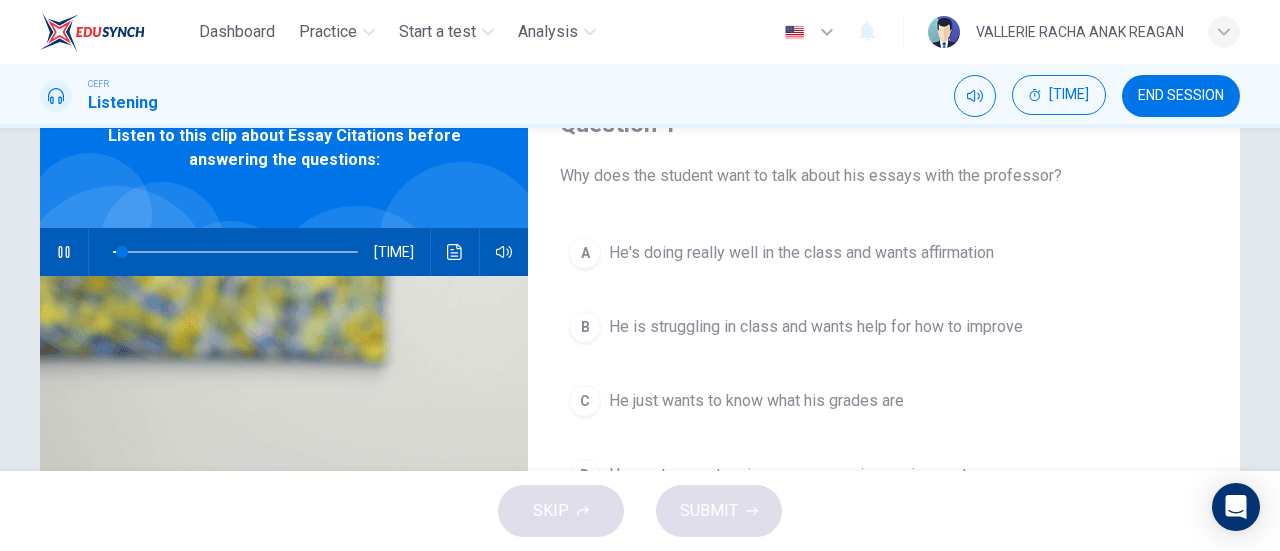scroll, scrollTop: 0, scrollLeft: 0, axis: both 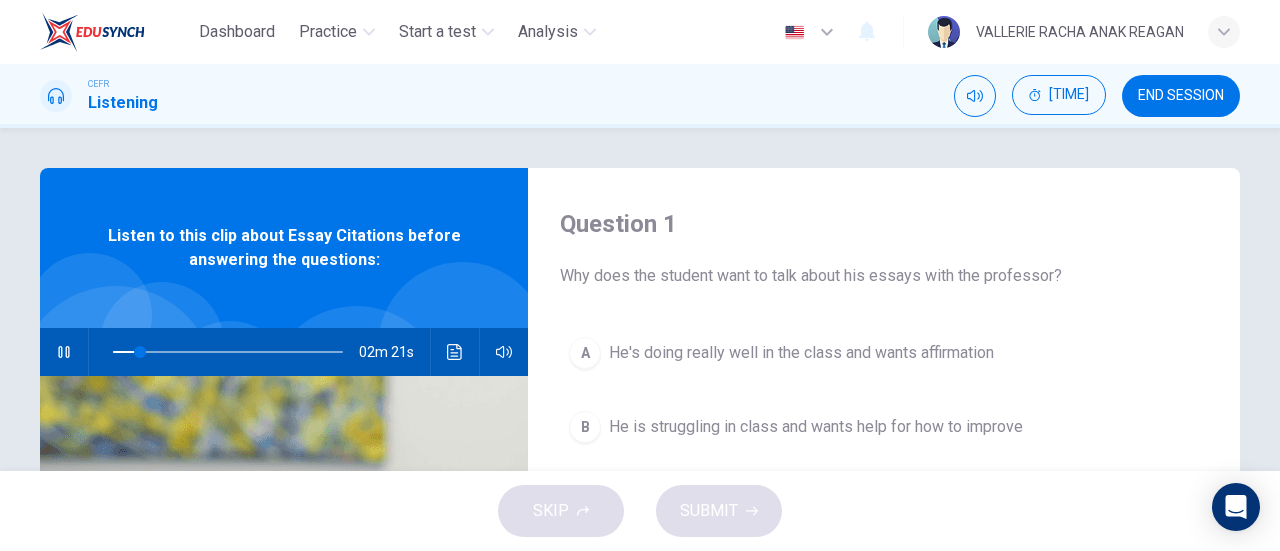 type 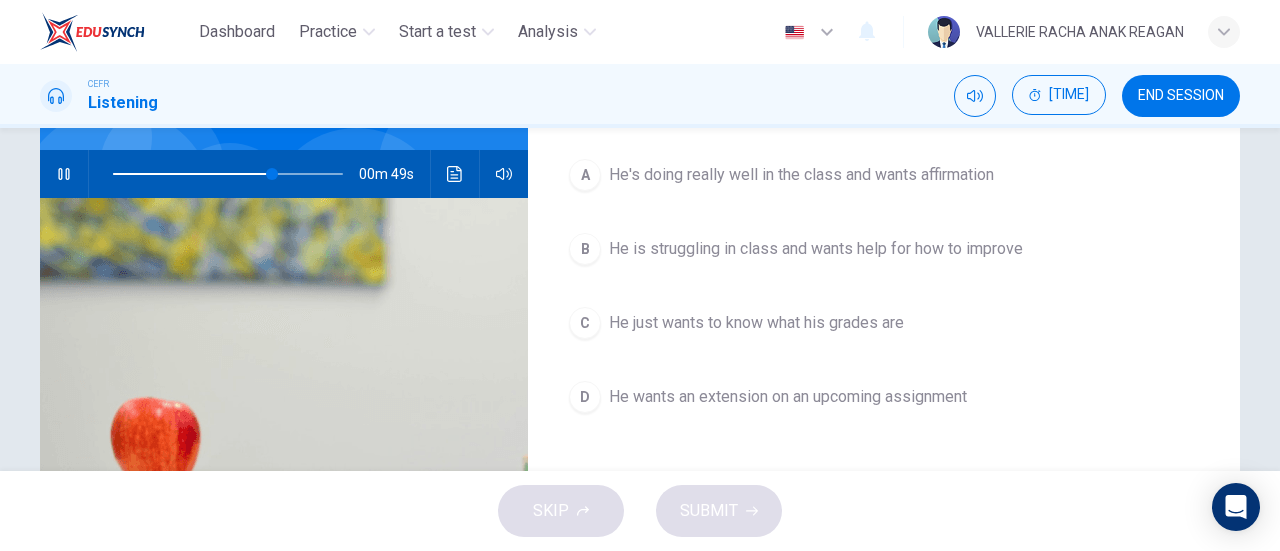 scroll, scrollTop: 132, scrollLeft: 0, axis: vertical 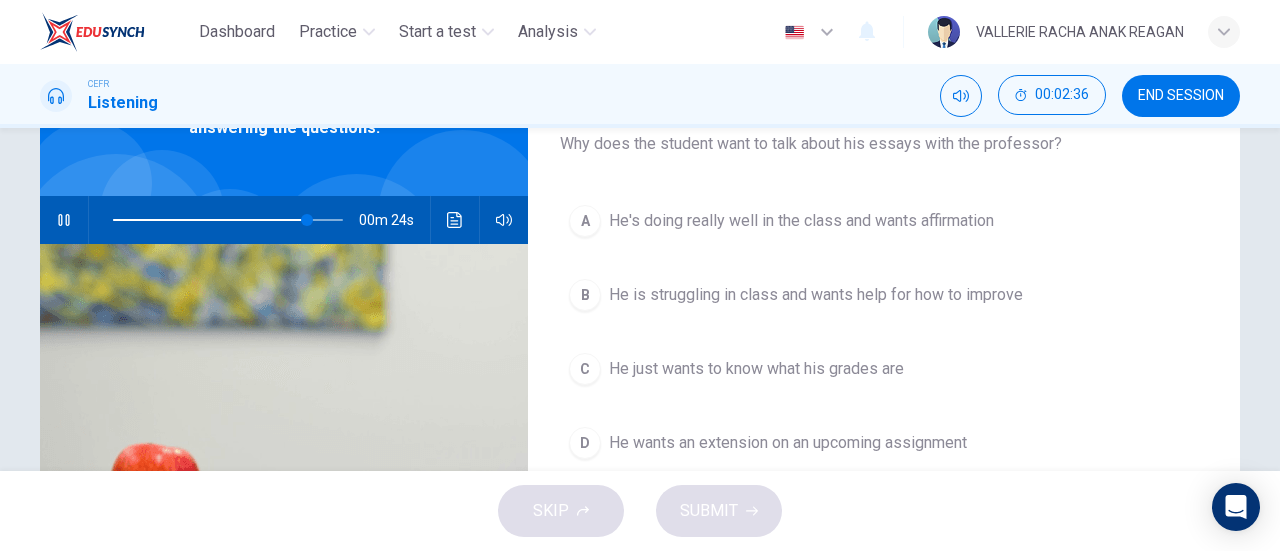 click on "He is struggling in class and wants help for how to improve" at bounding box center [801, 221] 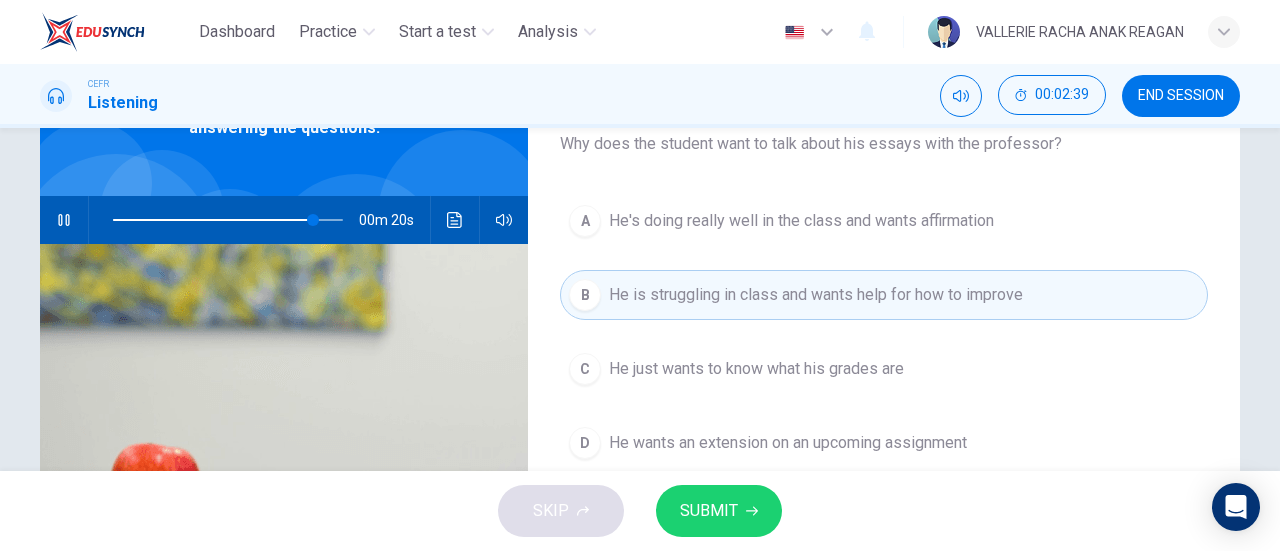 scroll, scrollTop: 32, scrollLeft: 0, axis: vertical 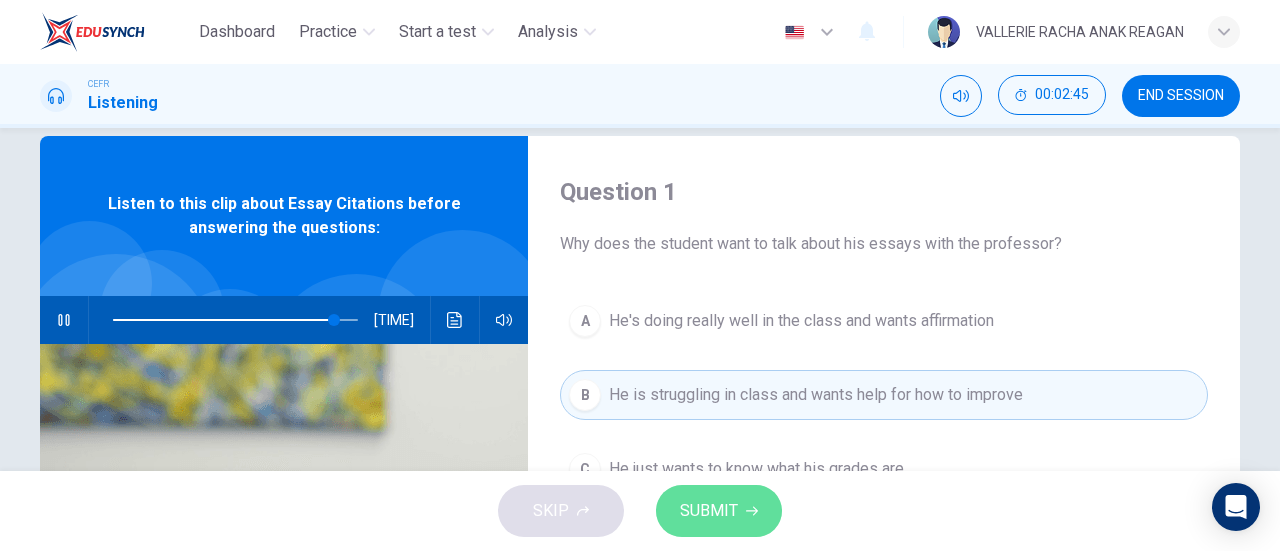 click on "SUBMIT" at bounding box center [719, 511] 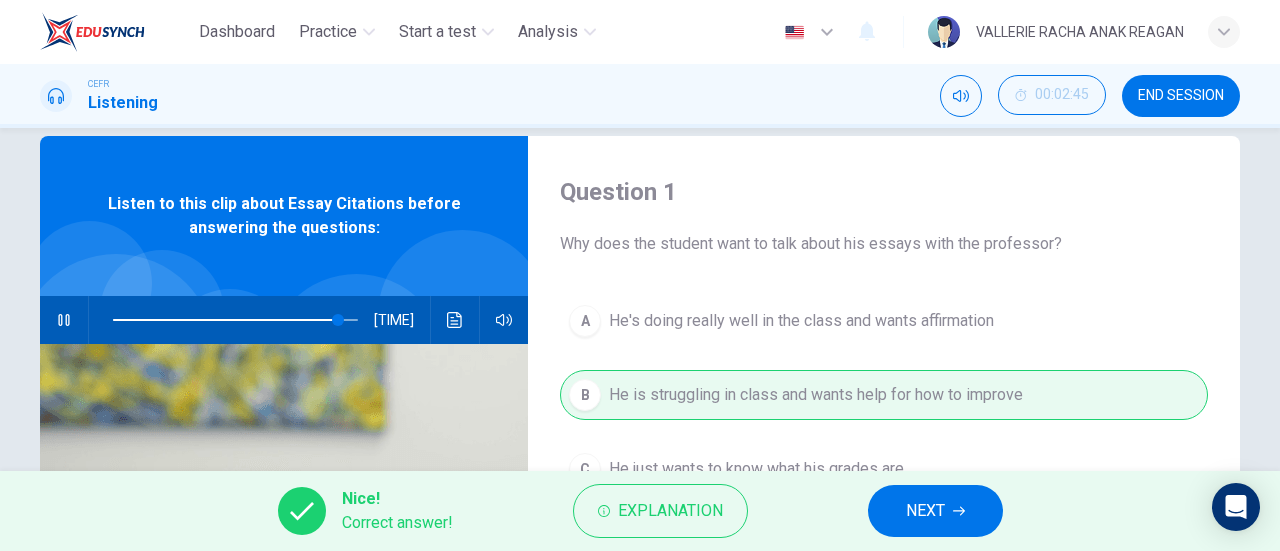 scroll, scrollTop: 132, scrollLeft: 0, axis: vertical 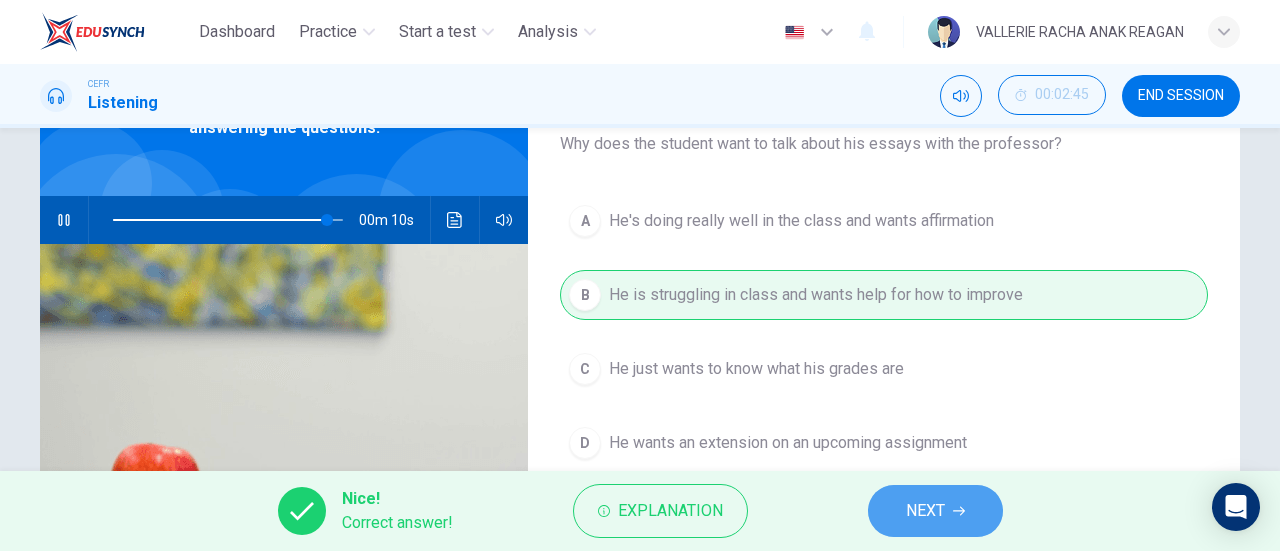 click at bounding box center [959, 511] 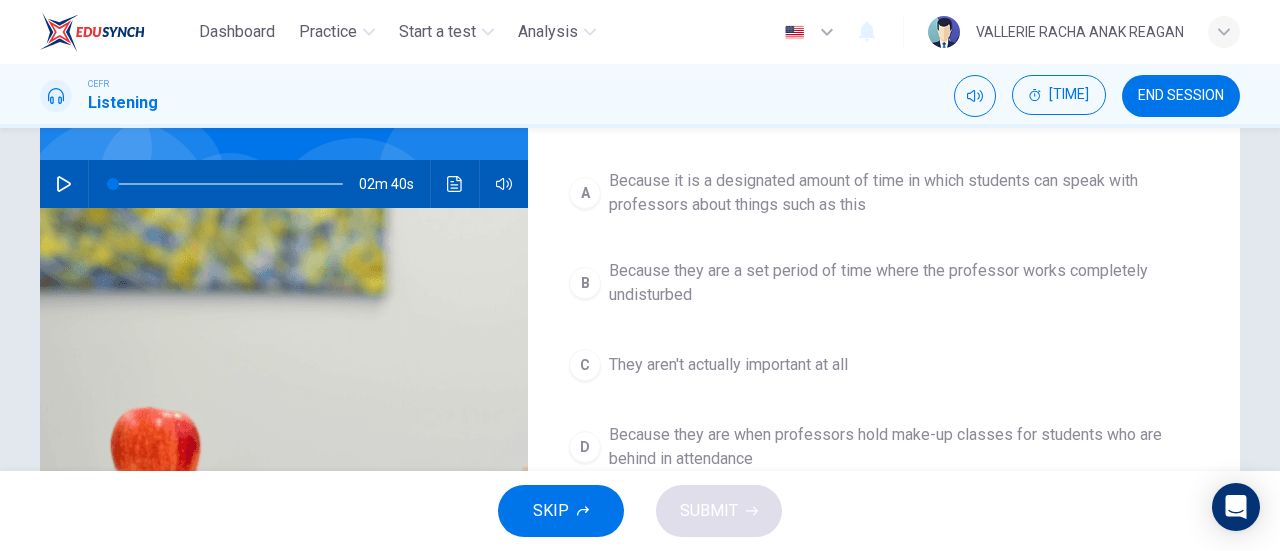 scroll, scrollTop: 200, scrollLeft: 0, axis: vertical 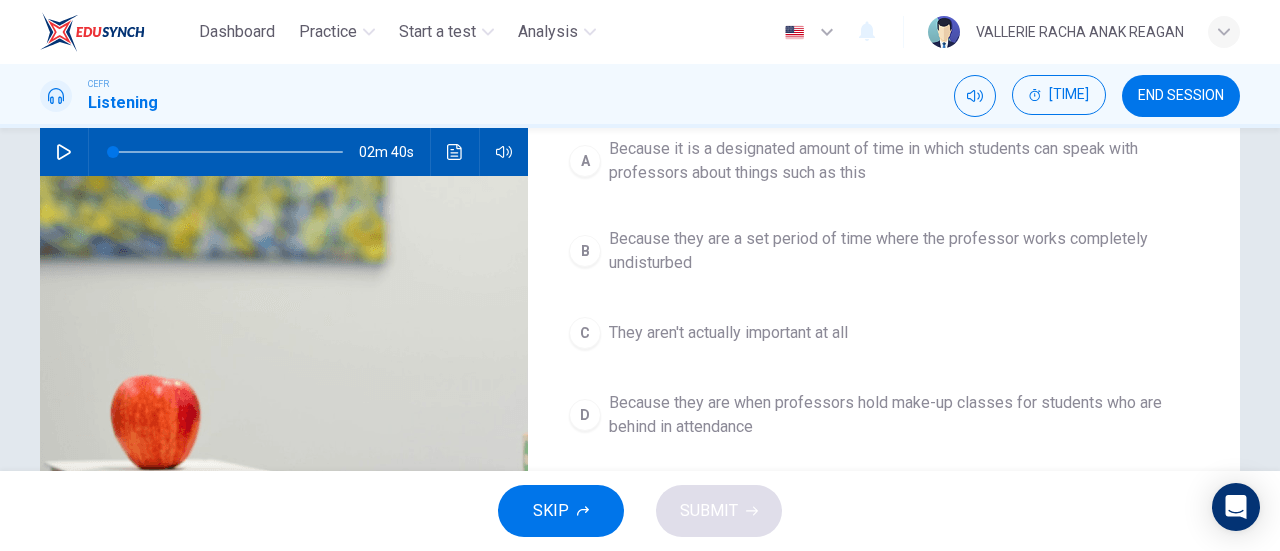 click at bounding box center (88, 152) 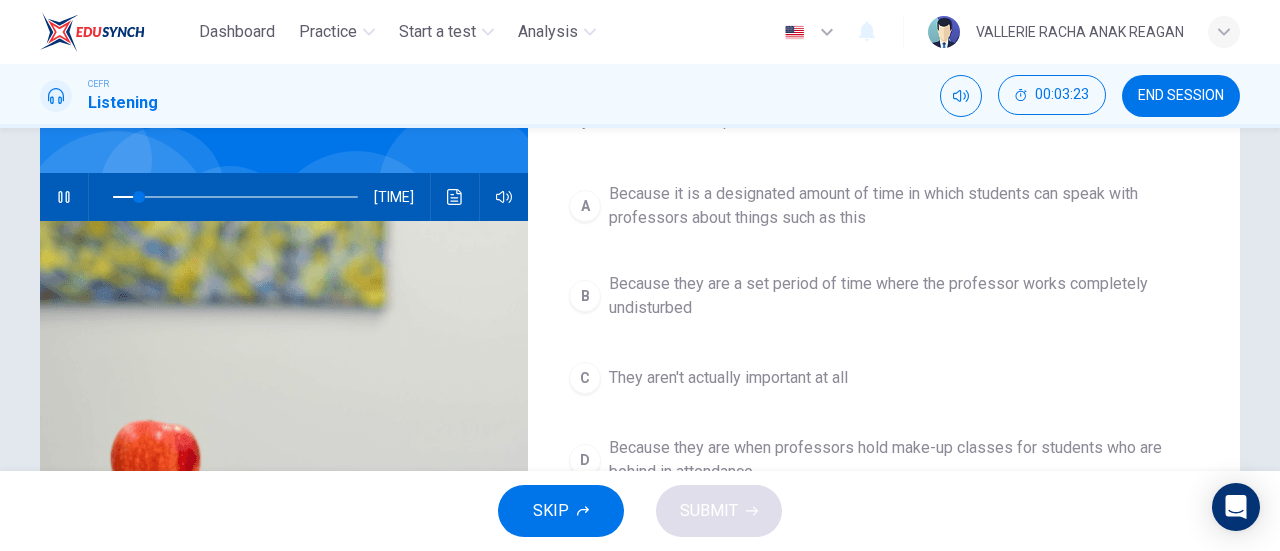 scroll, scrollTop: 200, scrollLeft: 0, axis: vertical 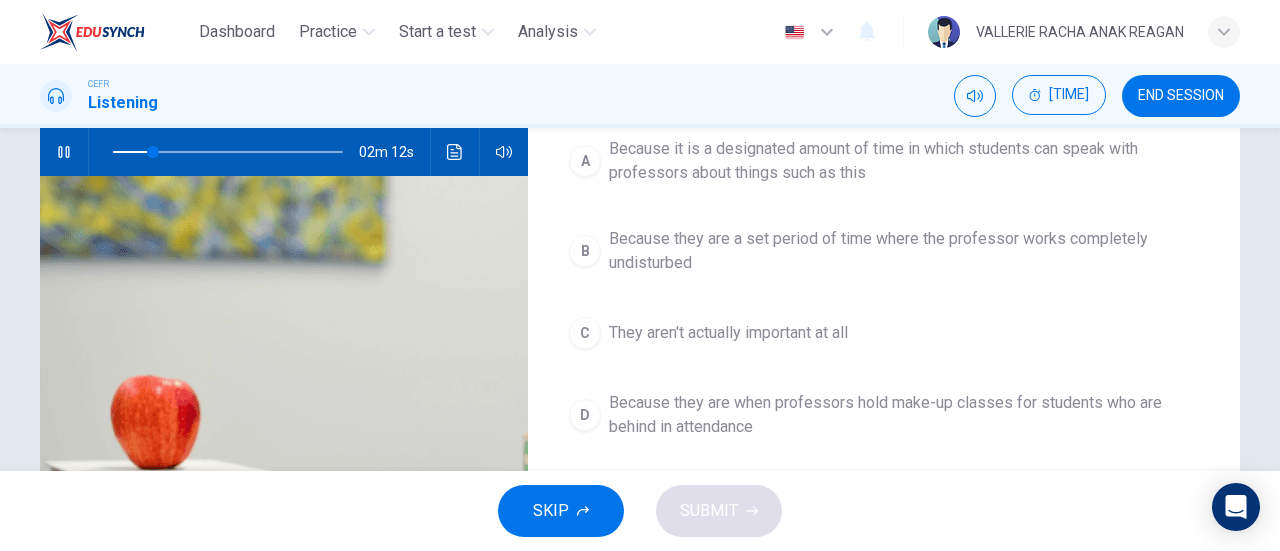 click on "Because it is a designated amount of time in which students can speak with professors about things such as this" at bounding box center (904, 161) 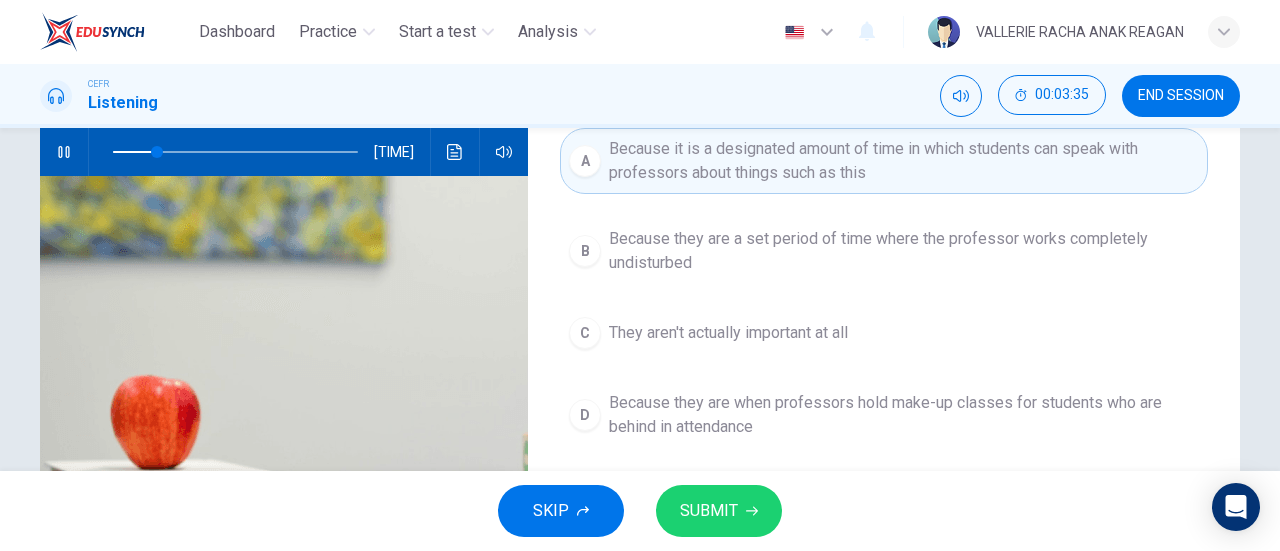 click on "SUBMIT" at bounding box center [709, 511] 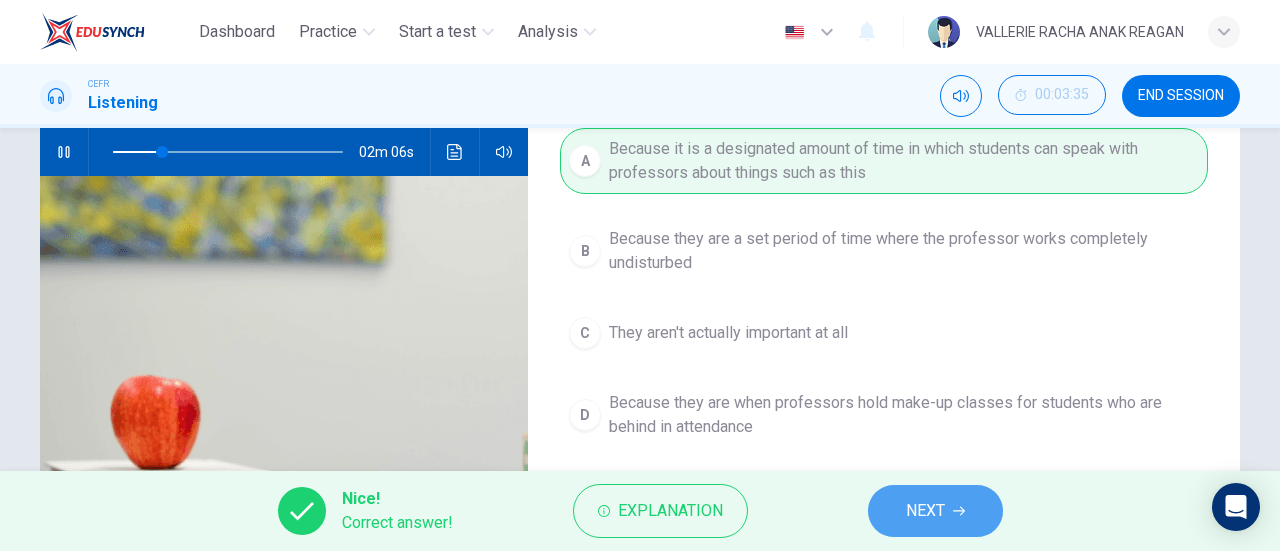 click on "NEXT" at bounding box center [935, 511] 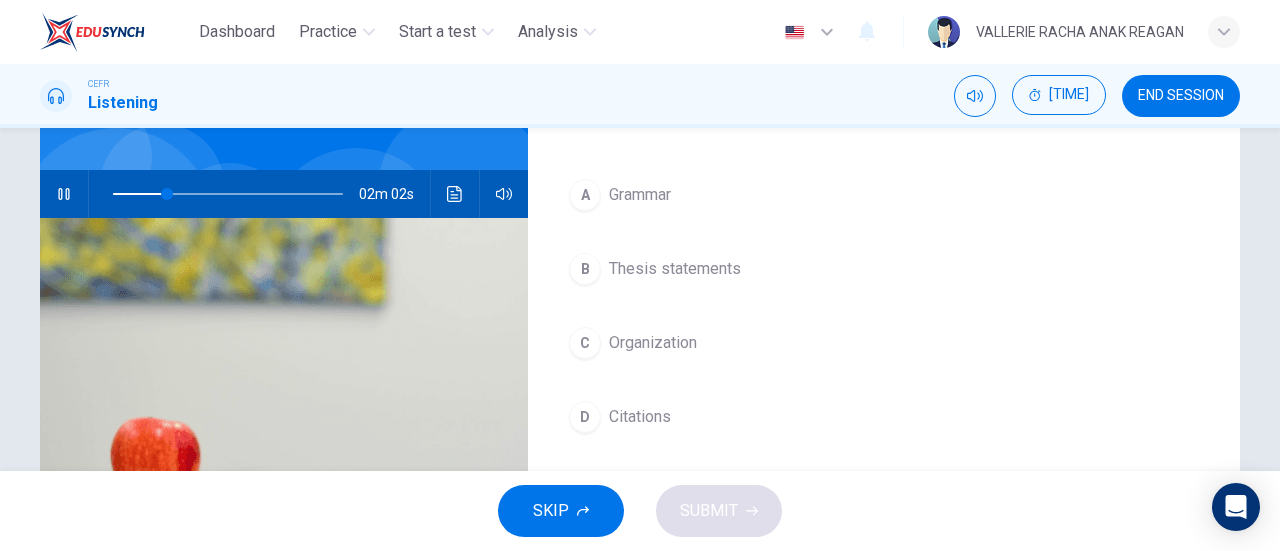 scroll, scrollTop: 200, scrollLeft: 0, axis: vertical 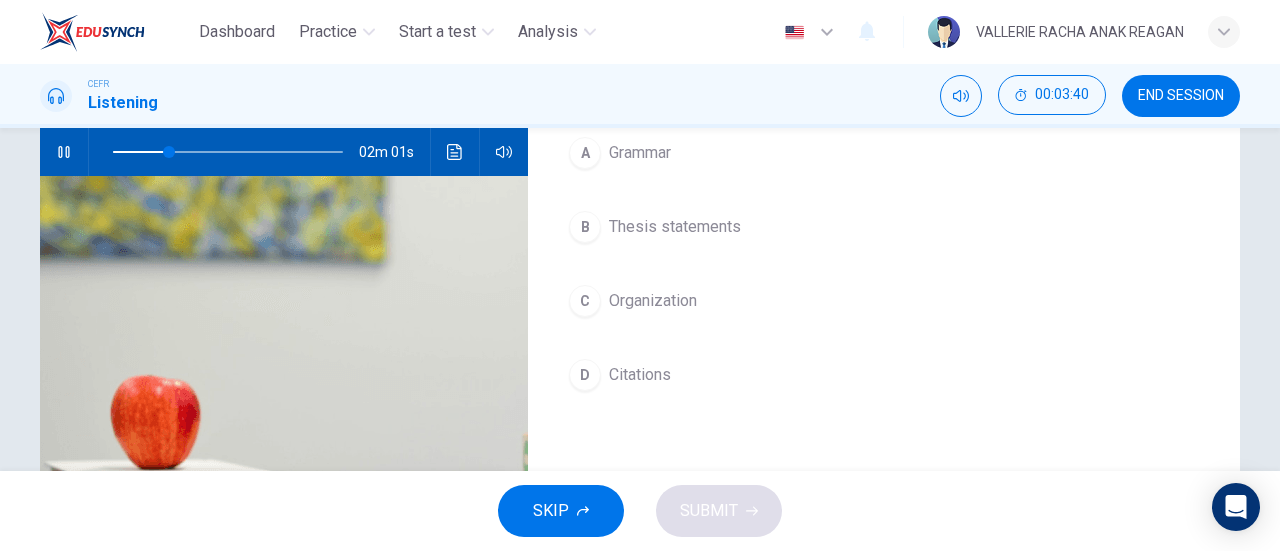 click on "Citations" at bounding box center (640, 153) 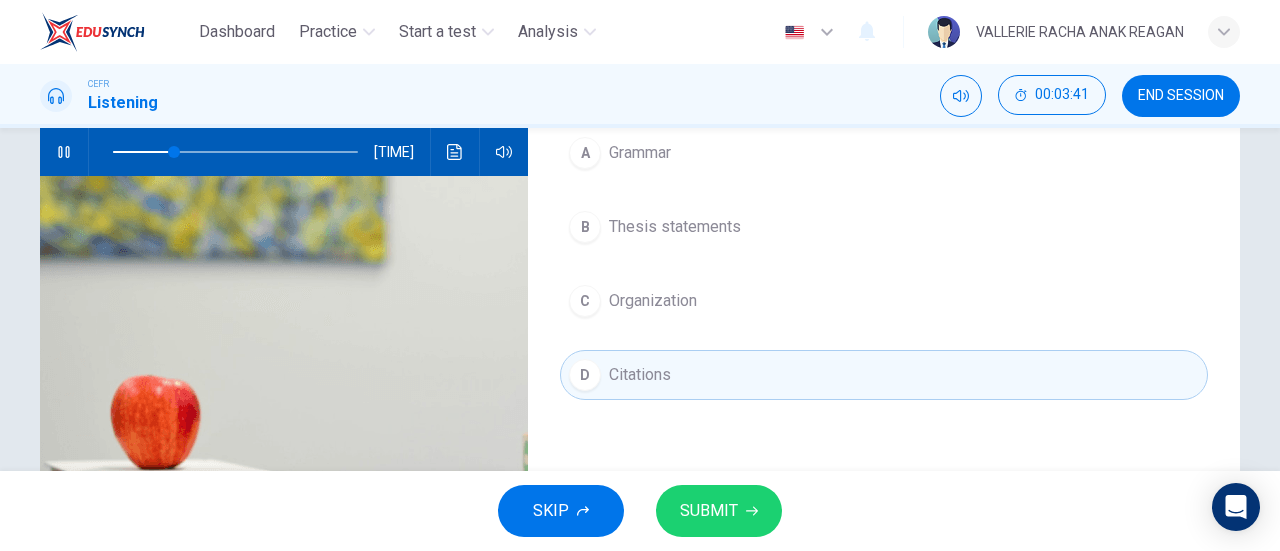 click on "SKIP SUBMIT" at bounding box center (640, 511) 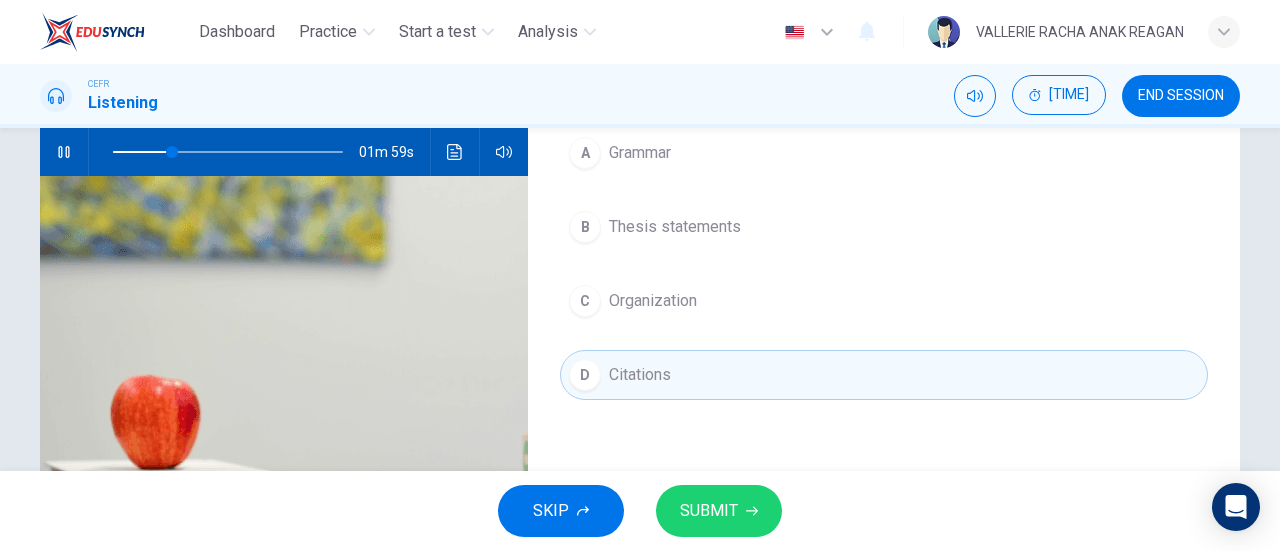 click on "SUBMIT" at bounding box center [709, 511] 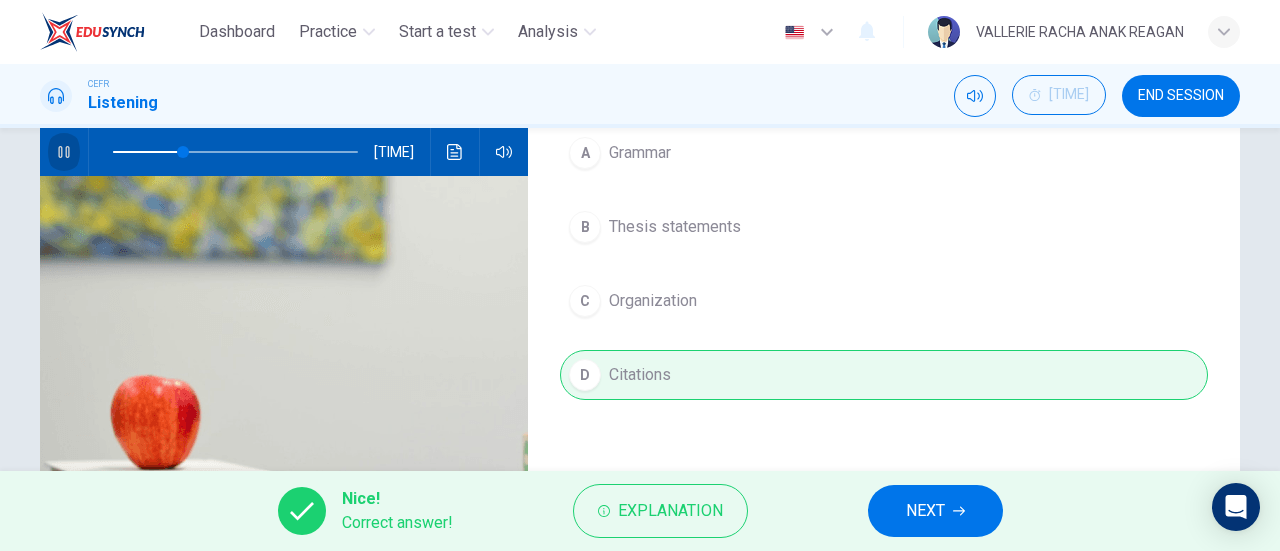 click at bounding box center [63, 152] 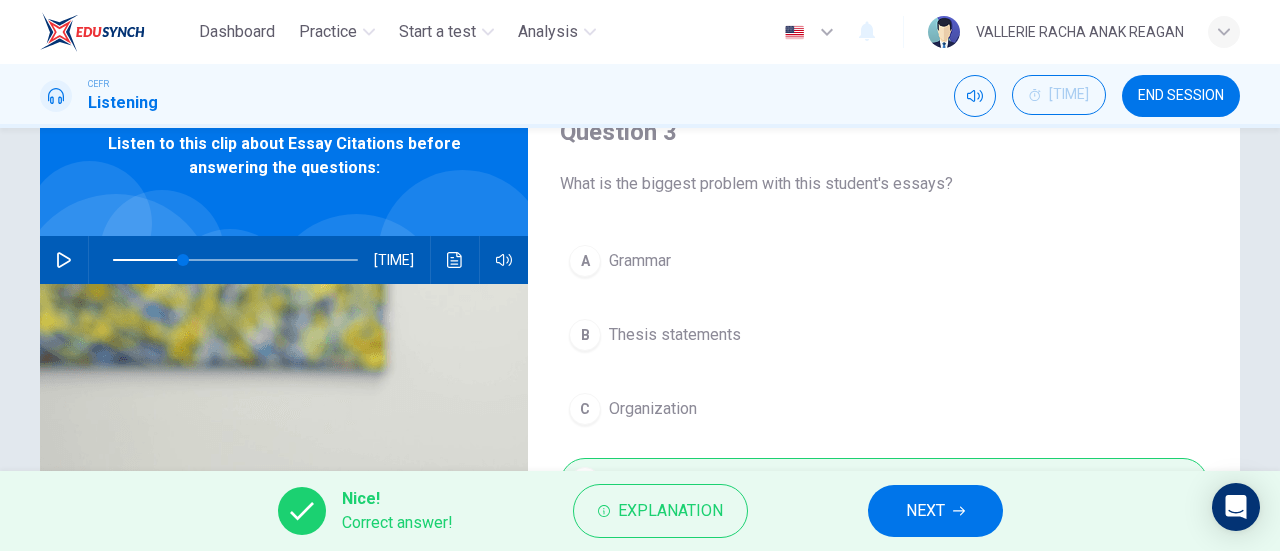 scroll, scrollTop: 0, scrollLeft: 0, axis: both 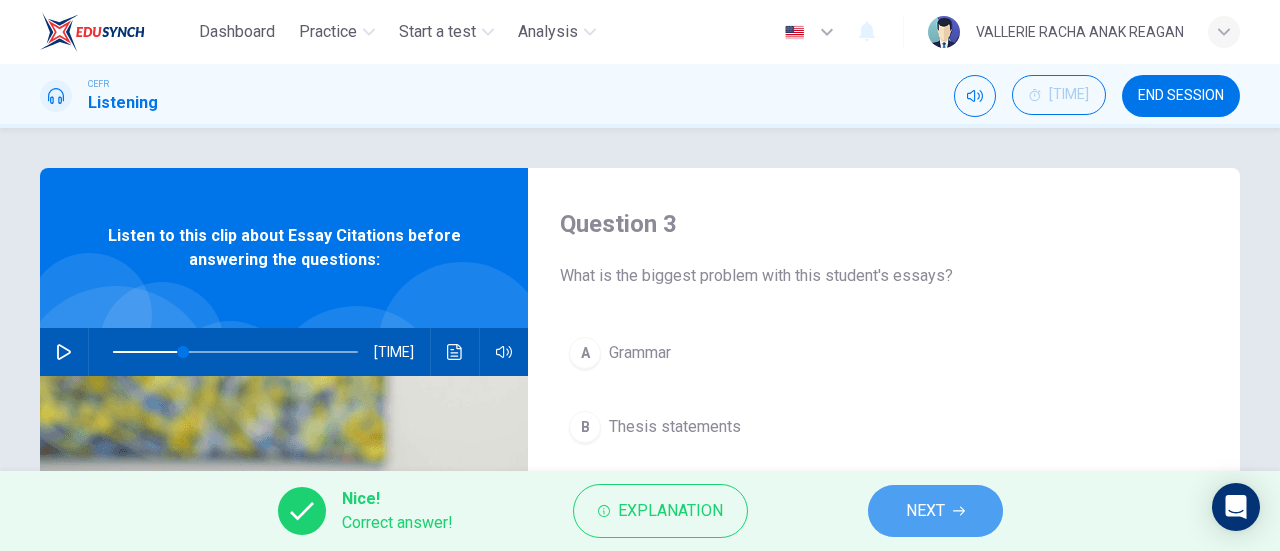 click on "NEXT" at bounding box center (935, 511) 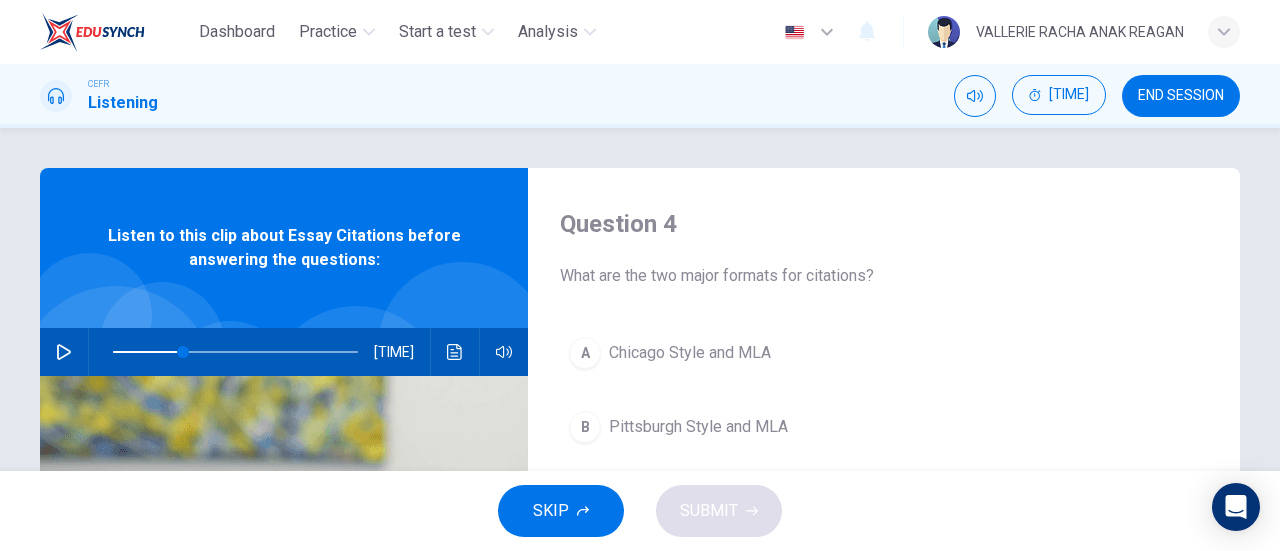 scroll, scrollTop: 100, scrollLeft: 0, axis: vertical 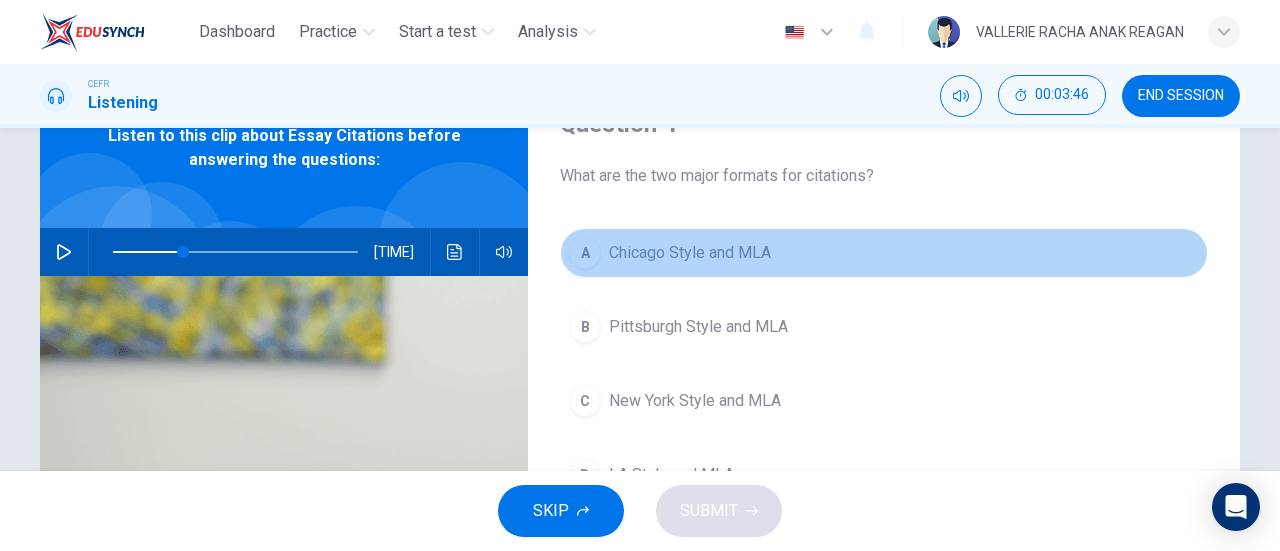 click on "A" at bounding box center (585, 253) 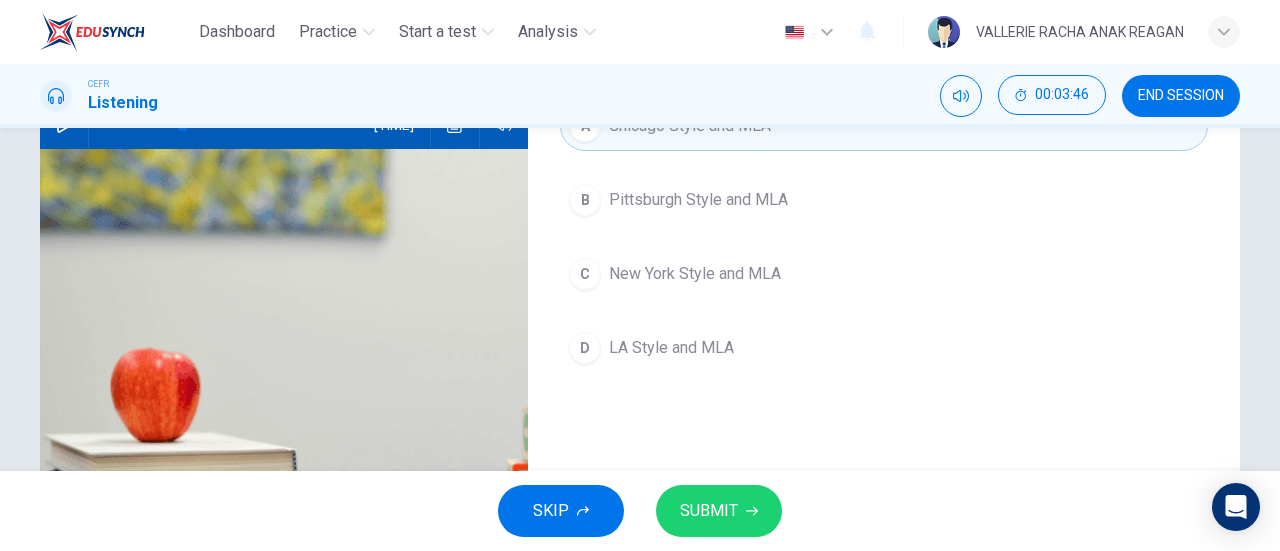scroll, scrollTop: 300, scrollLeft: 0, axis: vertical 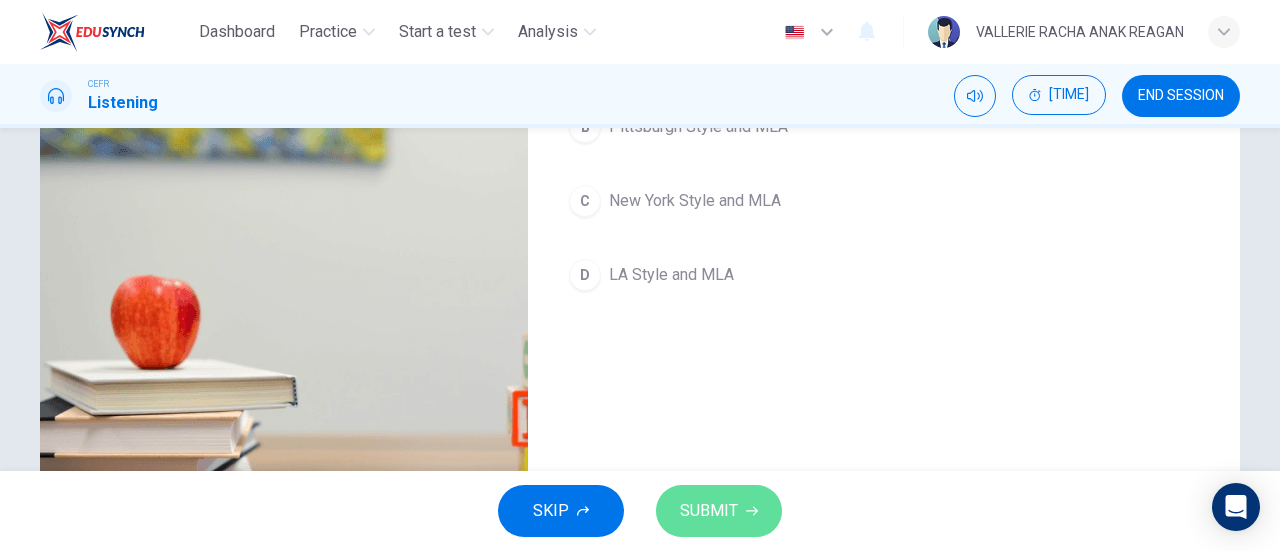 click on "SUBMIT" at bounding box center (719, 511) 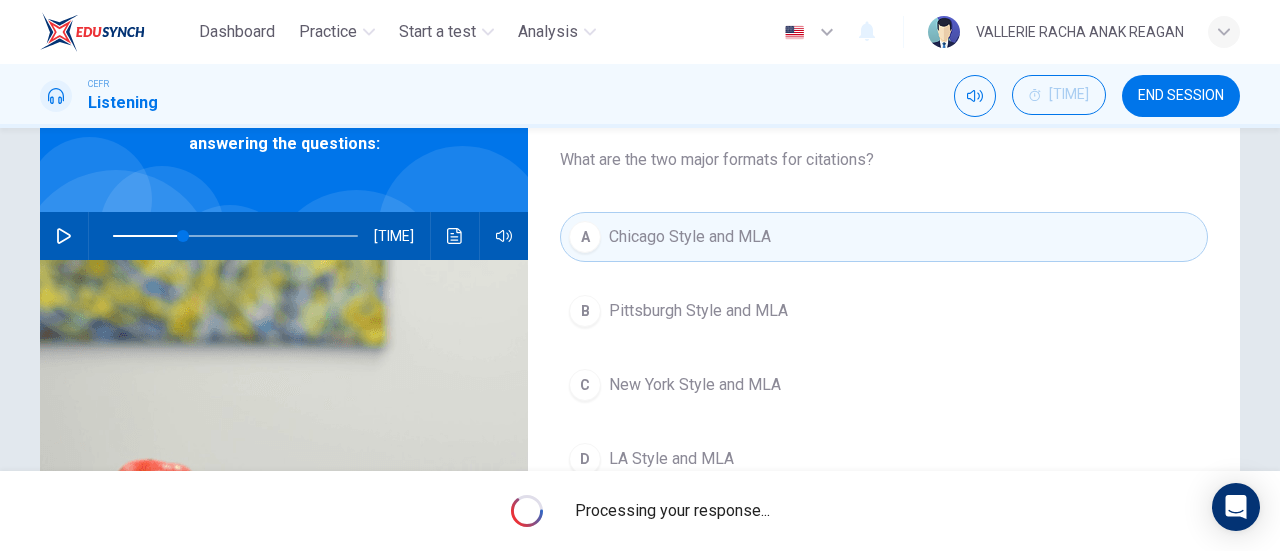 scroll, scrollTop: 100, scrollLeft: 0, axis: vertical 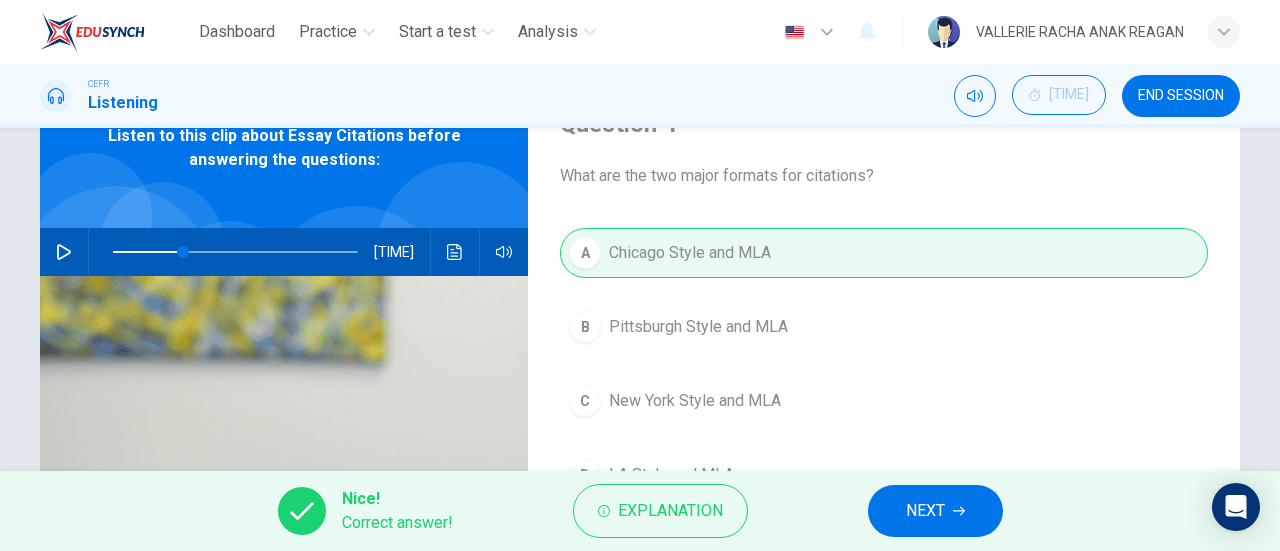 click on "NEXT" at bounding box center [925, 511] 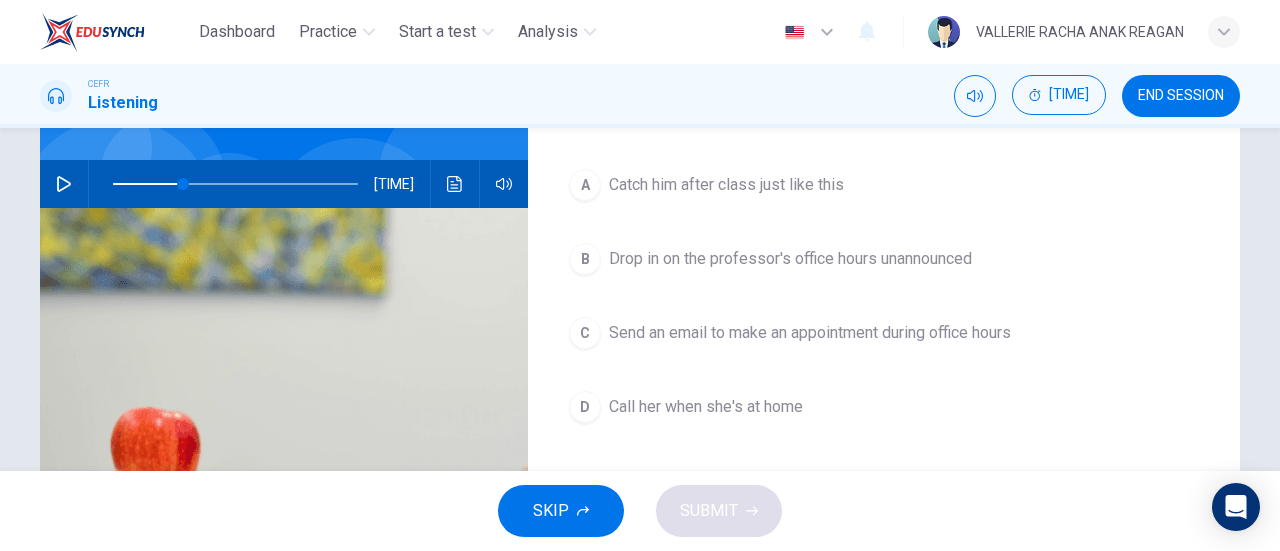 scroll, scrollTop: 200, scrollLeft: 0, axis: vertical 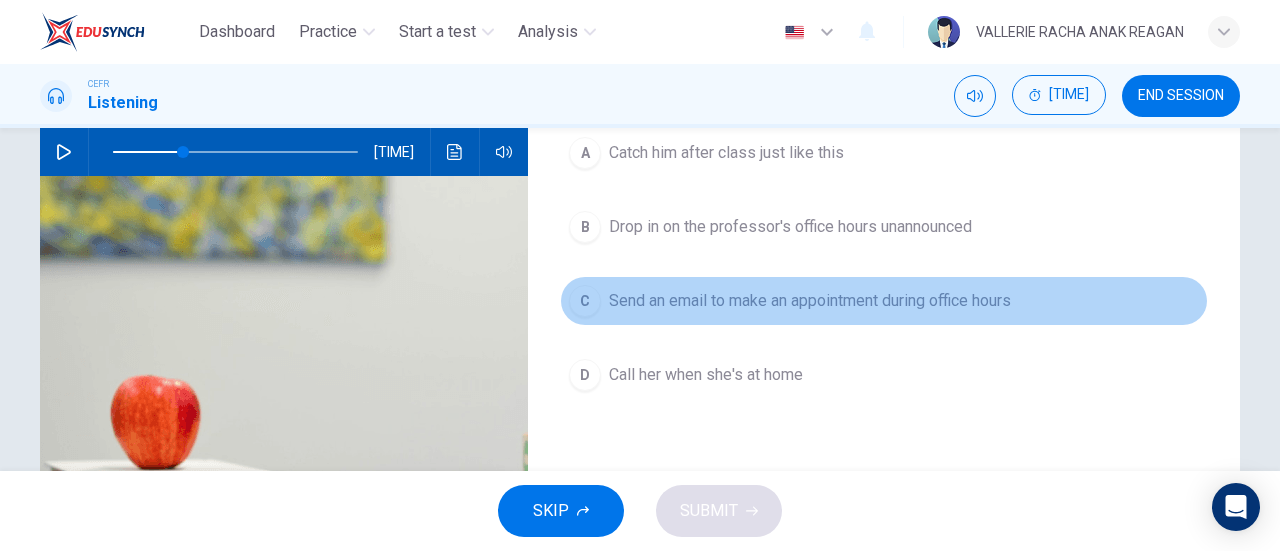 click on "Send an email to make an appointment during office hours" at bounding box center [726, 153] 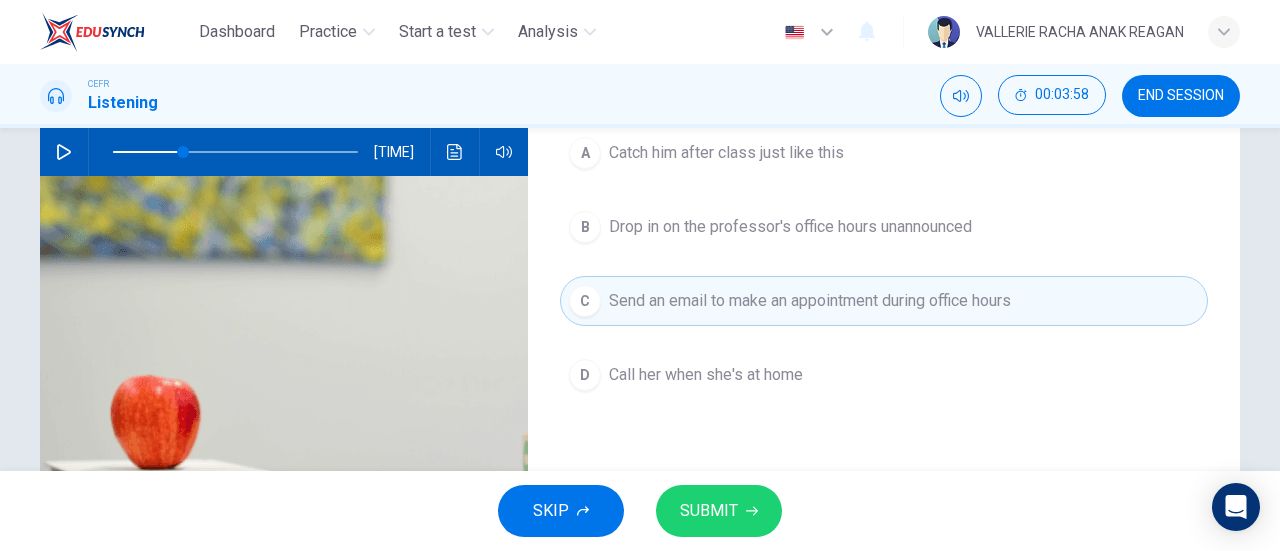click on "SKIP SUBMIT" at bounding box center [640, 511] 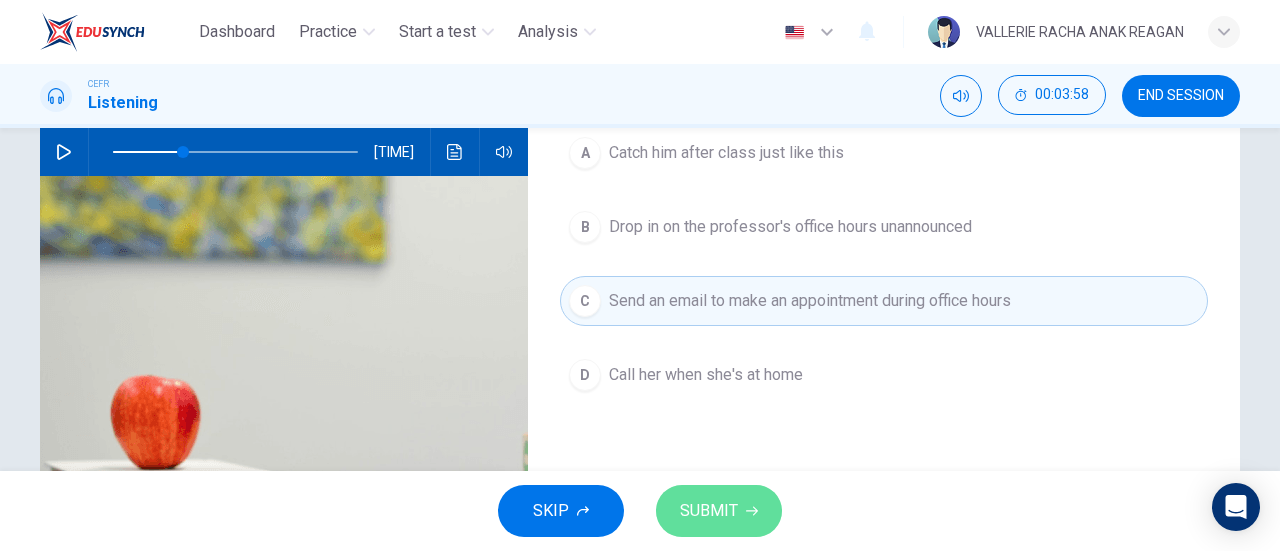 click on "SUBMIT" at bounding box center (709, 511) 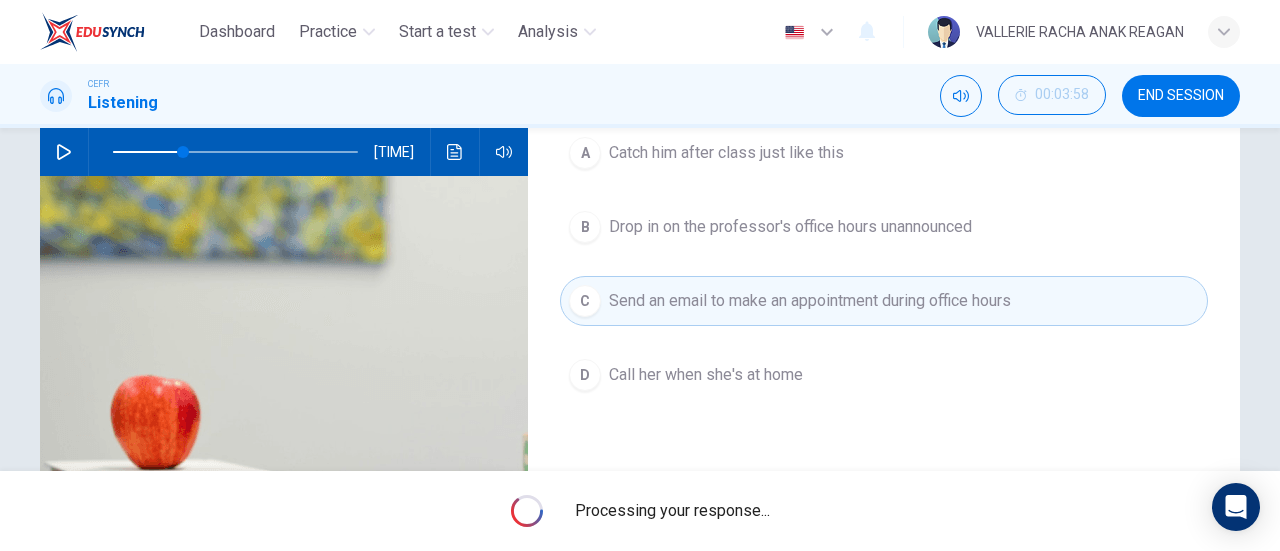 scroll, scrollTop: 100, scrollLeft: 0, axis: vertical 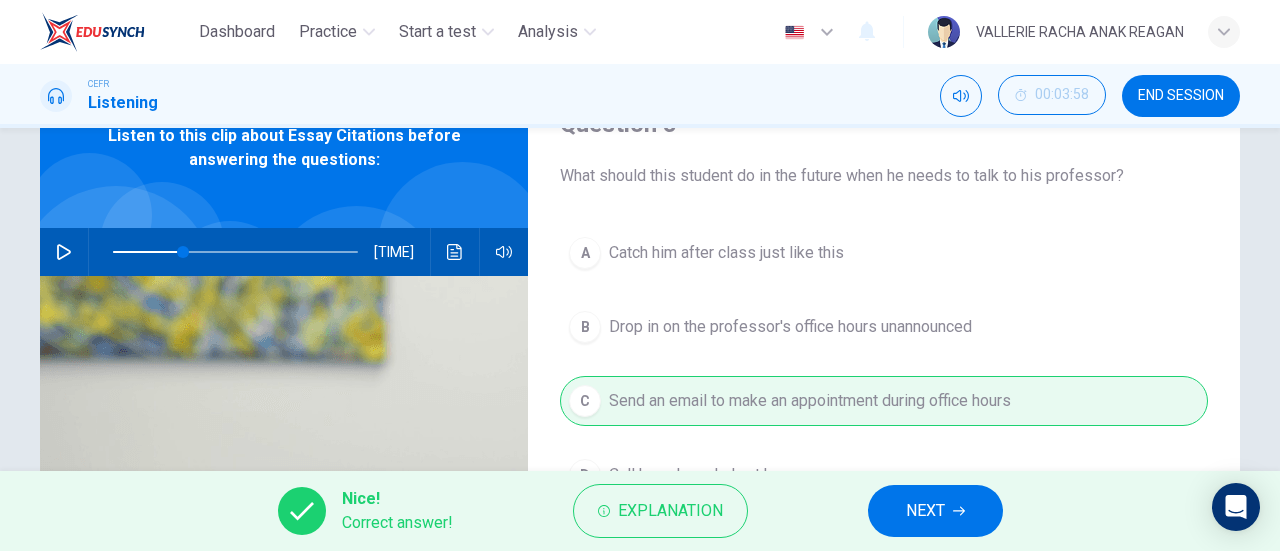 click on "NEXT" at bounding box center [925, 511] 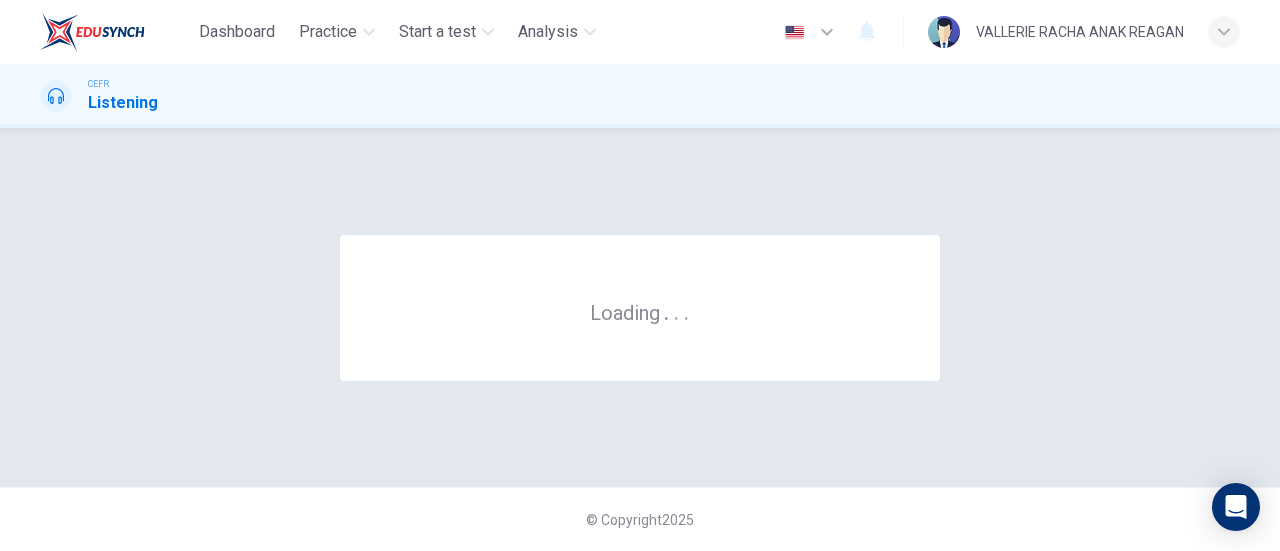 scroll, scrollTop: 0, scrollLeft: 0, axis: both 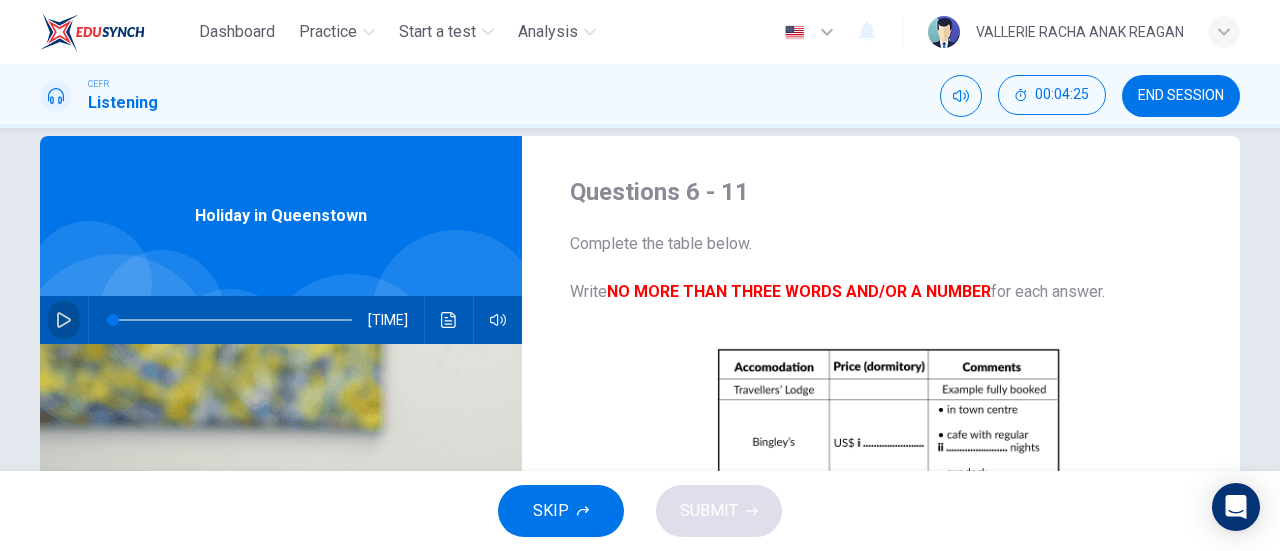 click at bounding box center [64, 320] 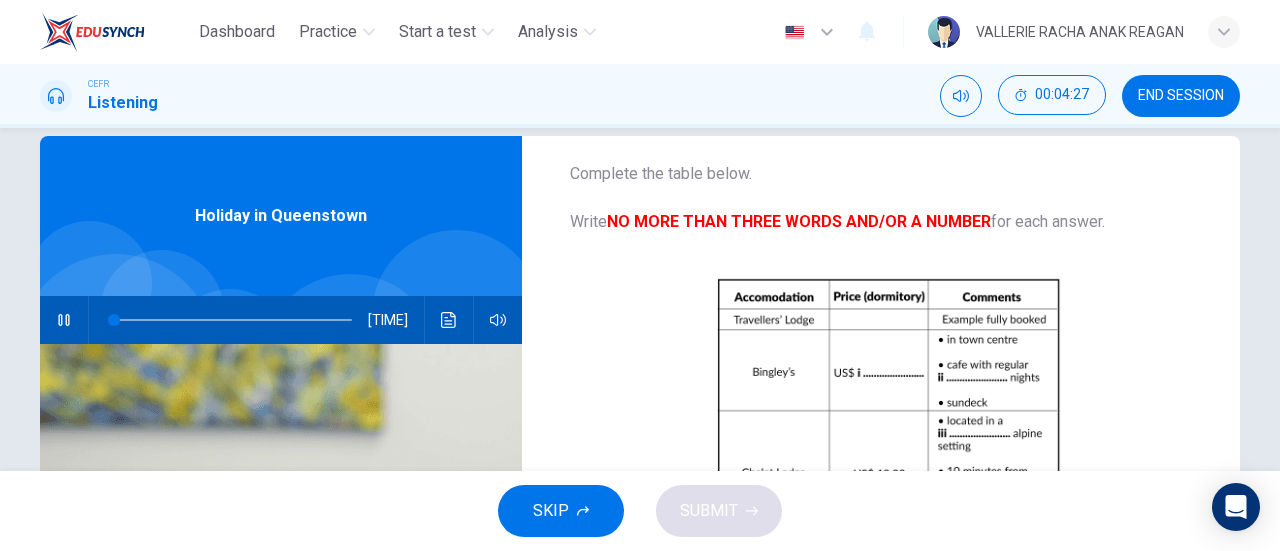 scroll, scrollTop: 100, scrollLeft: 0, axis: vertical 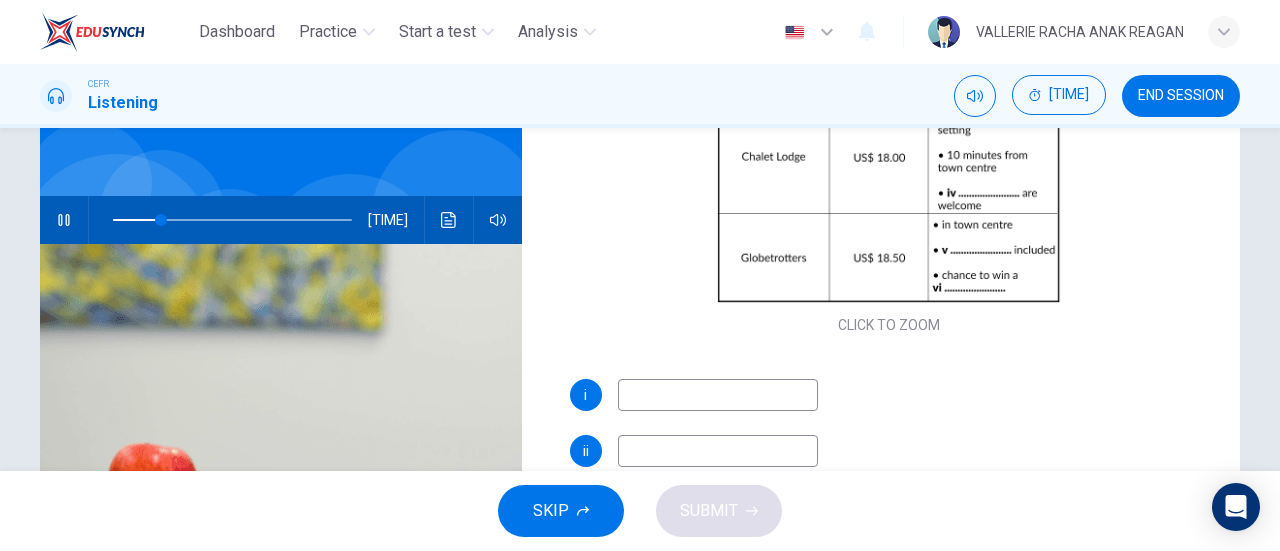 drag, startPoint x: 724, startPoint y: 403, endPoint x: 708, endPoint y: 403, distance: 16 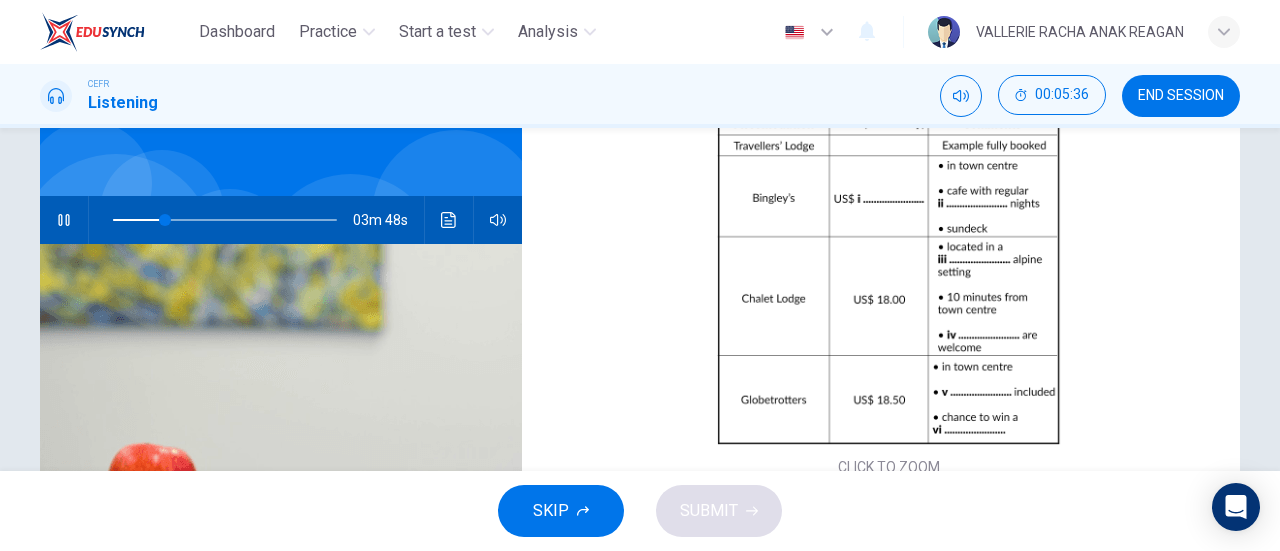 scroll, scrollTop: 186, scrollLeft: 0, axis: vertical 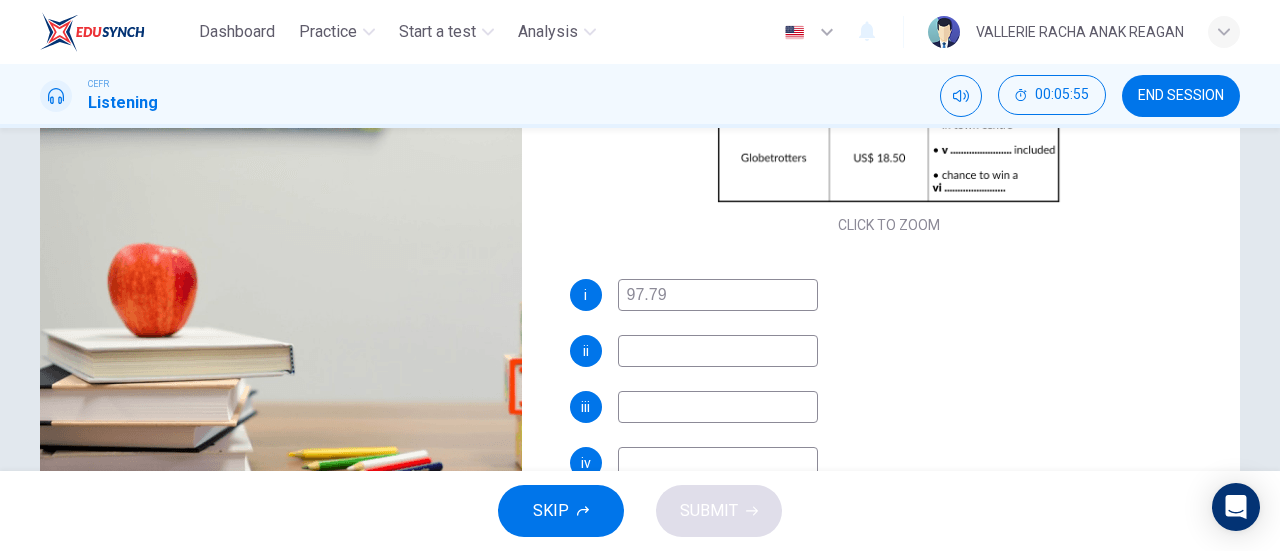 type on "97.79" 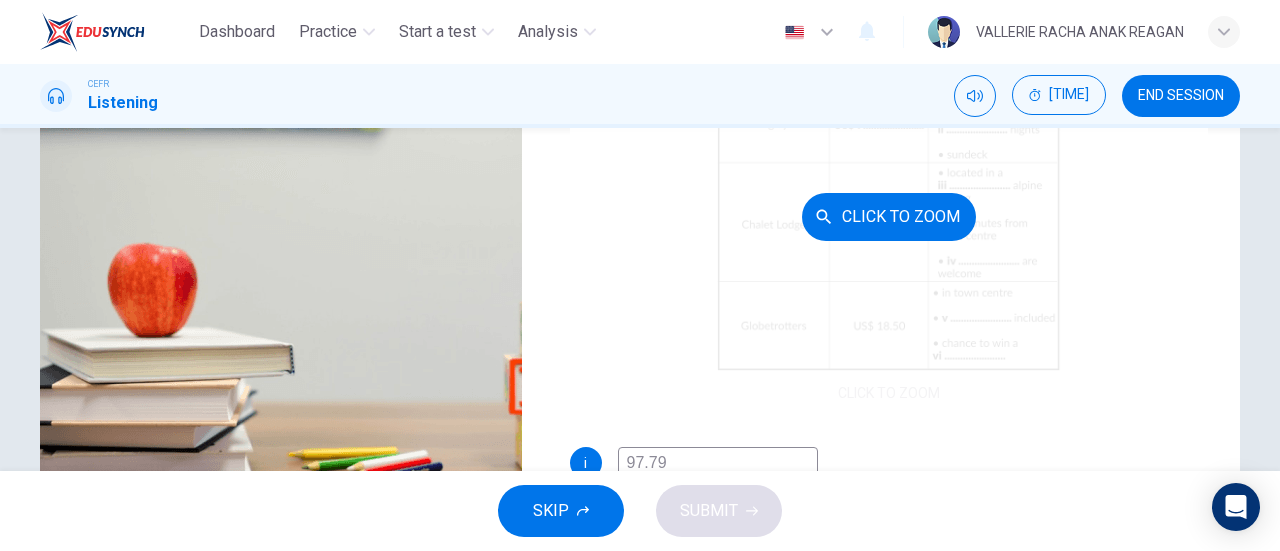 scroll, scrollTop: 0, scrollLeft: 0, axis: both 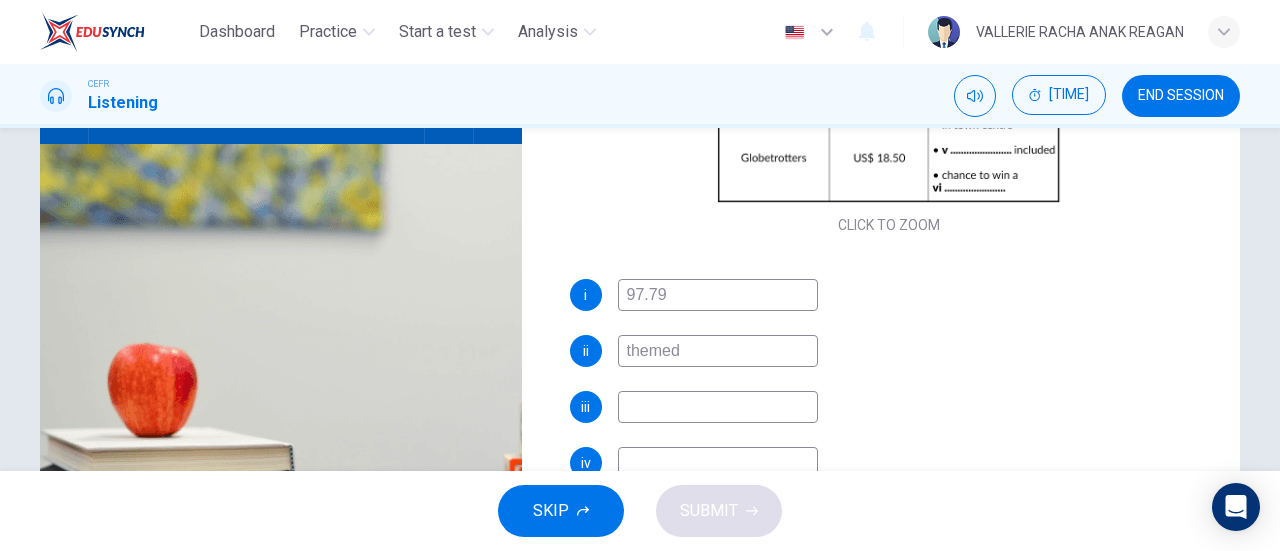 type on "themed" 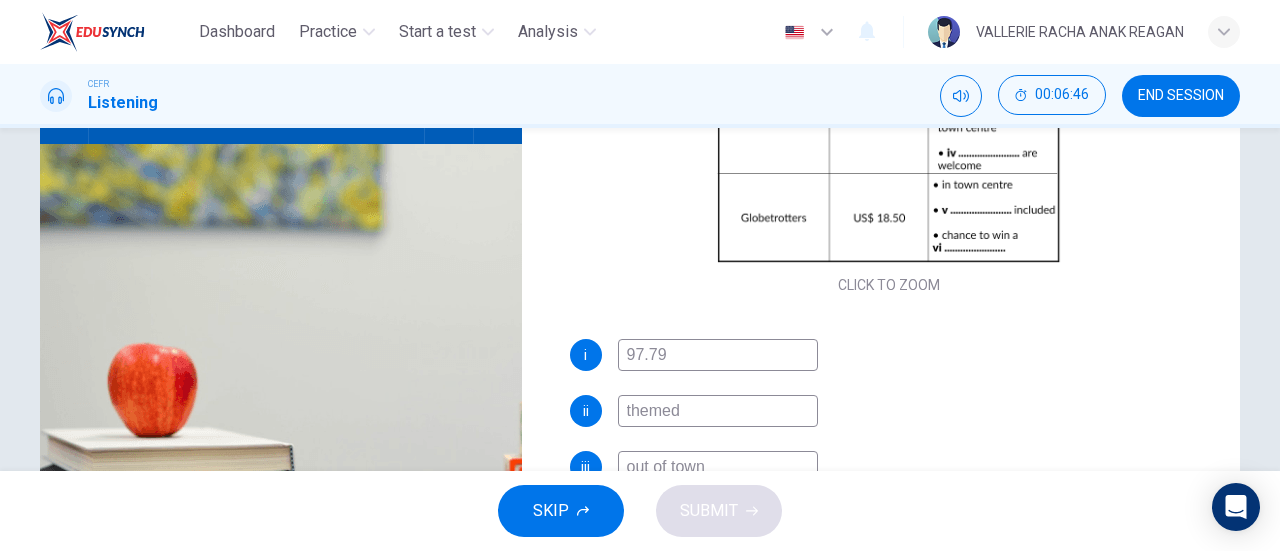 scroll, scrollTop: 286, scrollLeft: 0, axis: vertical 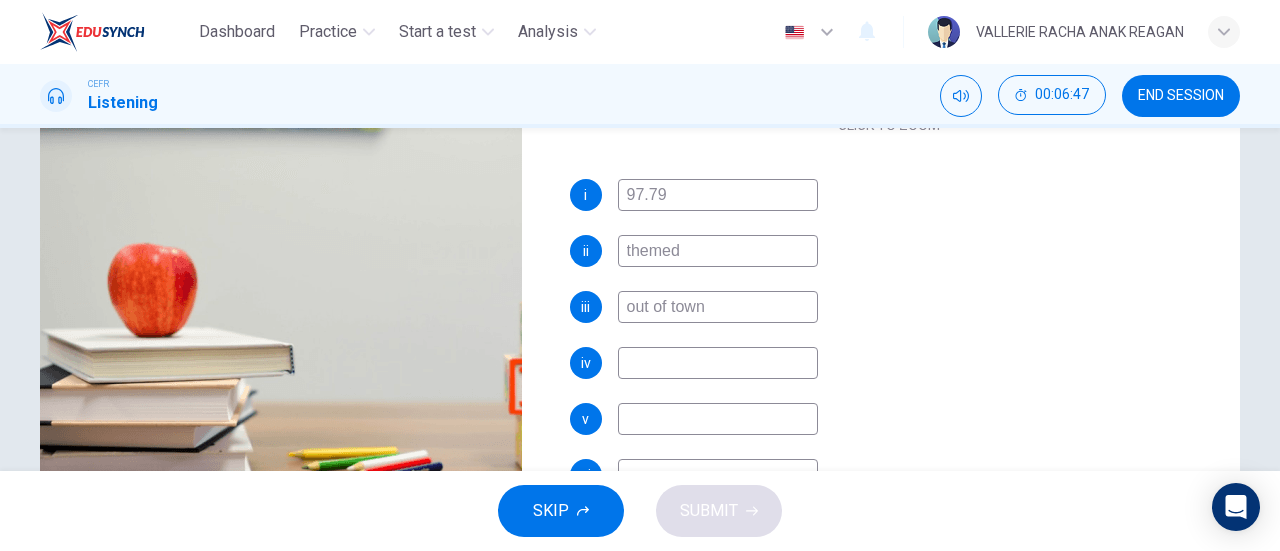 type on "out of town" 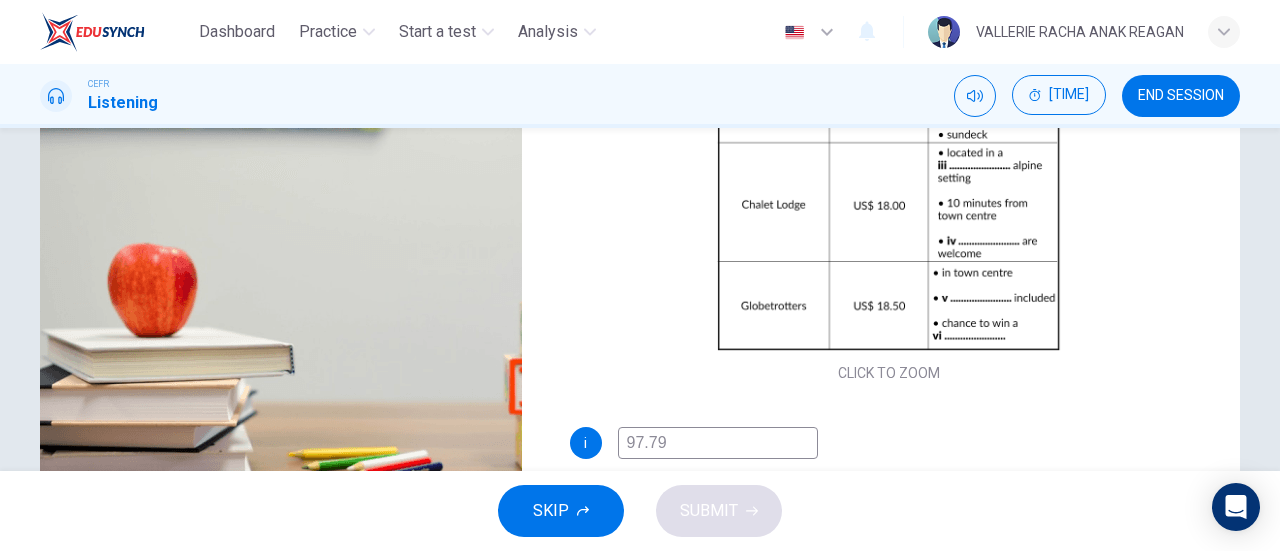scroll, scrollTop: 0, scrollLeft: 0, axis: both 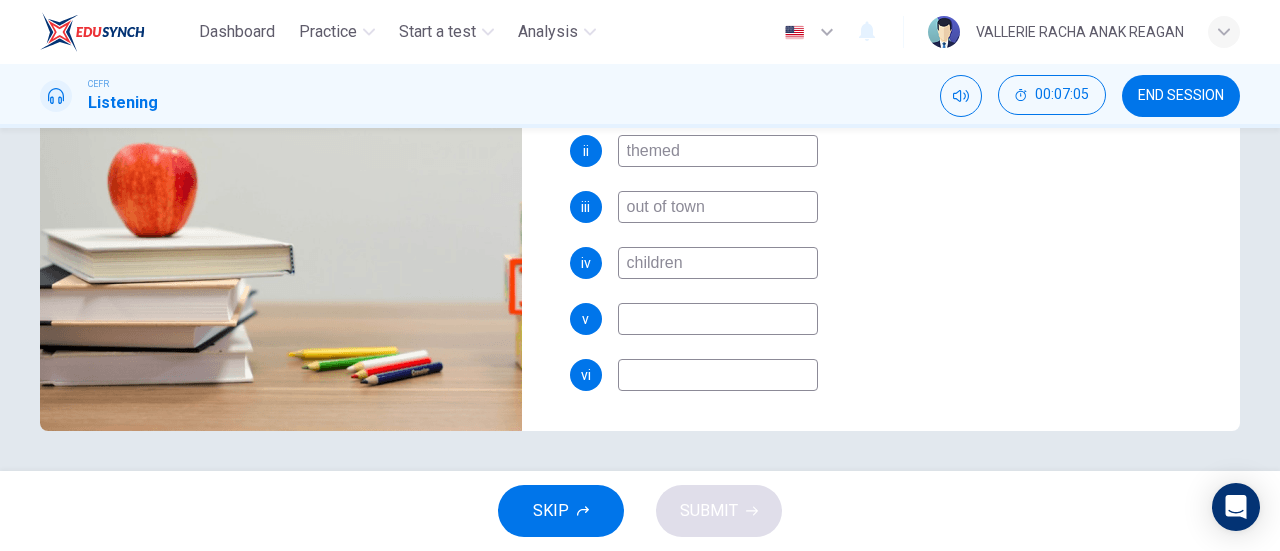 type on "children" 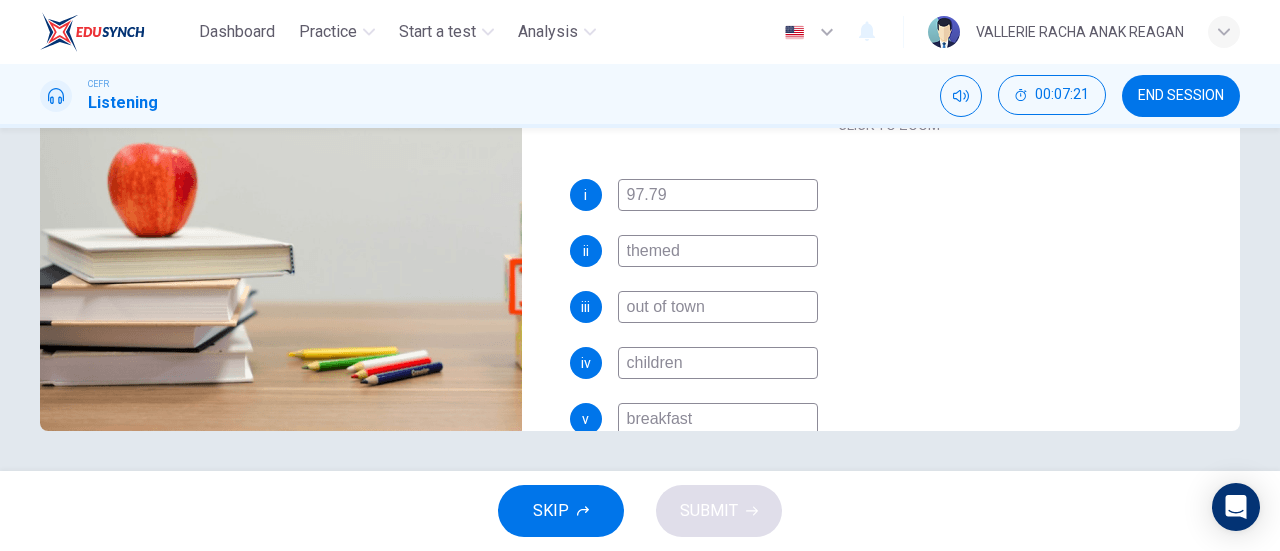 scroll, scrollTop: 286, scrollLeft: 0, axis: vertical 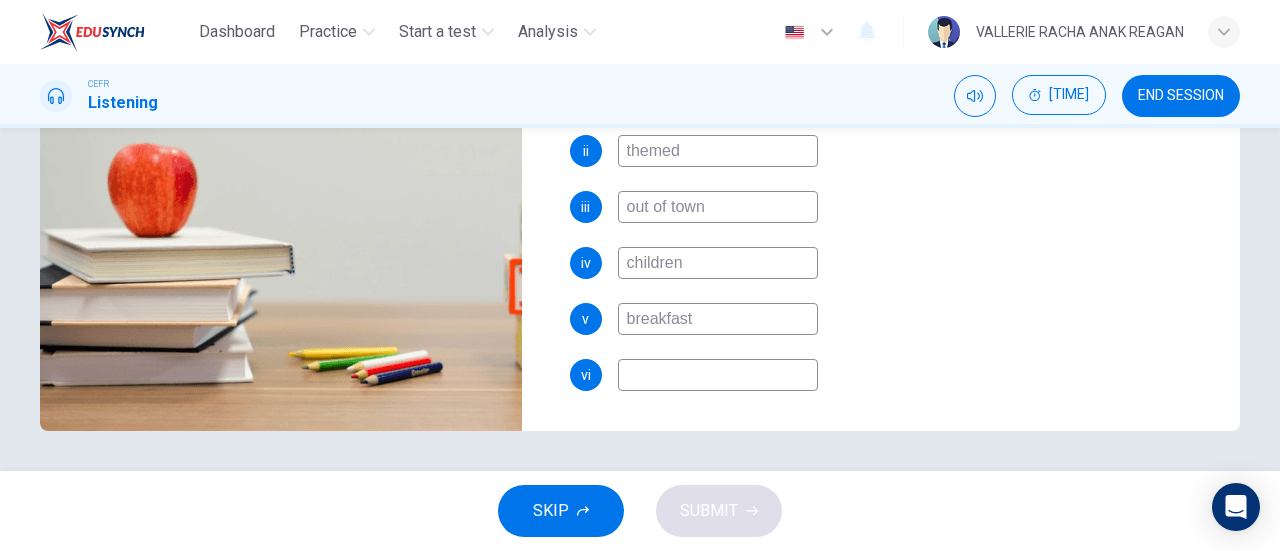 type on "breakfast" 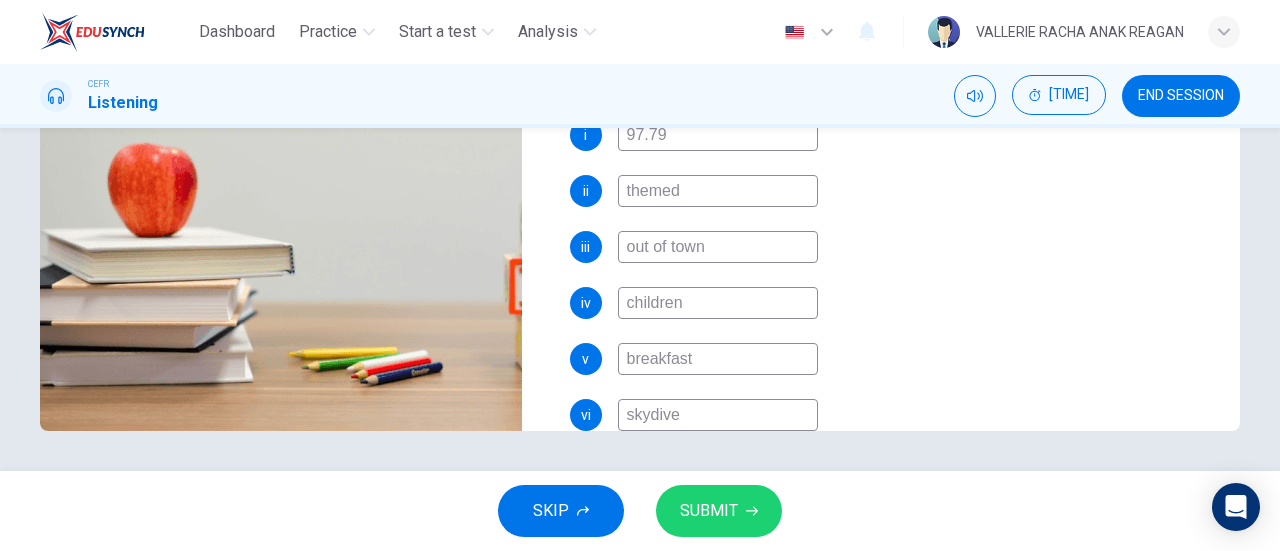 scroll, scrollTop: 286, scrollLeft: 0, axis: vertical 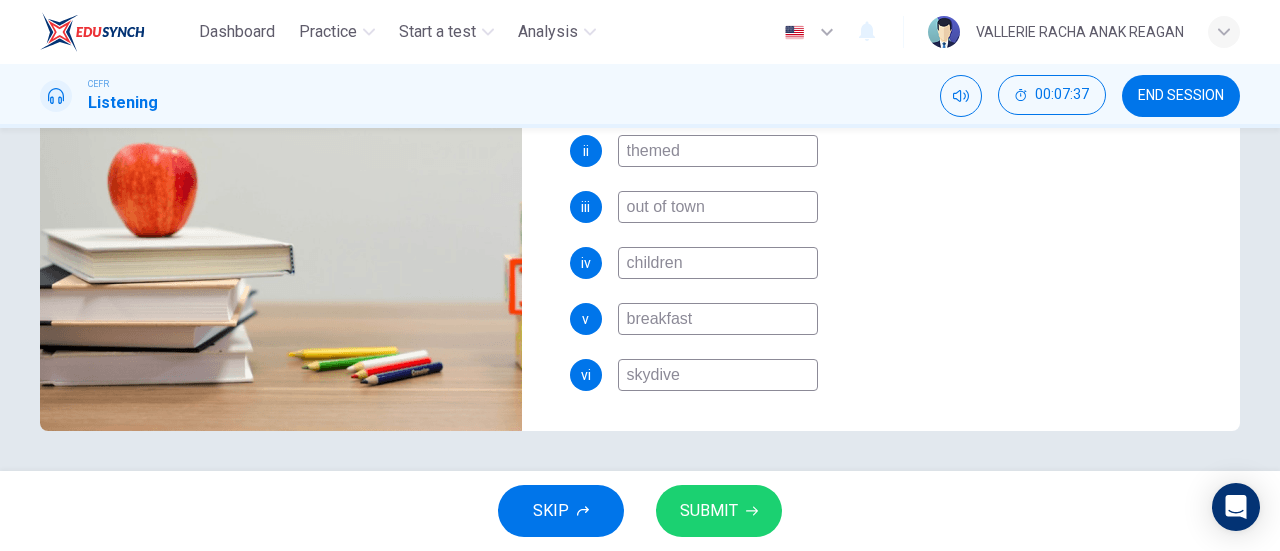 type on "skydive" 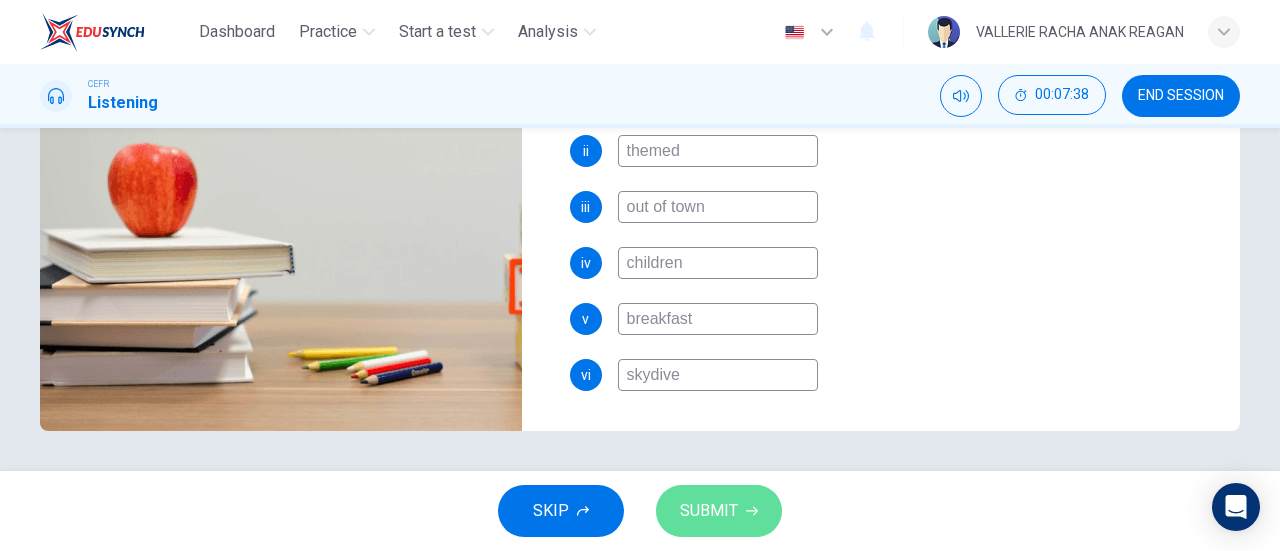 click on "SUBMIT" at bounding box center [719, 511] 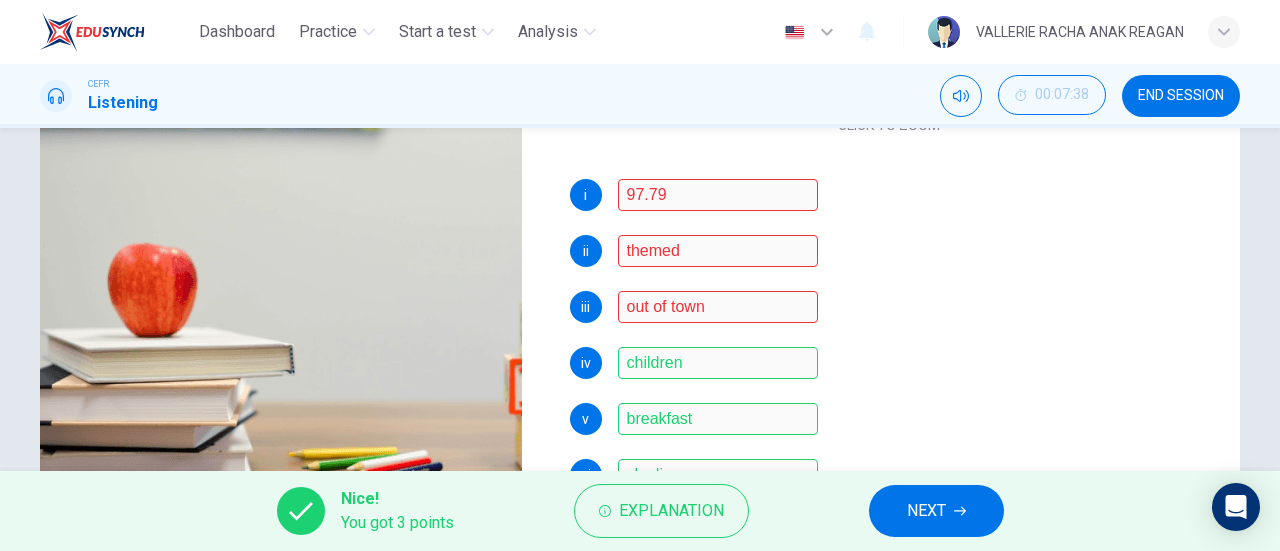 scroll, scrollTop: 432, scrollLeft: 0, axis: vertical 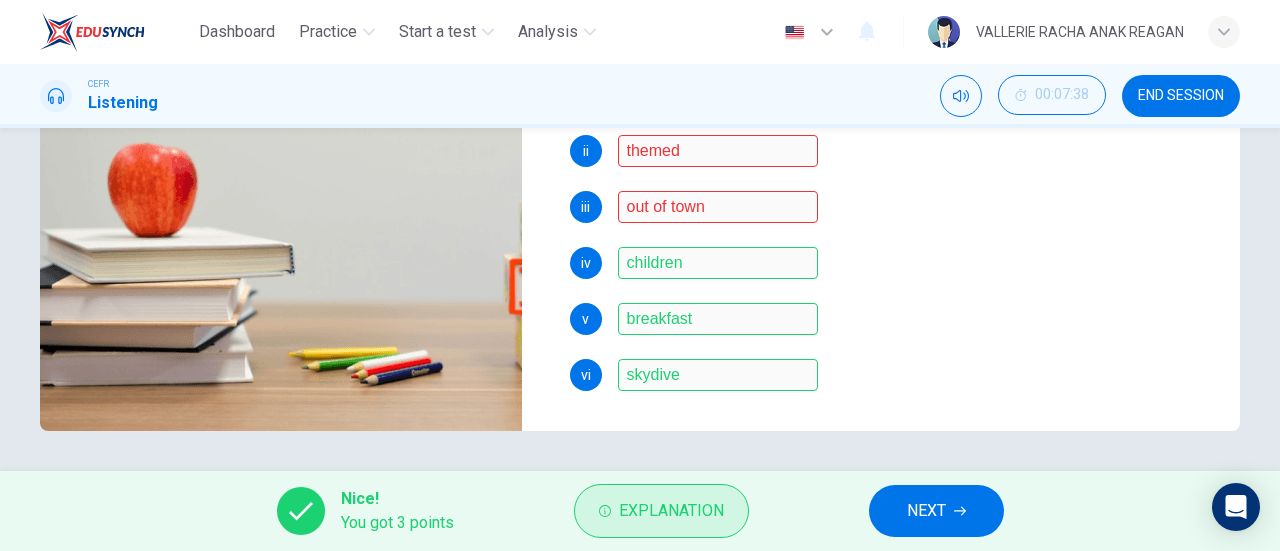click on "Explanation" at bounding box center (671, 511) 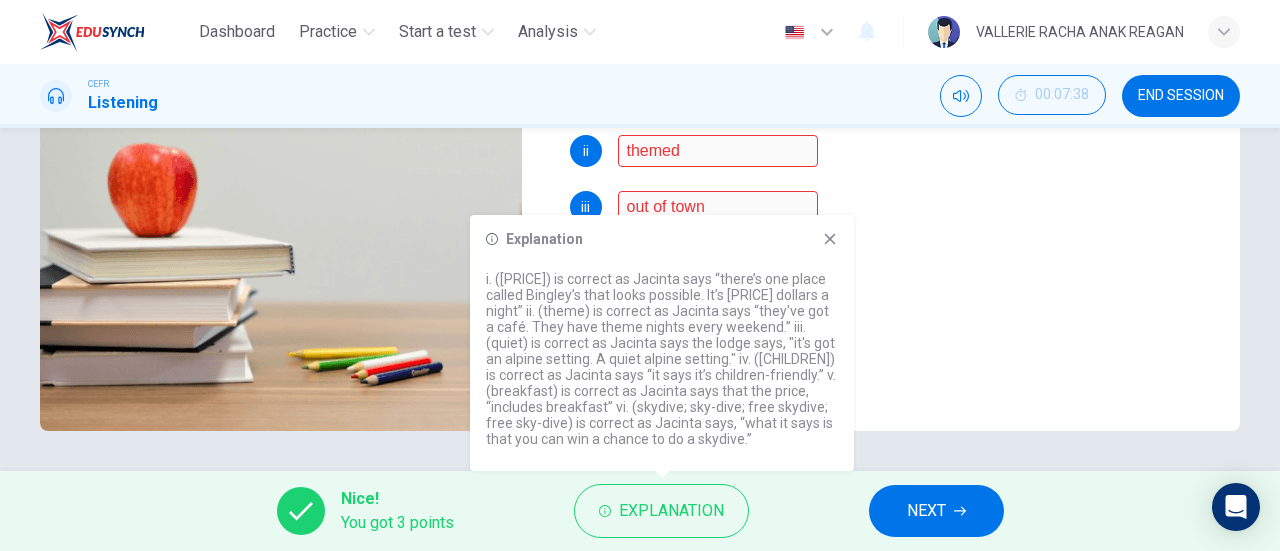 click on "vi skydive" at bounding box center [889, 375] 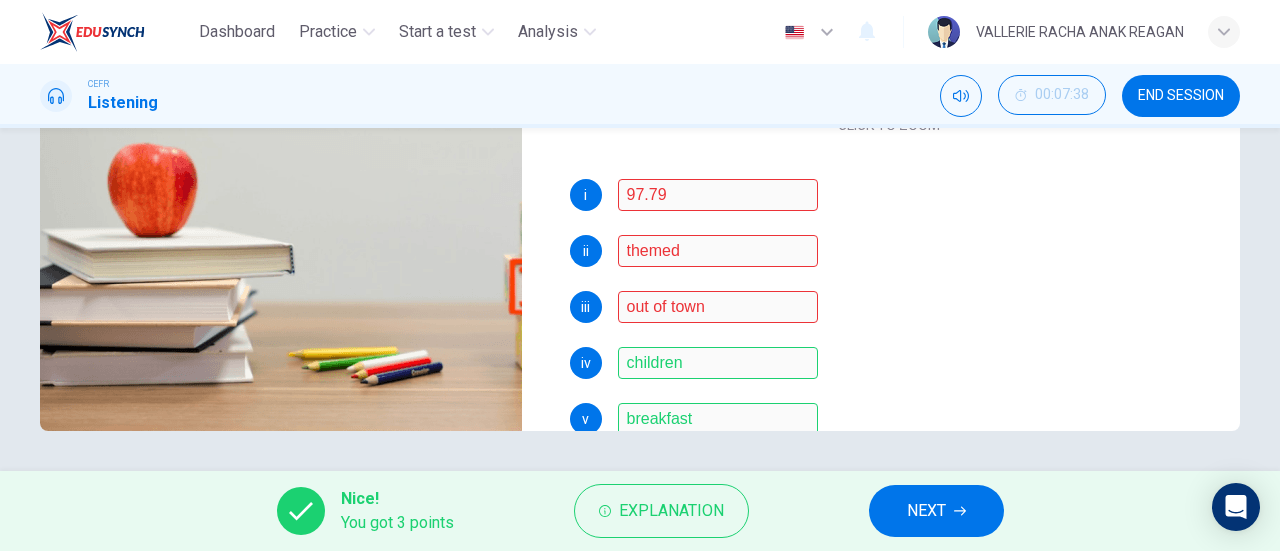 scroll, scrollTop: 86, scrollLeft: 0, axis: vertical 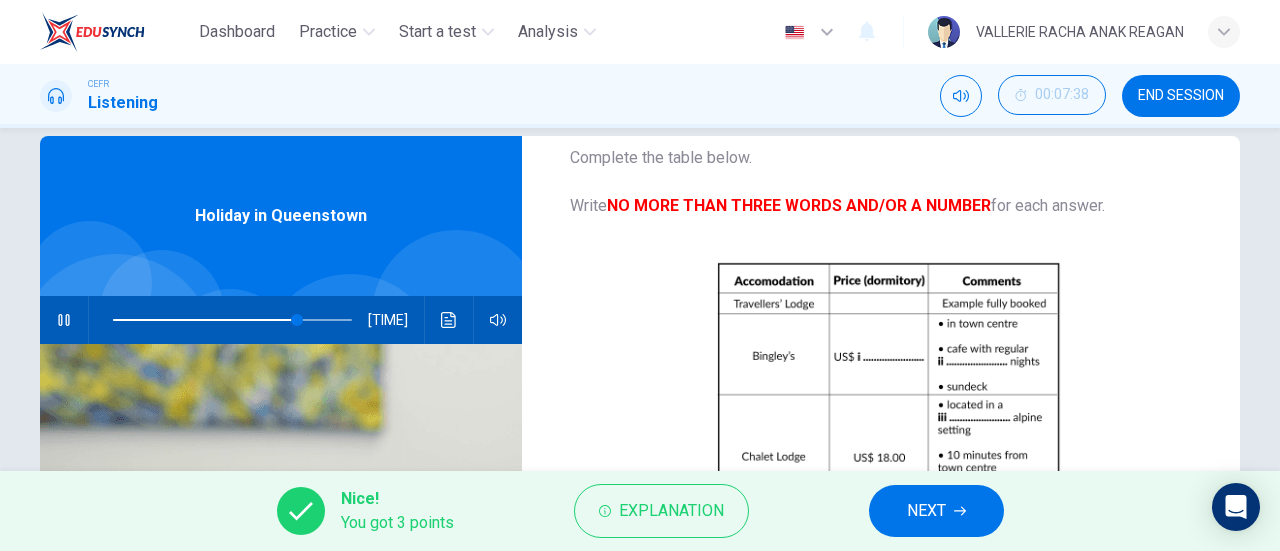 click at bounding box center (64, 320) 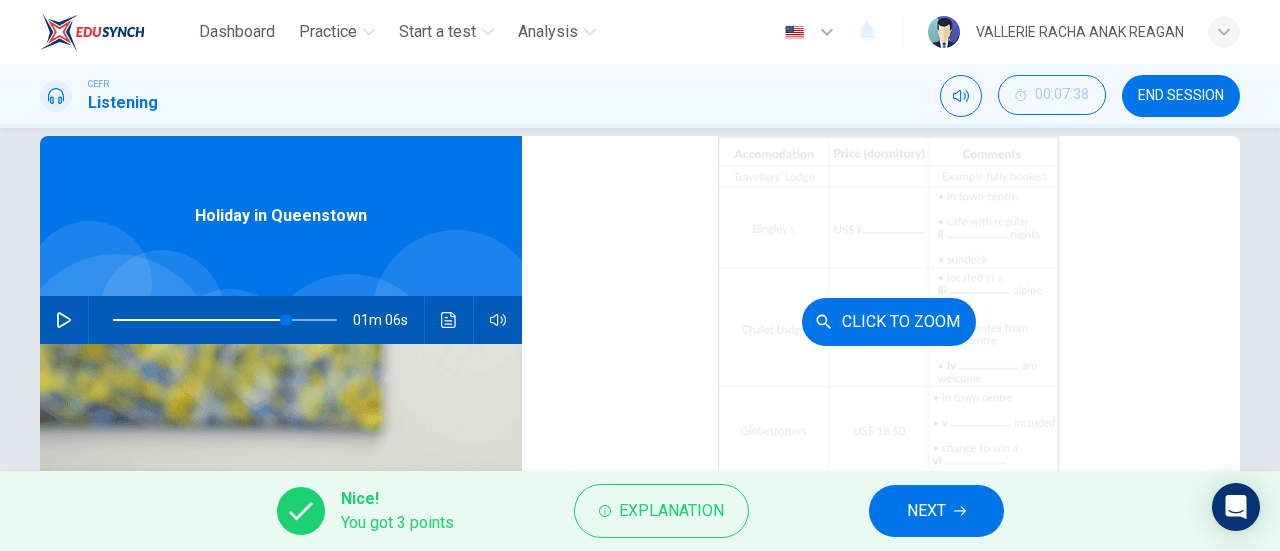 scroll, scrollTop: 286, scrollLeft: 0, axis: vertical 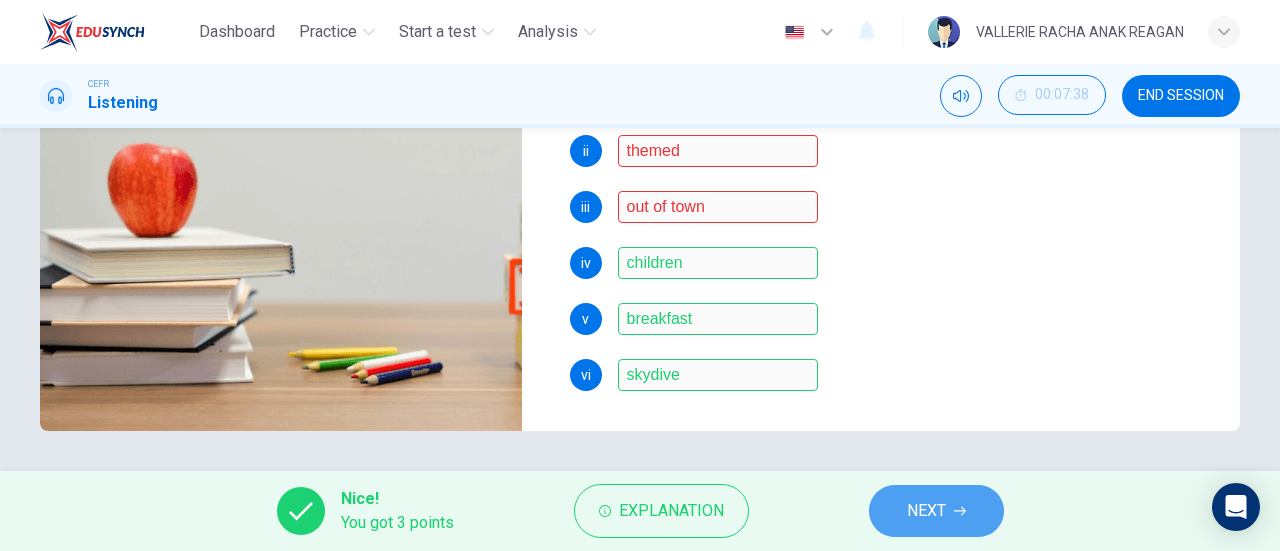 click on "NEXT" at bounding box center [936, 511] 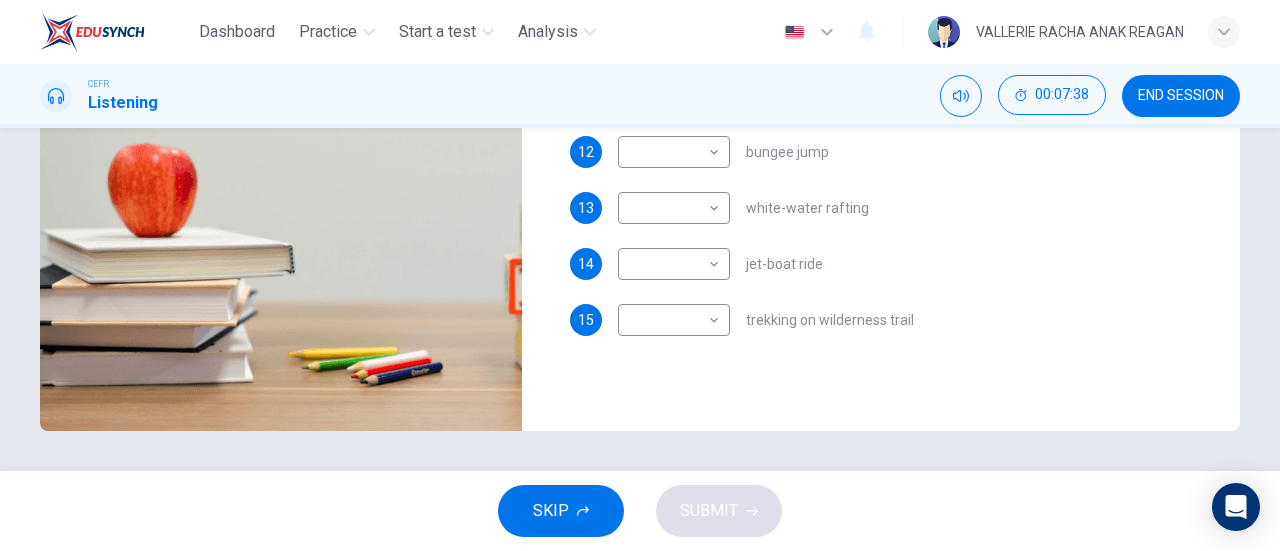 scroll, scrollTop: 0, scrollLeft: 0, axis: both 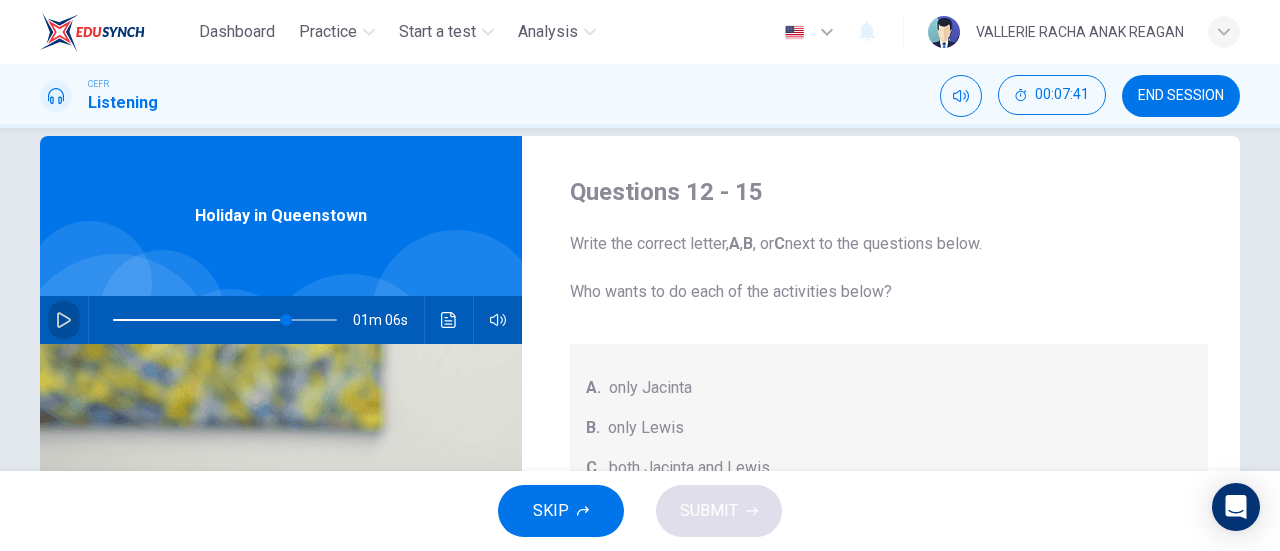 click at bounding box center (64, 320) 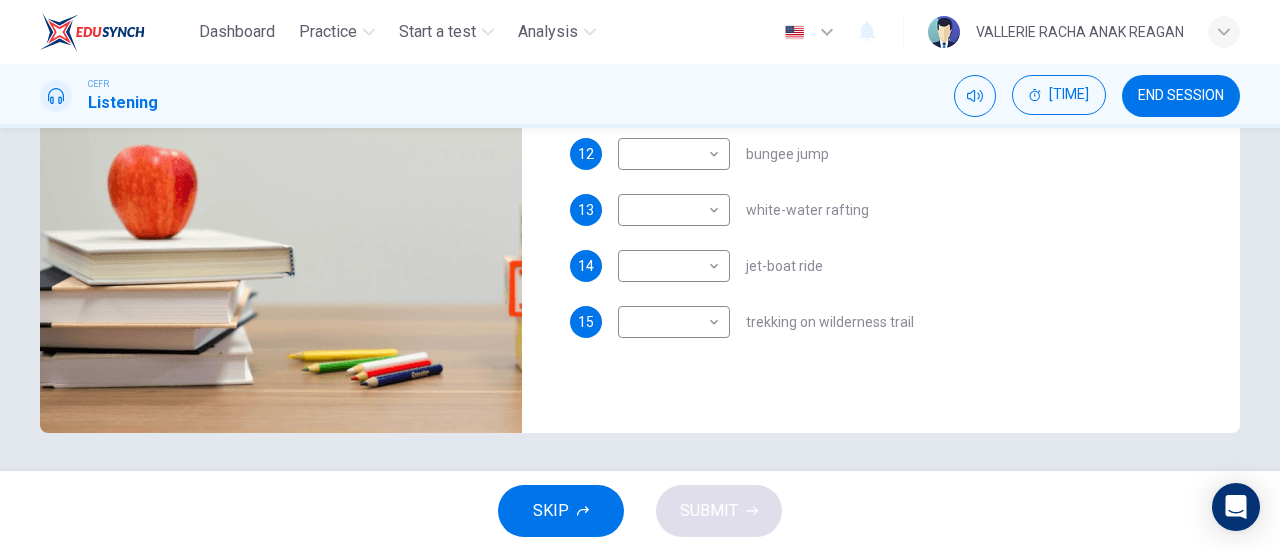 scroll, scrollTop: 432, scrollLeft: 0, axis: vertical 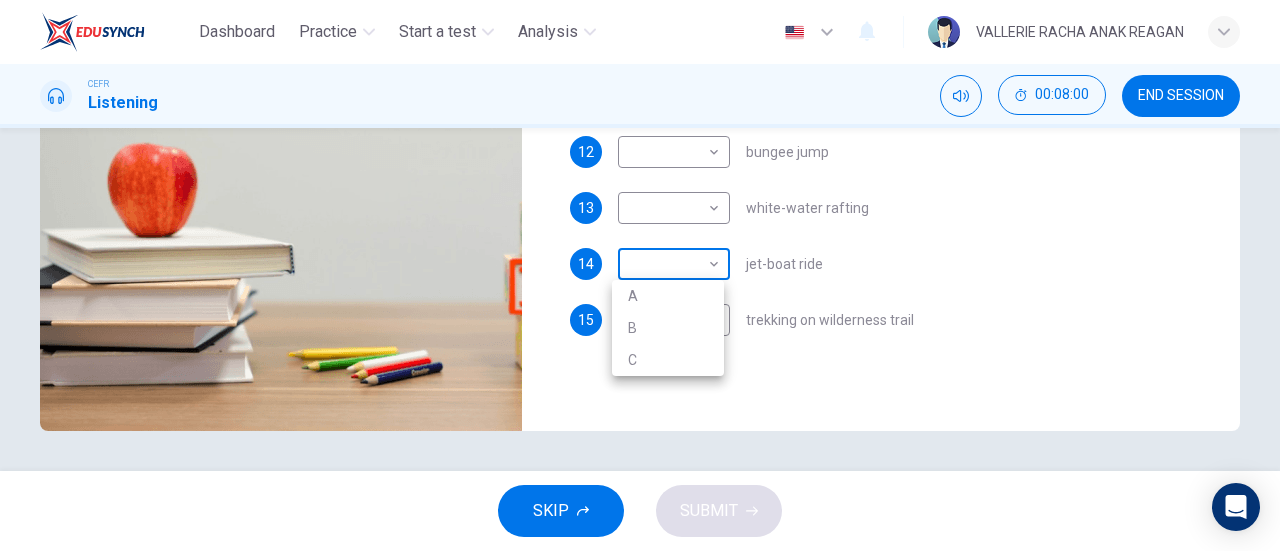 click on "Dashboard Practice Start a test Analysis English en ​ VALLERIE RACHA ANAK REAGAN CEFR Listening 00:08:00 END SESSION Questions 12 - 15 Write the correct letter,  A ,  B , or  C  next to the questions below.
Who wants to do each of the activities below? A. only Jacinta B. only Lewis C. both Jacinta and Lewis 12 ​ ​ bungee jump 13 ​ ​ white-water rafting 14 ​ ​ jet-boat ride 15 ​ ​ trekking on wilderness trail Holiday in Queenstown 00m 48s SKIP SUBMIT EduSynch - Online Language Proficiency Testing
Dashboard Practice Start a test Analysis Notifications © Copyright  2025 A B C" at bounding box center (640, 275) 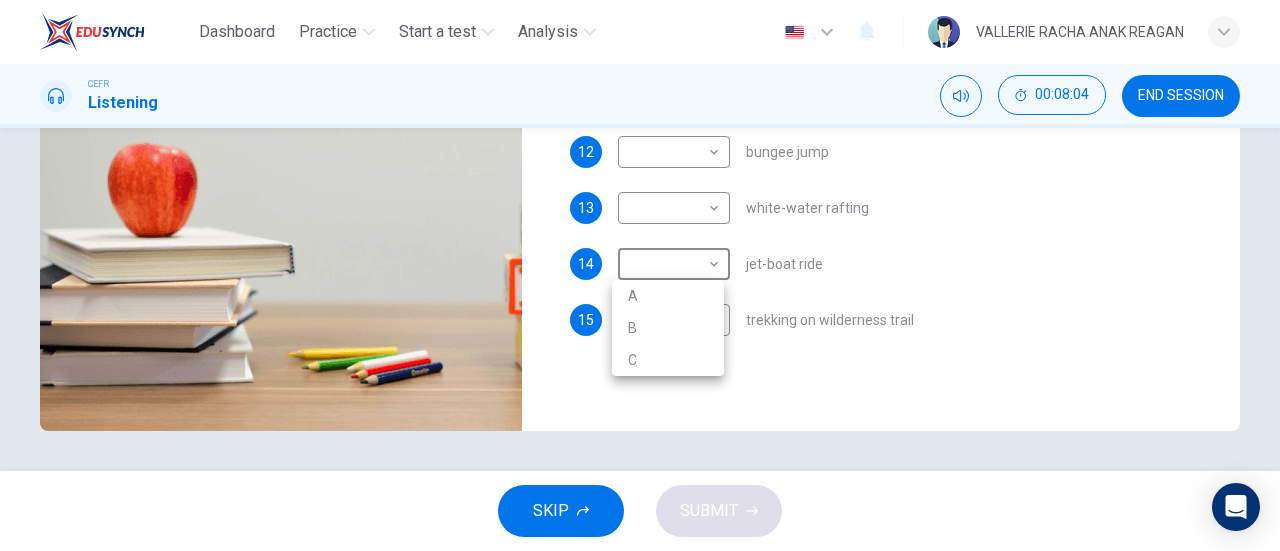 click at bounding box center (640, 275) 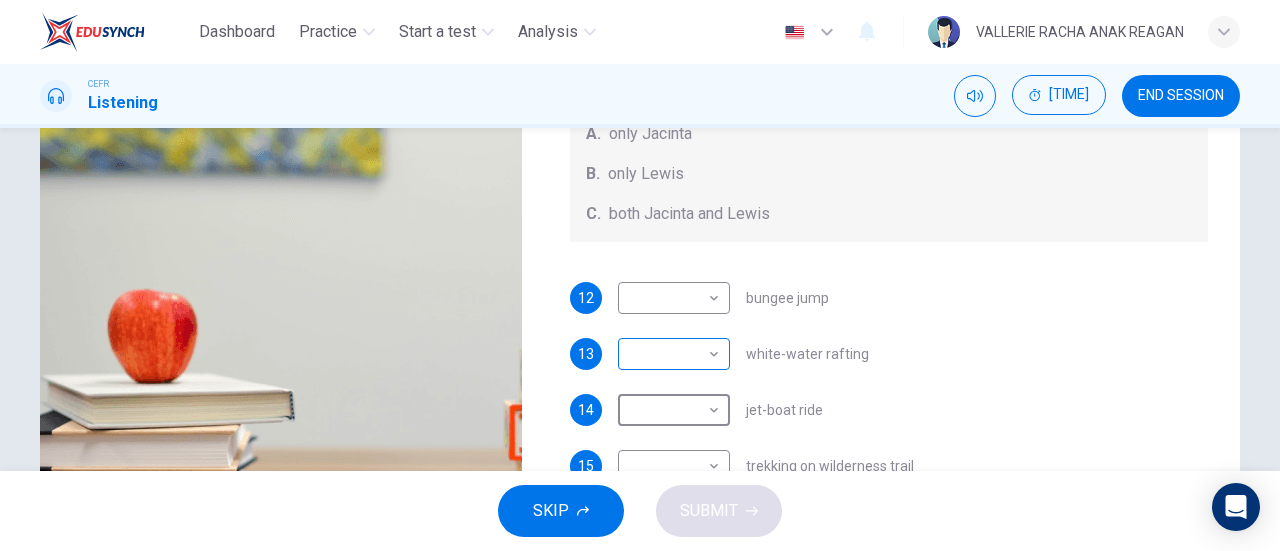 scroll, scrollTop: 332, scrollLeft: 0, axis: vertical 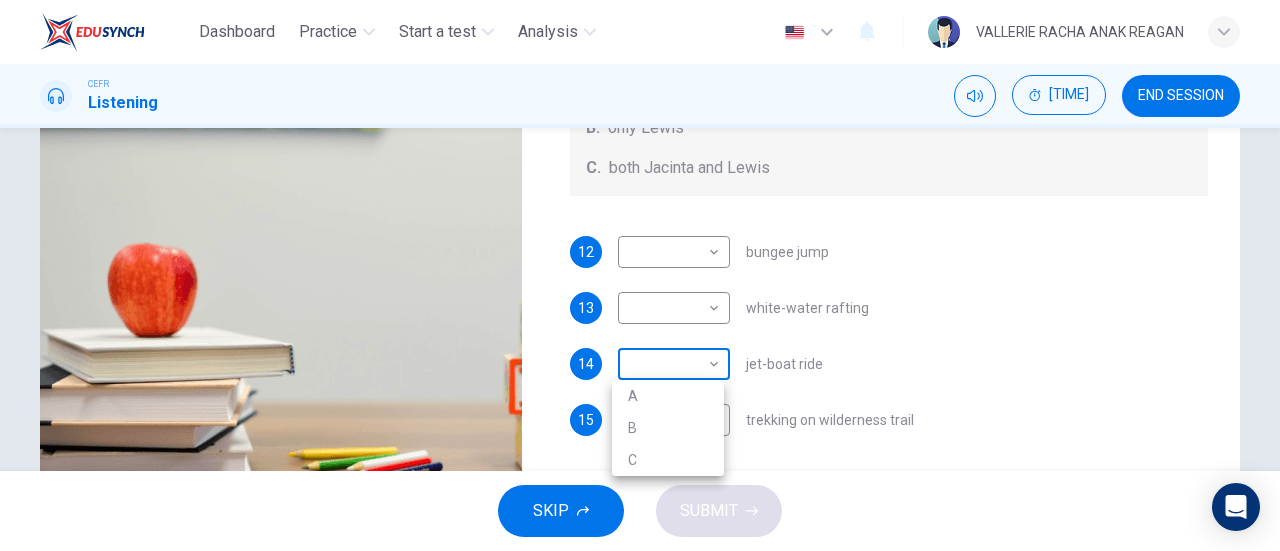 click on "Dashboard Practice Start a test Analysis English en ​ [NAME] [NAME] [NAME] CEFR Listening 00:08:12 END SESSION Questions 12 - 15 Write the correct letter,  A ,  B , or  C  next to the questions below.
Who wants to do each of the activities below? A. only Jacinta B. only Lewis C. both Jacinta and Lewis 12 ​ ​ bungee jump 13 ​ ​ white-water rafting 14 ​ ​ jet-boat ride 15 ​ ​ trekking on wilderness trail Holiday in Queenstown 00m 36s SKIP SUBMIT EduSynch - Online Language Proficiency Testing
Dashboard Practice Start a test Analysis Notifications © Copyright  2025 A B C" at bounding box center [640, 275] 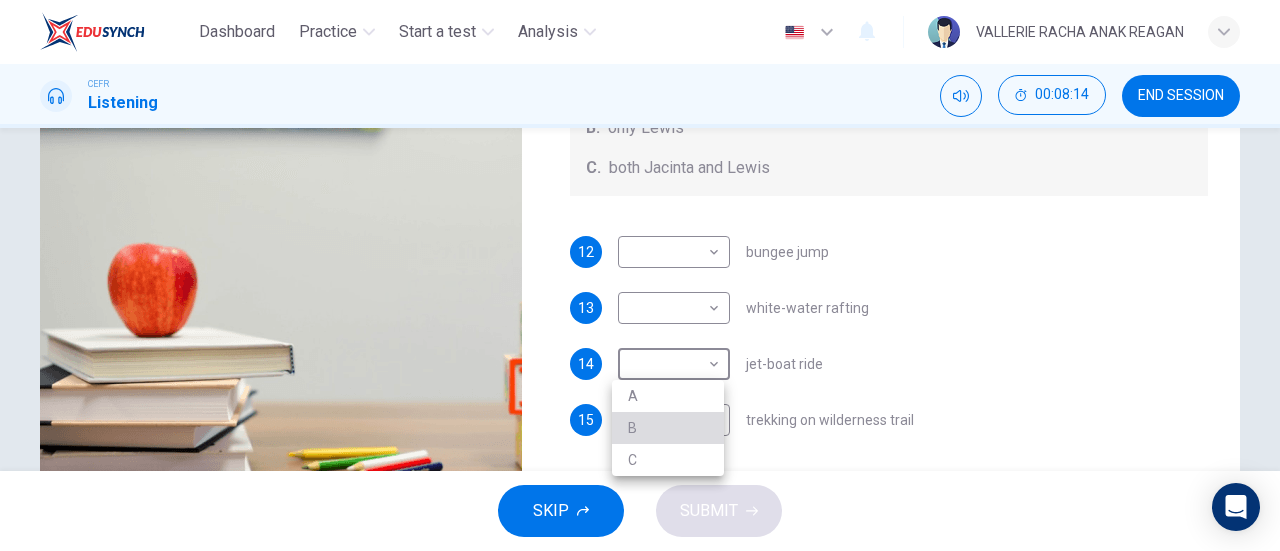click on "B" at bounding box center [668, 428] 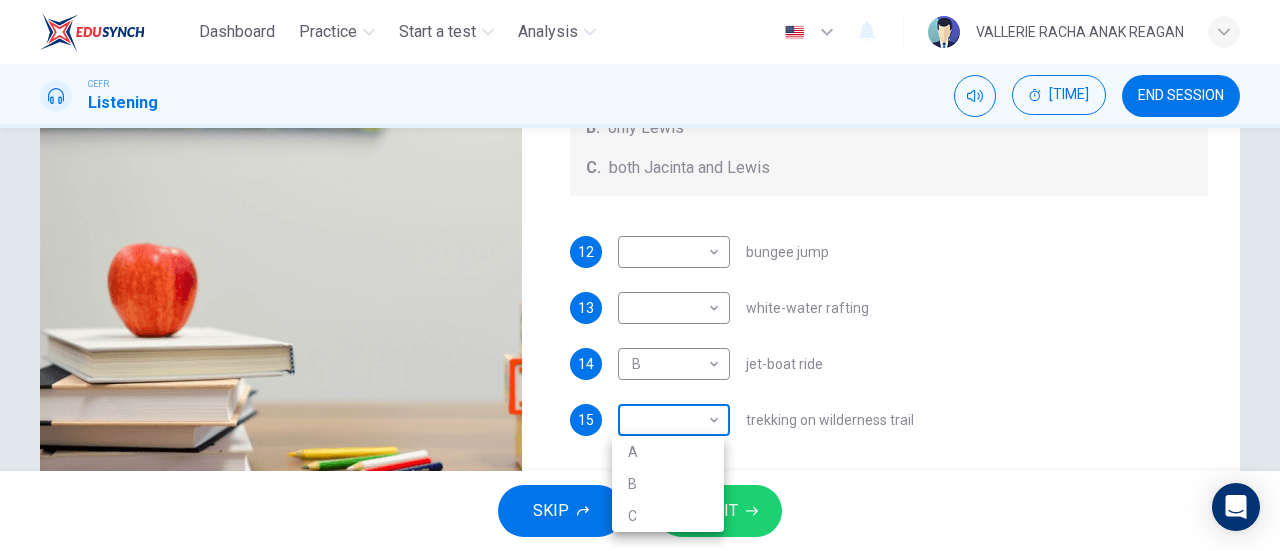 click on "Dashboard Practice Start a test Analysis English en ​​VALLERIE RACHA ANAK REAGAN CEFR Listening 00:08:29 END SESSION Questions 12 - 15 Write the correct letter,  A ,  B , or  C  next to the questions below.
Who wants to do each of the activities below? A. only Jacinta B. only Lewis C. both Jacinta and Lewis 12 ​​ bungee jump 13 ​​ white-water rafting 14 B B ​ jet-boat ride 15 ​ trekking on wilderness trail Holiday in Queenstown 00m 19s SKIP SUBMIT EduSynch - Online Language Proficiency Testing
Dashboard Practice Start a test Analysis Notifications © Copyright  2025 A B C" at bounding box center (640, 275) 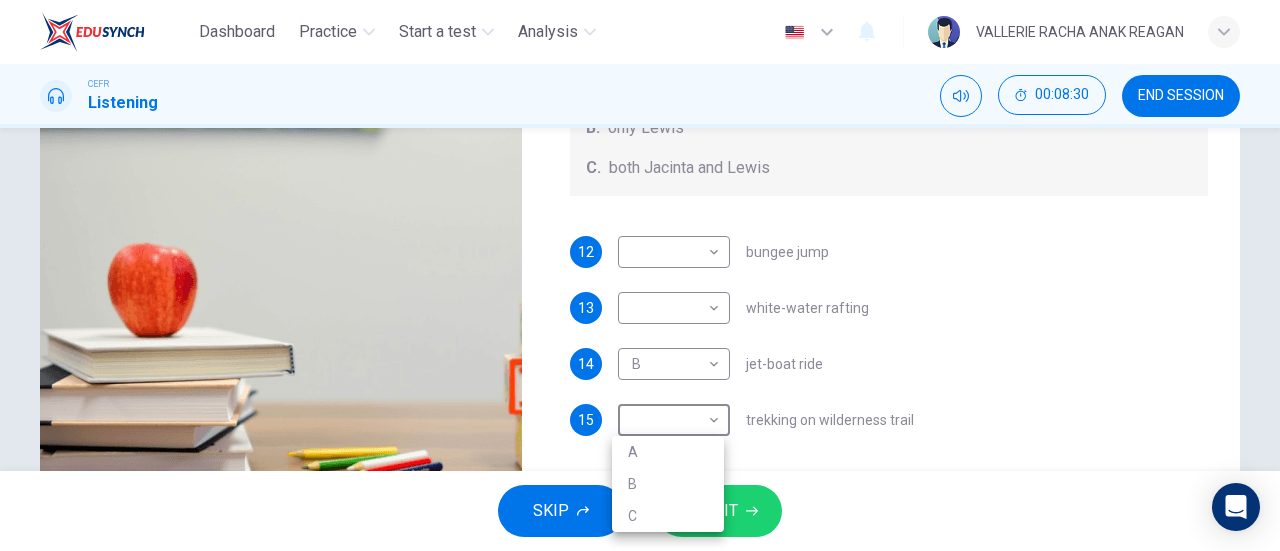 click on "A" at bounding box center (668, 452) 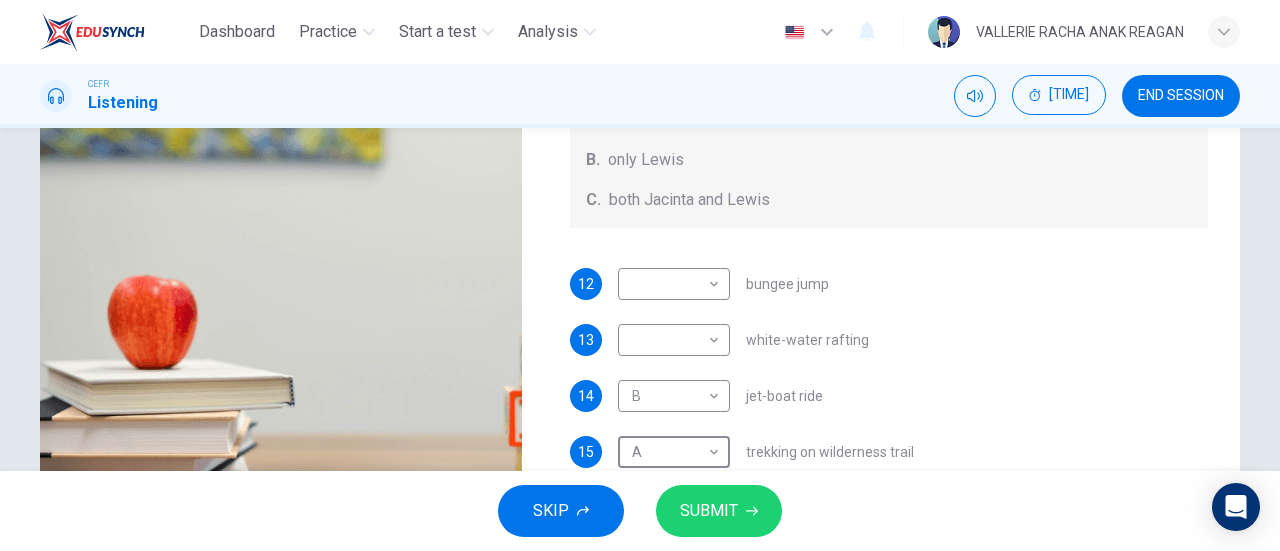 scroll, scrollTop: 332, scrollLeft: 0, axis: vertical 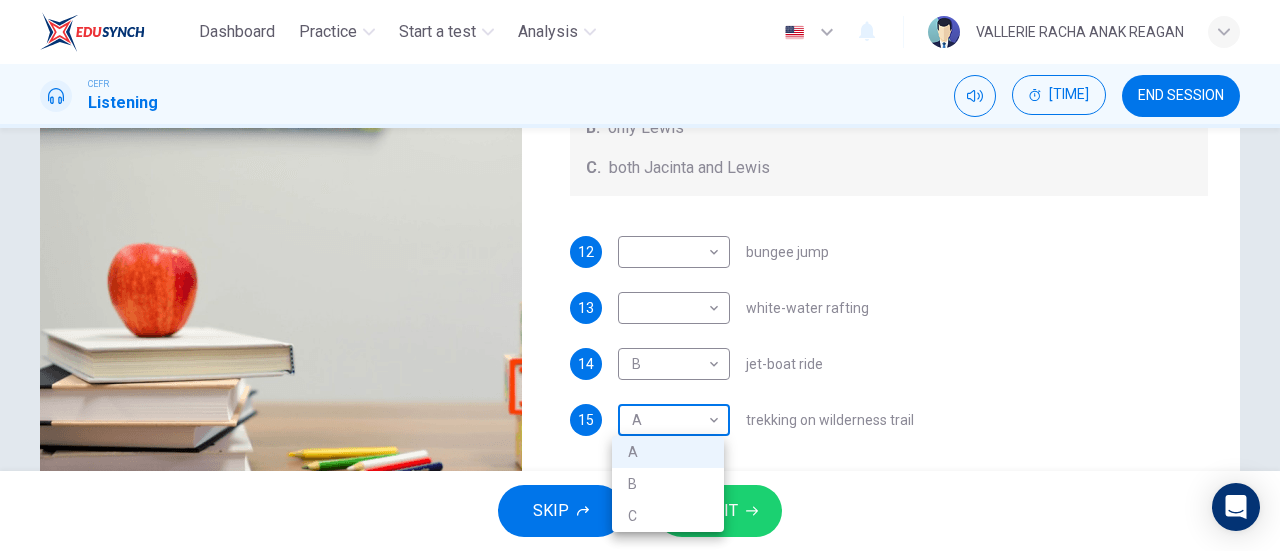 click on "Dashboard Practice Start a test Analysis English en ​ [NAME] [NAME] [NAME] CEFR Listening 00:08:39 END SESSION Questions 12 - 15 Write the correct letter,  A ,  B , or  C  next to the questions below.
Who wants to do each of the activities below? A. only Jacinta B. only Lewis C. both Jacinta and Lewis 12 ​ ​ bungee jump 13 ​ ​ white-water rafting 14 B B ​ jet-boat ride 15 A A ​ trekking on wilderness trail Holiday in Queenstown 00m 09s SKIP SUBMIT EduSynch - Online Language Proficiency Testing
Dashboard Practice Start a test Analysis Notifications © Copyright  2025 A B C" at bounding box center (640, 275) 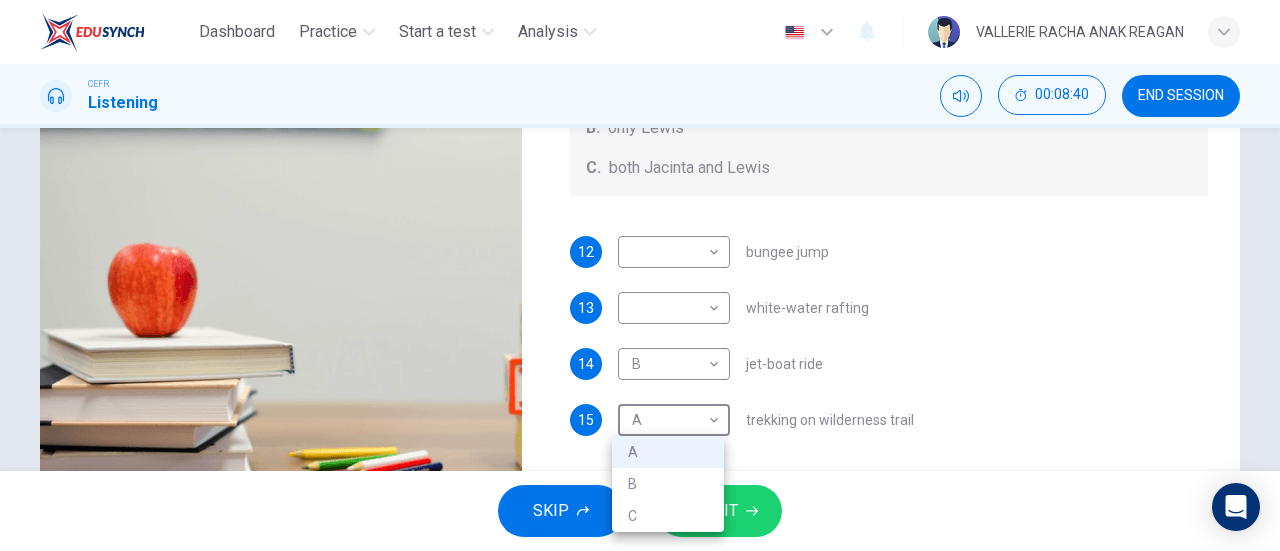 click on "C" at bounding box center (668, 516) 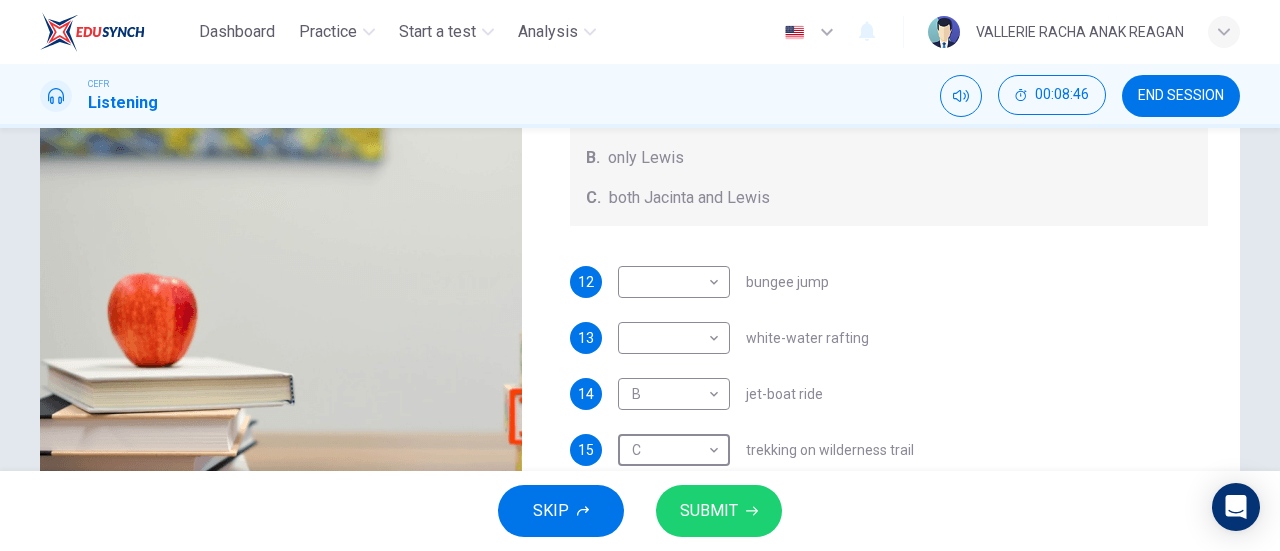 scroll, scrollTop: 132, scrollLeft: 0, axis: vertical 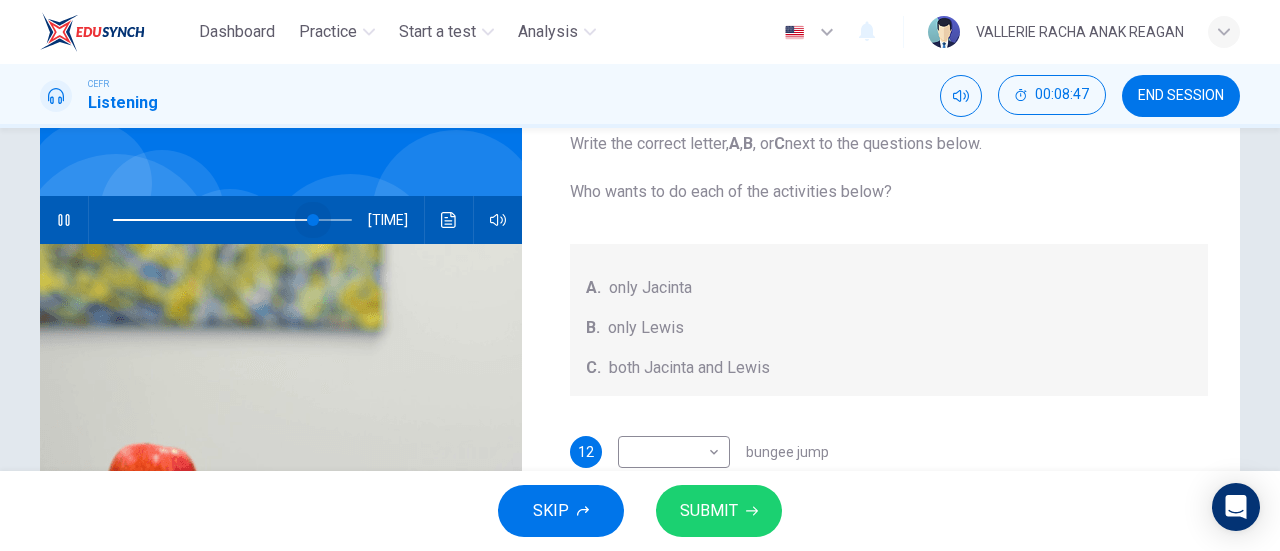 click at bounding box center (232, 220) 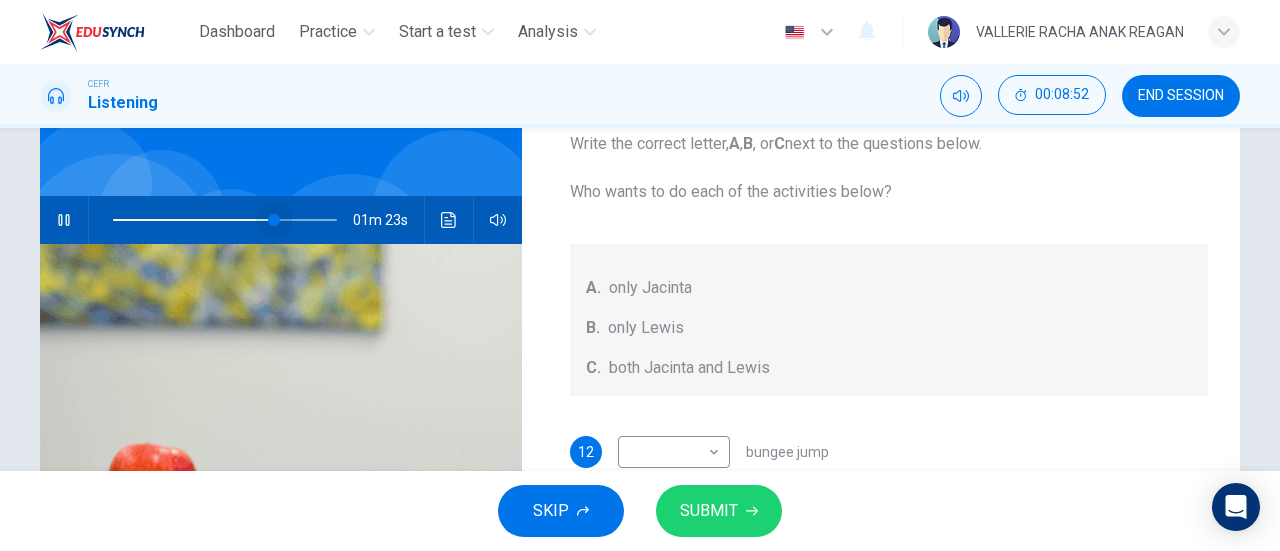click at bounding box center (225, 220) 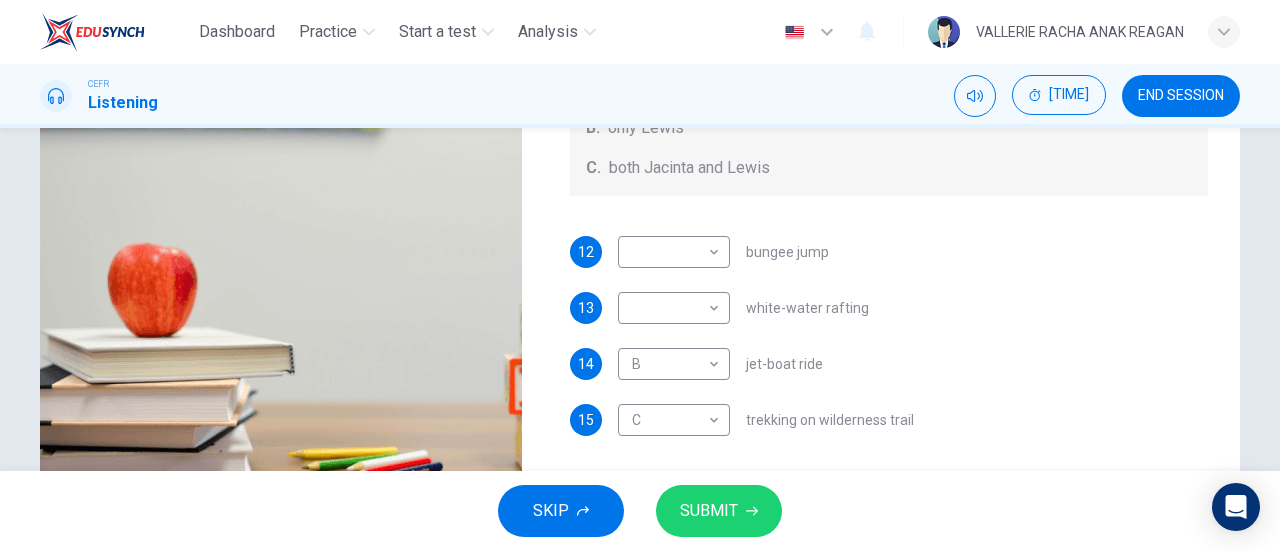 scroll, scrollTop: 232, scrollLeft: 0, axis: vertical 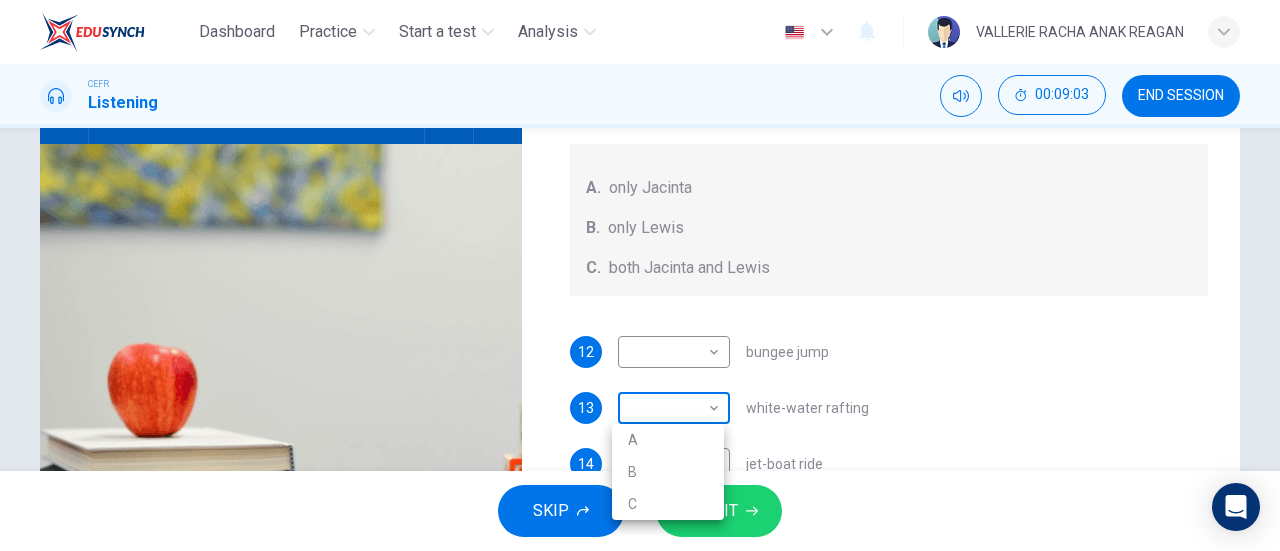 click on "Dashboard Practice Start a test Analysis English en ​ [NAME] [NAME] [NAME] CEFR Listening 00:09:03 END SESSION Questions 12 - 15 Write the correct letter,  A ,  B , or  C  next to the questions below.
Who wants to do each of the activities below? A. only Jacinta B. only Lewis C. both Jacinta and Lewis 12 ​ ​ bungee jump 13 ​ ​ white-water rafting 14 B B ​ jet-boat ride 15 C C ​ trekking on wilderness trail Holiday in Queenstown 01m 12s SKIP SUBMIT EduSynch - Online Language Proficiency Testing
Dashboard Practice Start a test Analysis Notifications © Copyright  2025 A B C" at bounding box center [640, 275] 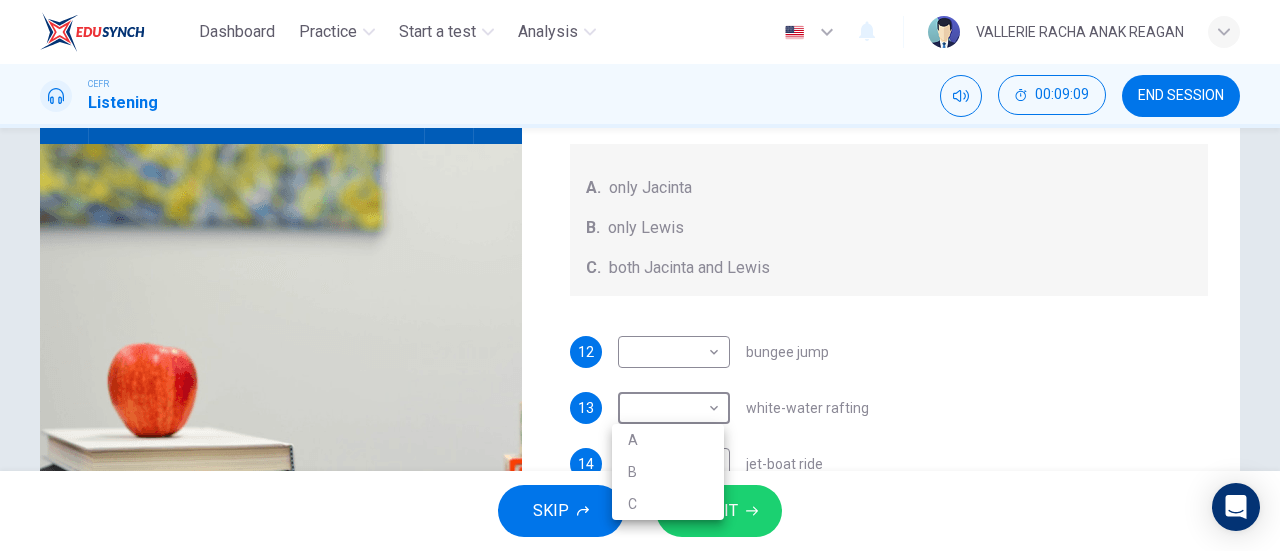 click at bounding box center [640, 275] 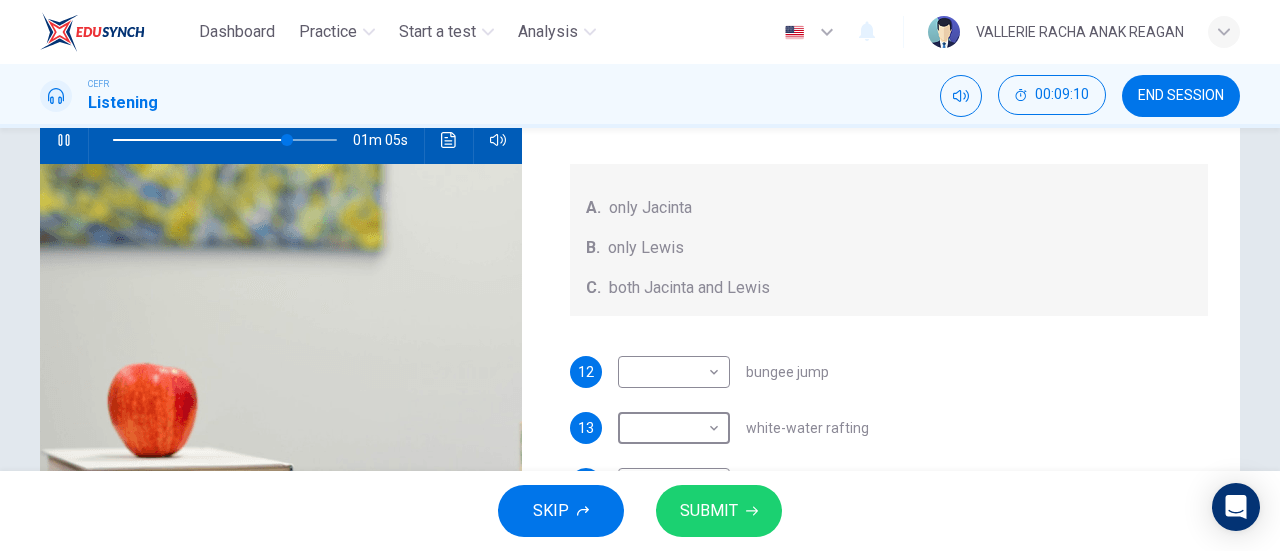 scroll, scrollTop: 232, scrollLeft: 0, axis: vertical 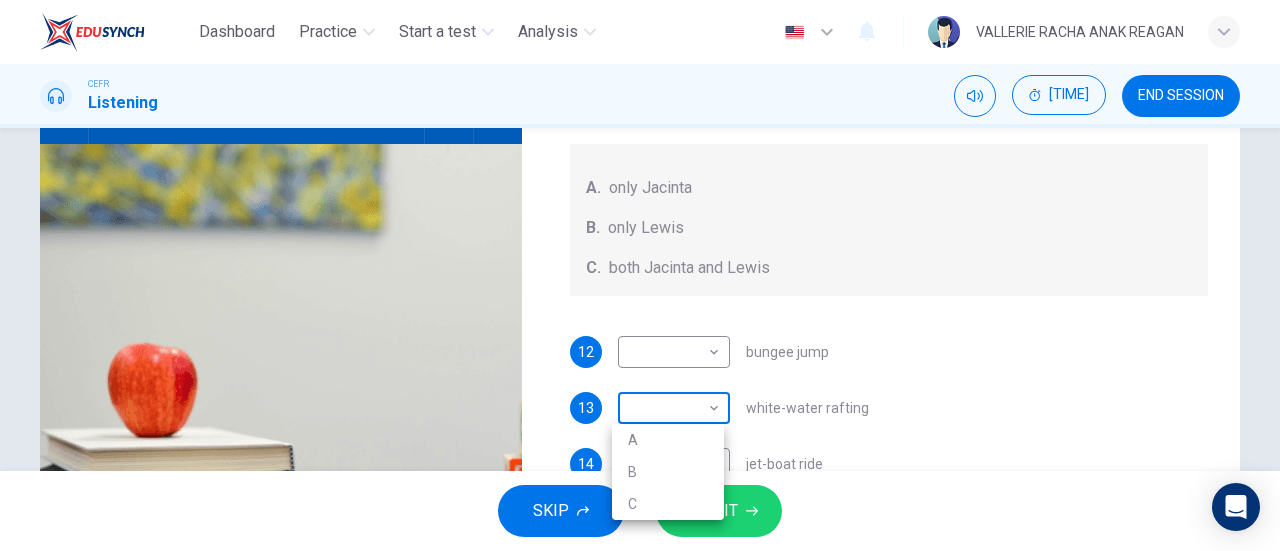 click on "Dashboard Practice Start a test Analysis English en ​​VALLERIE RACHA ANAK REAGAN CEFR Listening 00:09:12 END SESSION Questions 12 - 15 Write the correct letter,  A ,  B , or  C  next to the questions below.
Who wants to do each of the activities below? A. only Jacinta B. only Lewis C. both Jacinta and Lewis 12 ​​ bungee jump 13 ​​ white-water rafting 14 B B ​ jet-boat ride 15 C C ​ trekking on wilderness trail Holiday in Queenstown 01m 03s SKIP SUBMIT EduSynch - Online Language Proficiency Testing
Dashboard Practice Start a test Analysis Notifications © Copyright  2025 A B C" at bounding box center [640, 275] 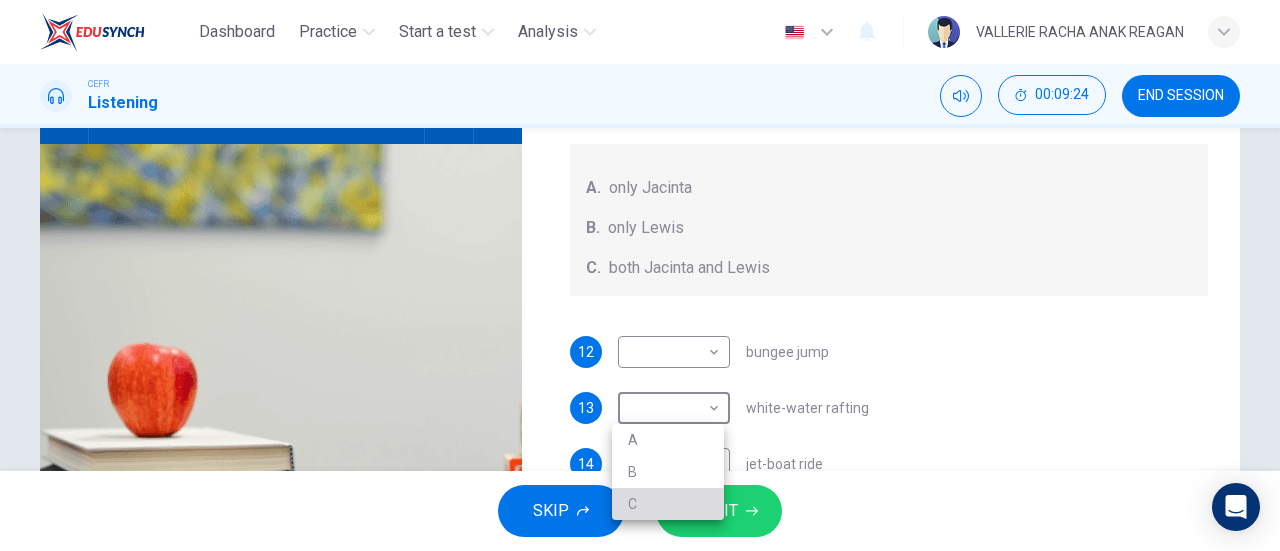 click on "C" at bounding box center [668, 504] 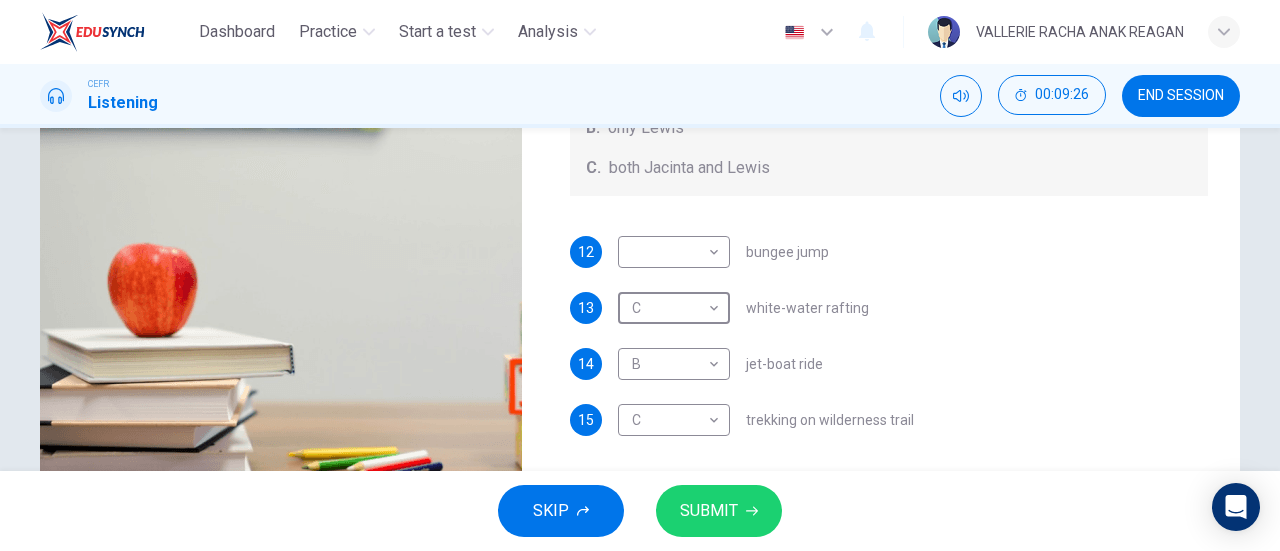 scroll, scrollTop: 132, scrollLeft: 0, axis: vertical 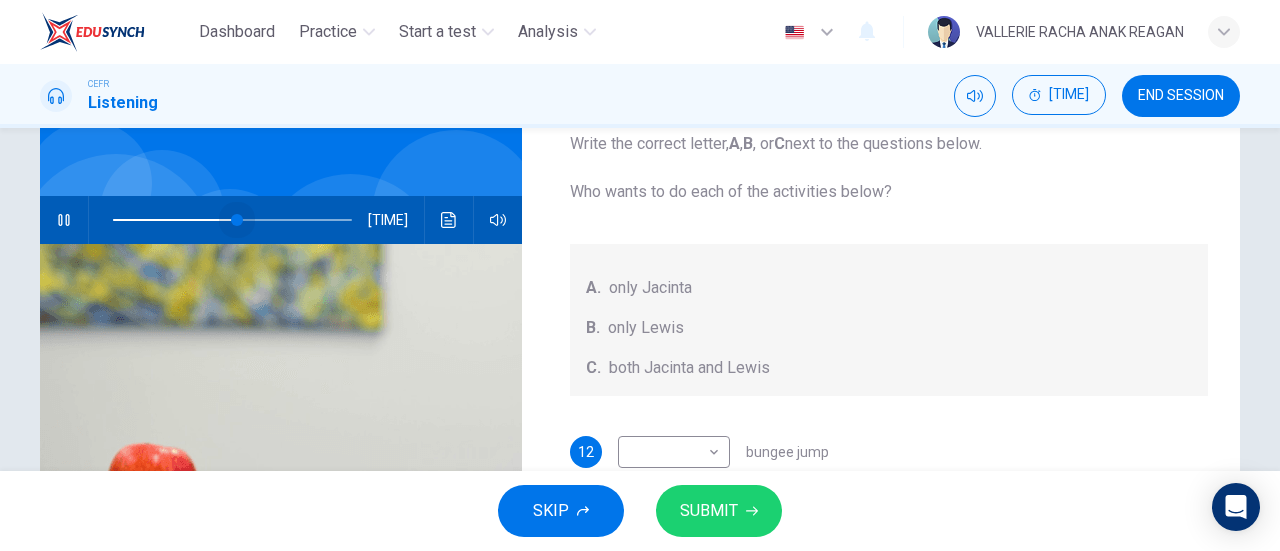 click at bounding box center [232, 220] 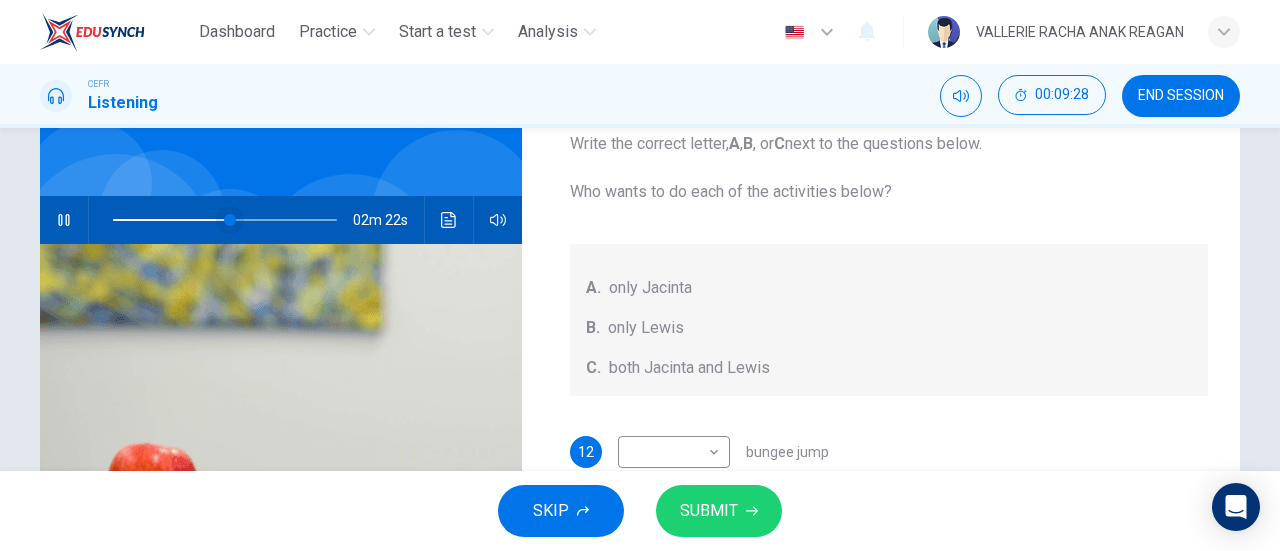 click at bounding box center [230, 220] 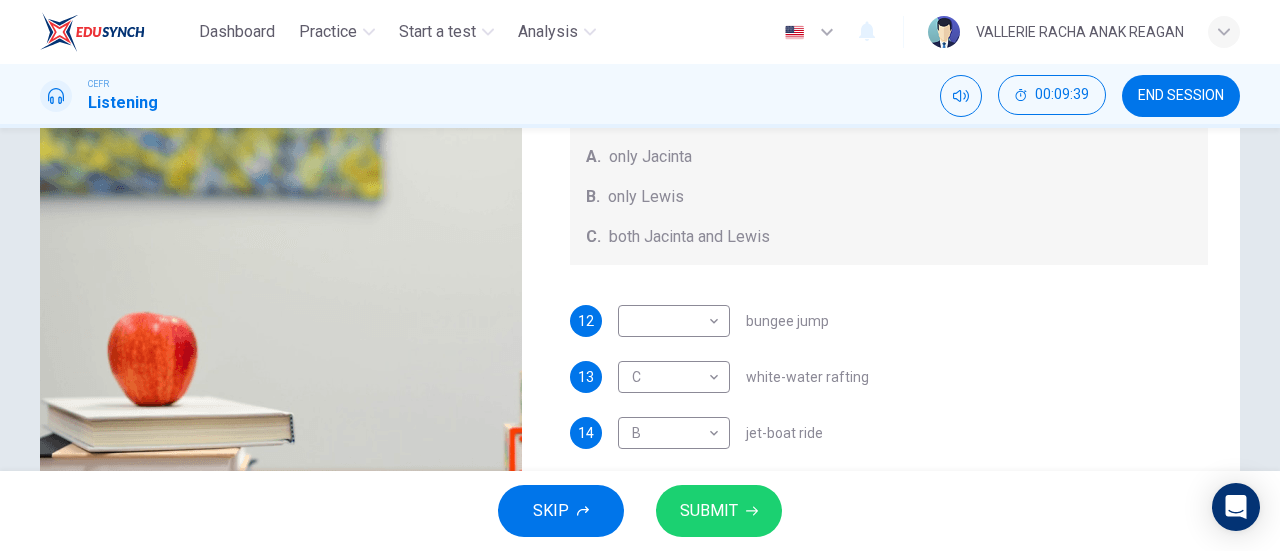 scroll, scrollTop: 232, scrollLeft: 0, axis: vertical 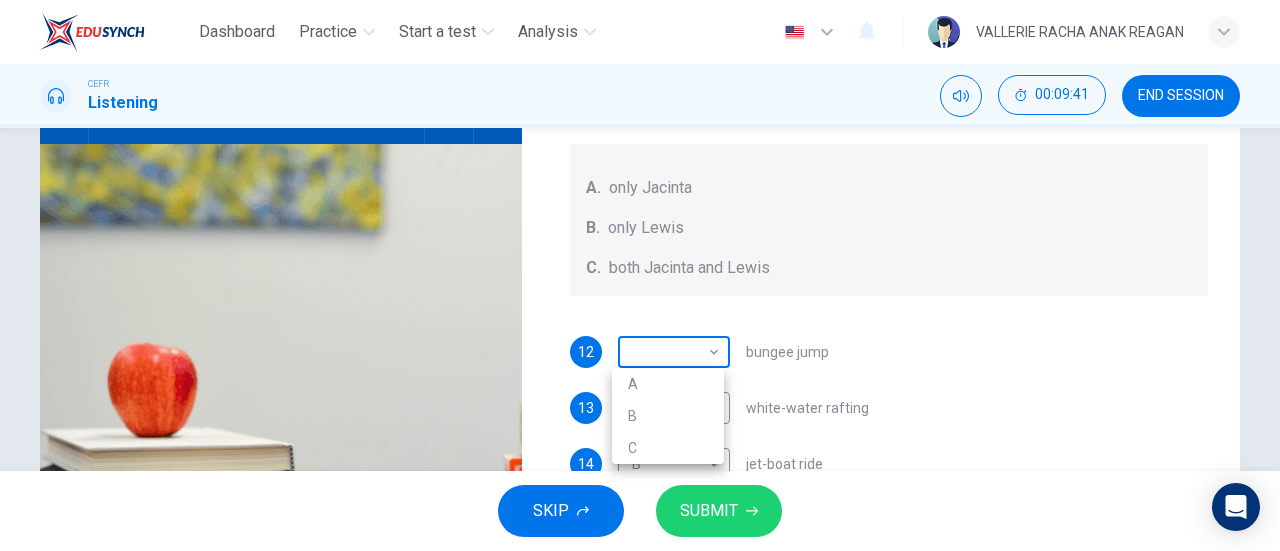 click on "Dashboard Practice Start a test Analysis English en ​ [NAME] [NAME] [NAME] CEFR Listening 00:09:41 END SESSION Questions 12 - 15 Write the correct letter,  A ,  B , or  C  next to the questions below.
Who wants to do each of the activities below? A. only Jacinta B. only Lewis C. both Jacinta and Lewis 12 ​ ​ bungee jump 13 C C ​ white-water rafting 14 B B ​ jet-boat ride 15 C C ​ trekking on wilderness trail Holiday in Queenstown 01m 59s SKIP SUBMIT EduSynch - Online Language Proficiency Testing
Dashboard Practice Start a test Analysis Notifications © Copyright  2025 A B C" at bounding box center (640, 275) 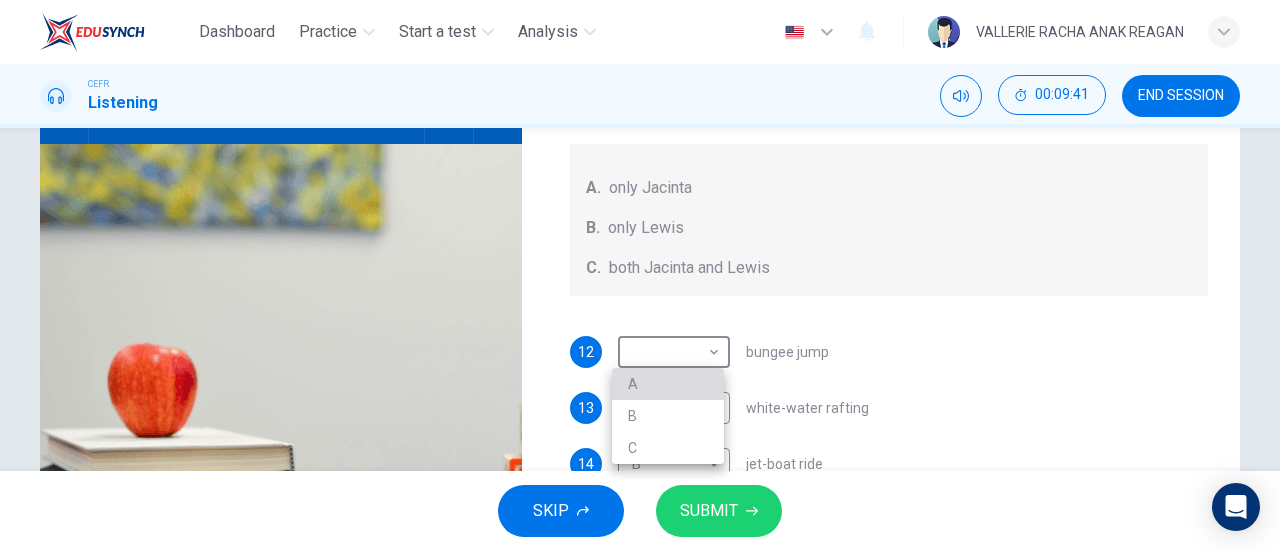 click on "A" at bounding box center (668, 384) 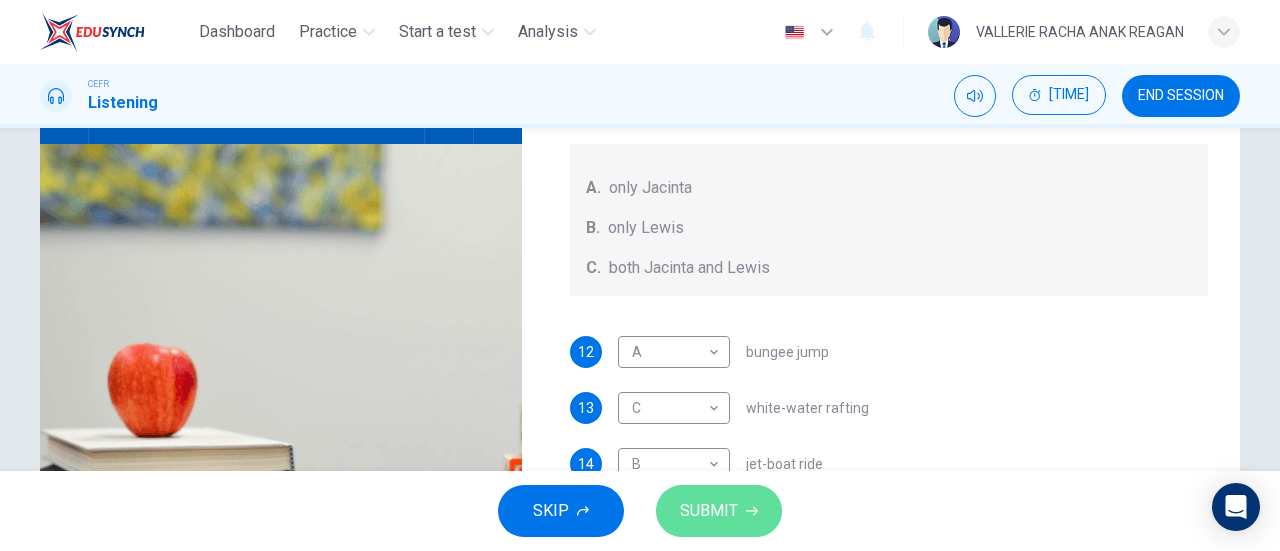 click on "SUBMIT" at bounding box center [719, 511] 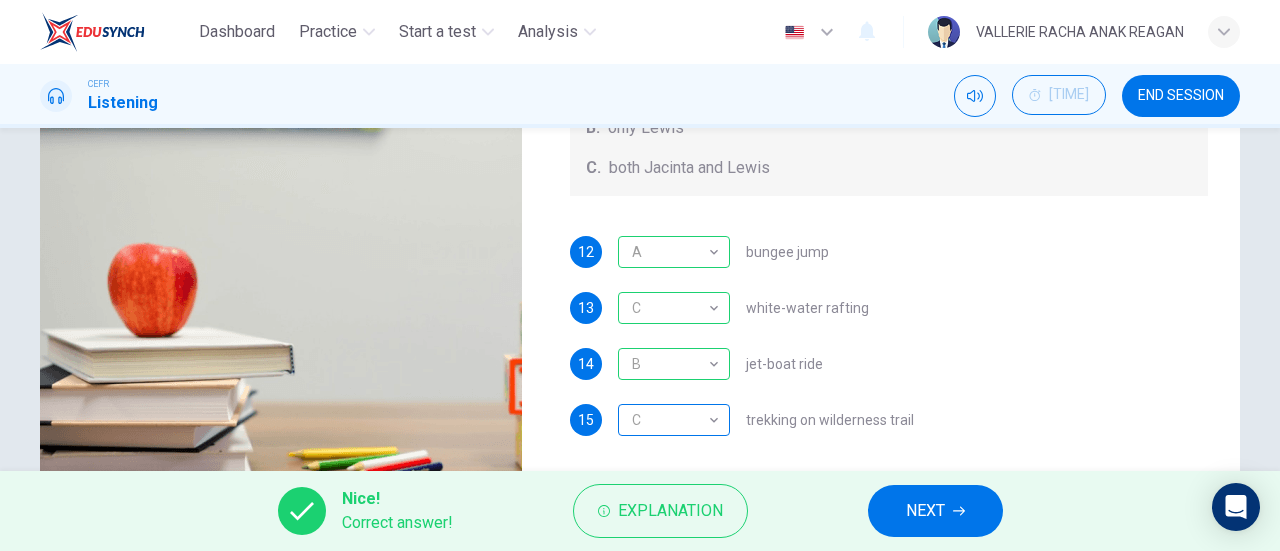 scroll, scrollTop: 432, scrollLeft: 0, axis: vertical 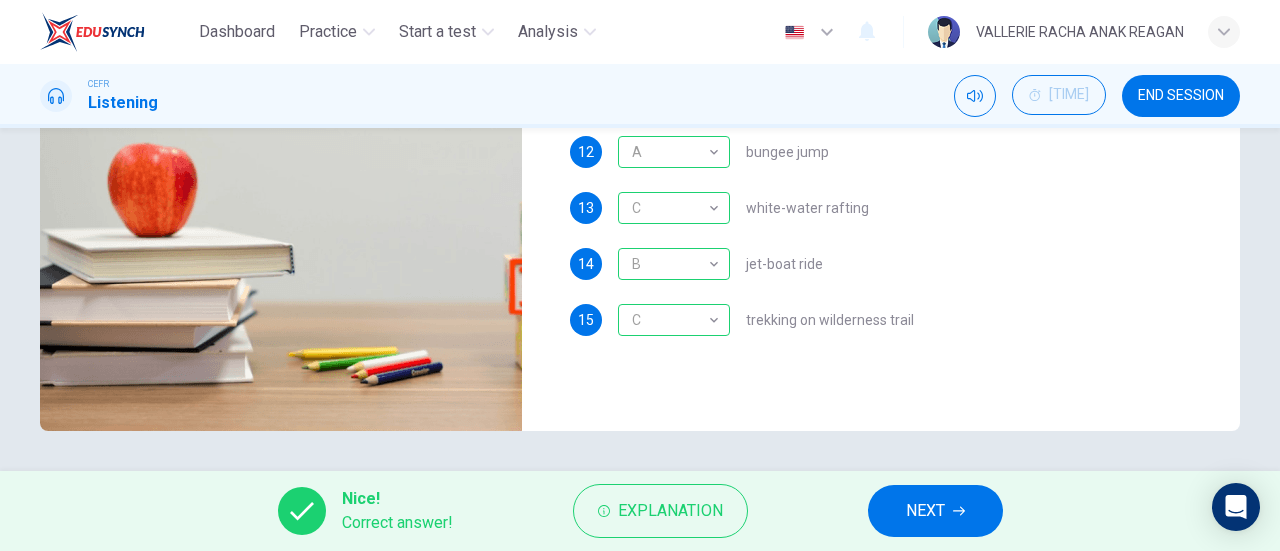 click on "NEXT" at bounding box center (925, 511) 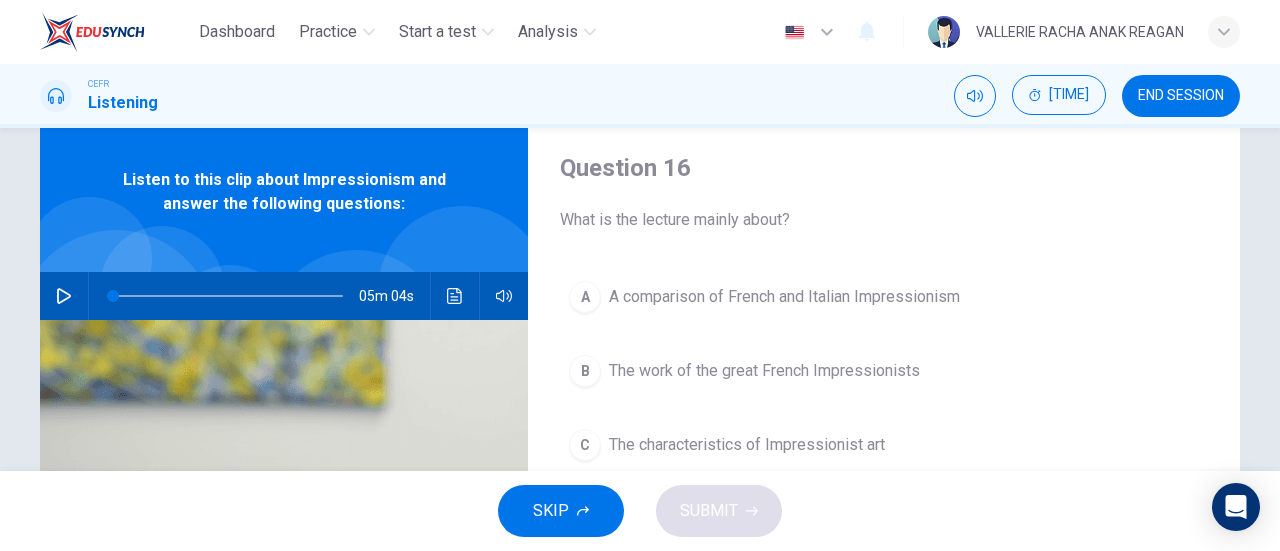 scroll, scrollTop: 100, scrollLeft: 0, axis: vertical 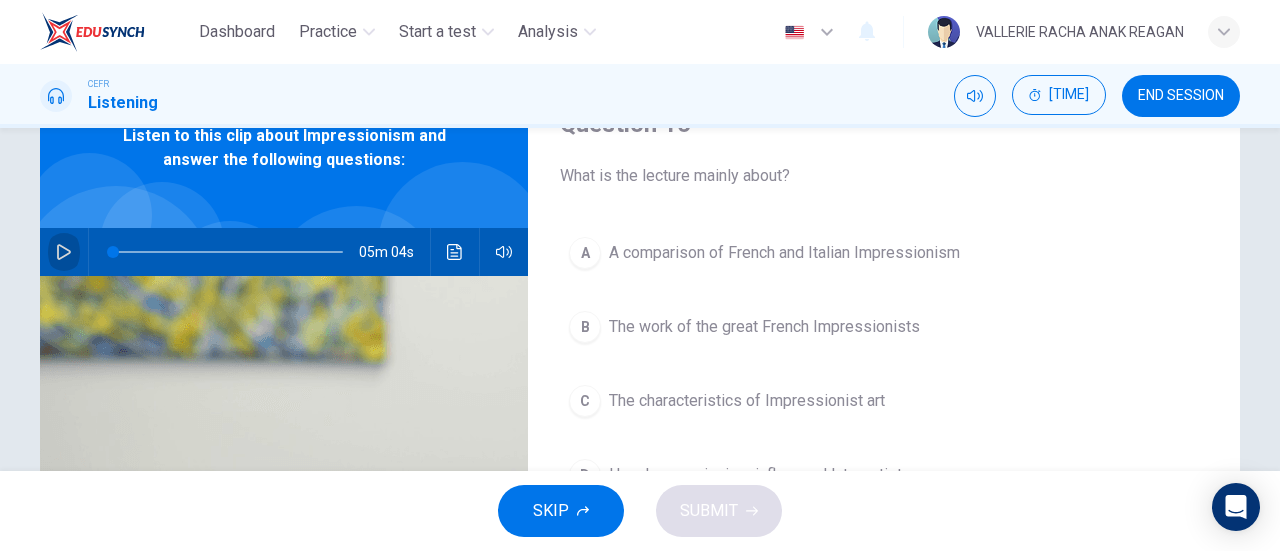 click at bounding box center (64, 252) 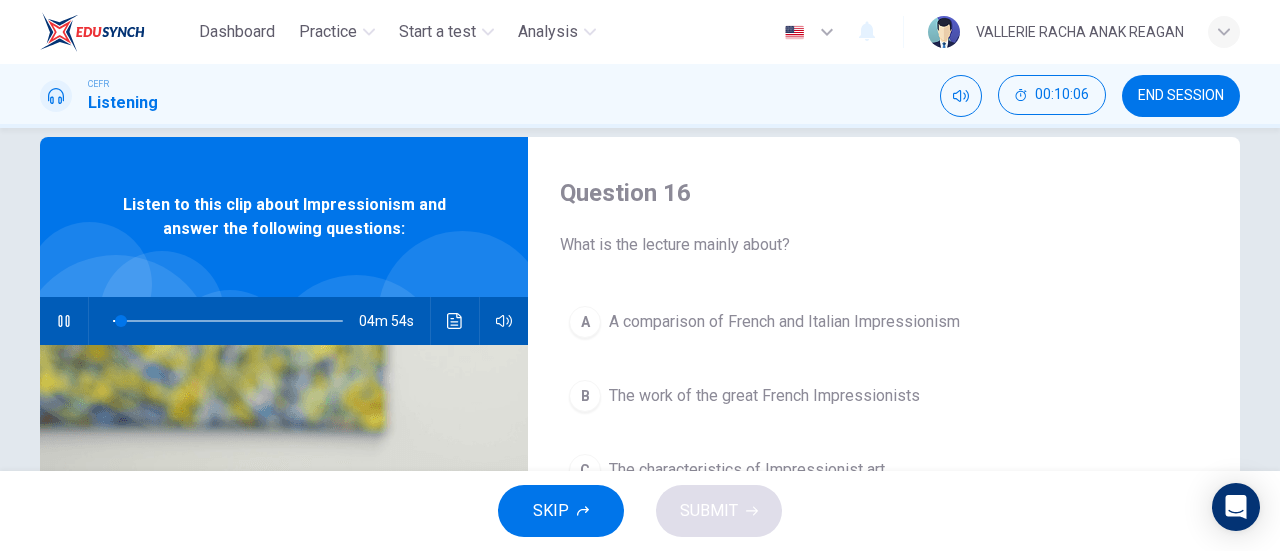 scroll, scrollTop: 0, scrollLeft: 0, axis: both 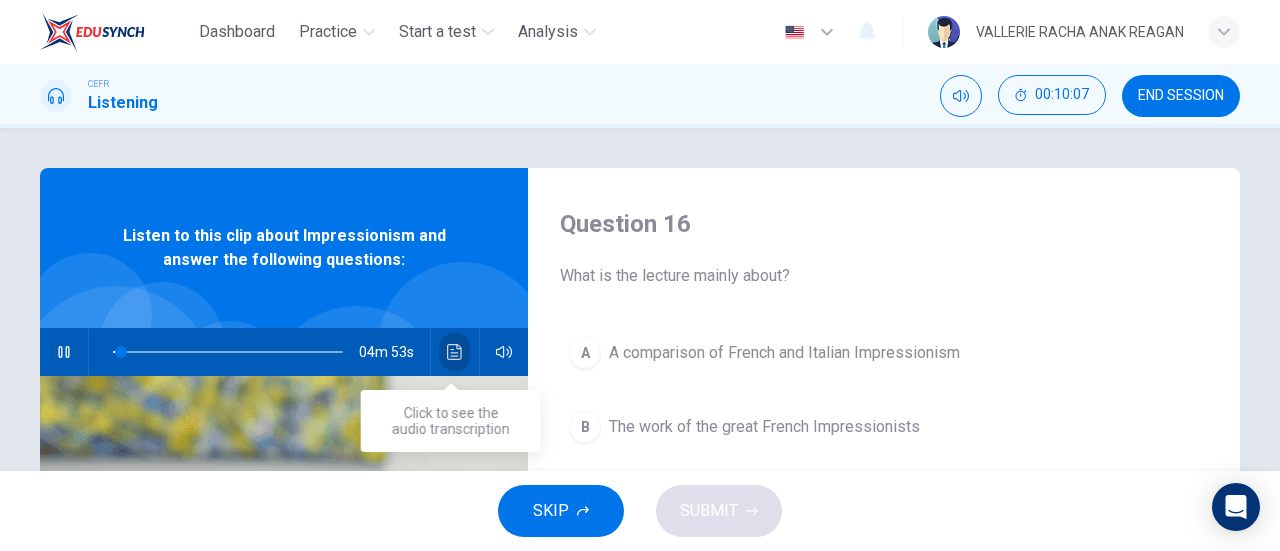 click at bounding box center (455, 352) 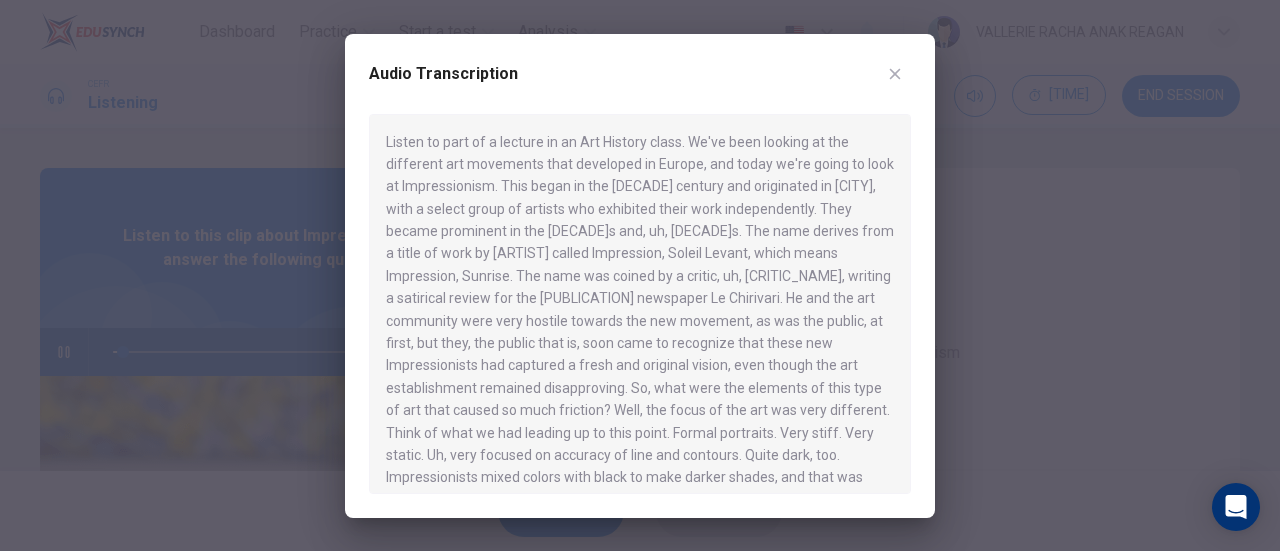 click on "Audio Transcription" at bounding box center [640, 276] 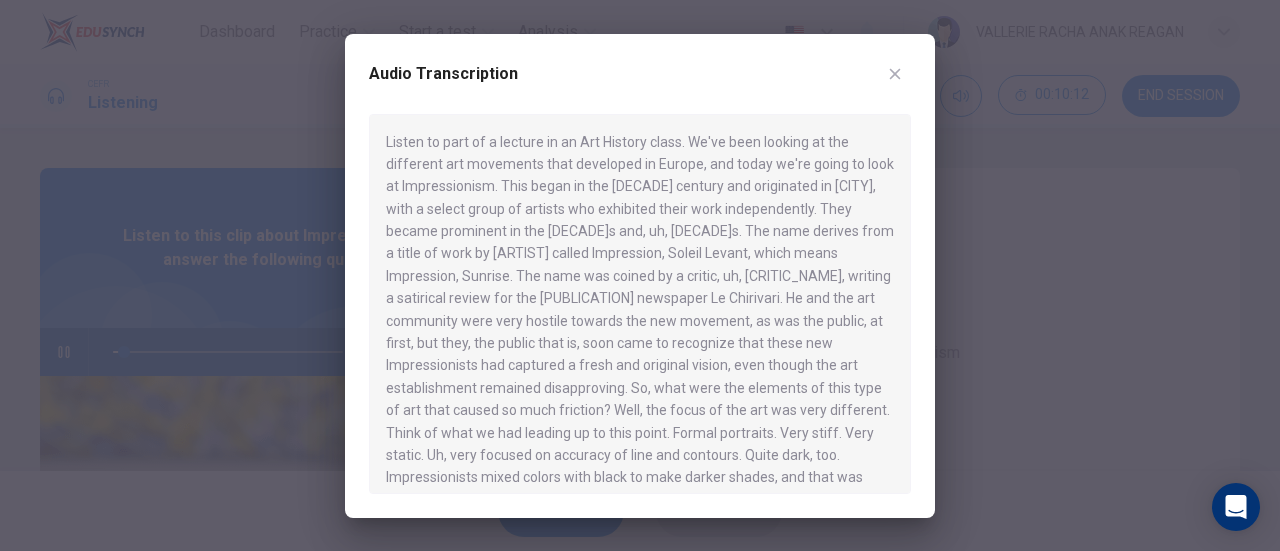click at bounding box center (895, 74) 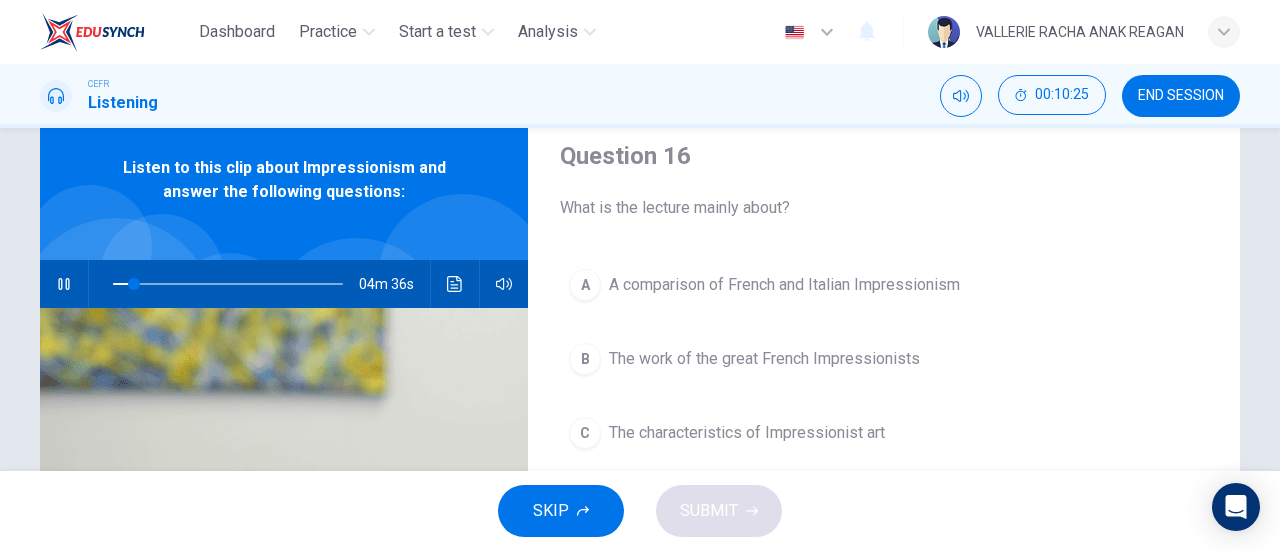 scroll, scrollTop: 100, scrollLeft: 0, axis: vertical 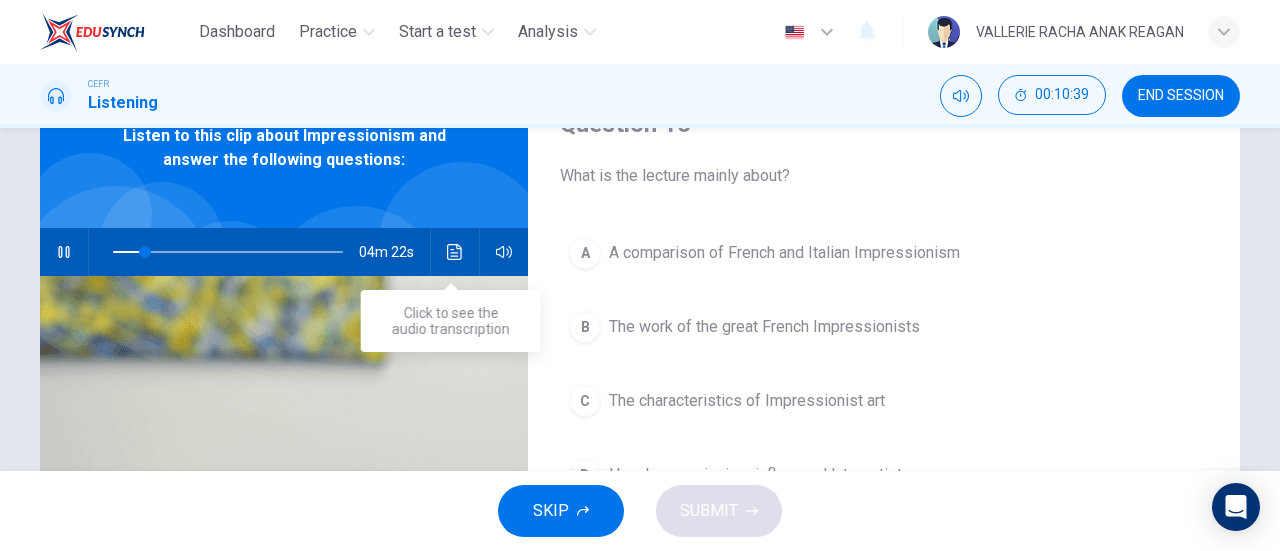 drag, startPoint x: 442, startPoint y: 249, endPoint x: 452, endPoint y: 265, distance: 18.867962 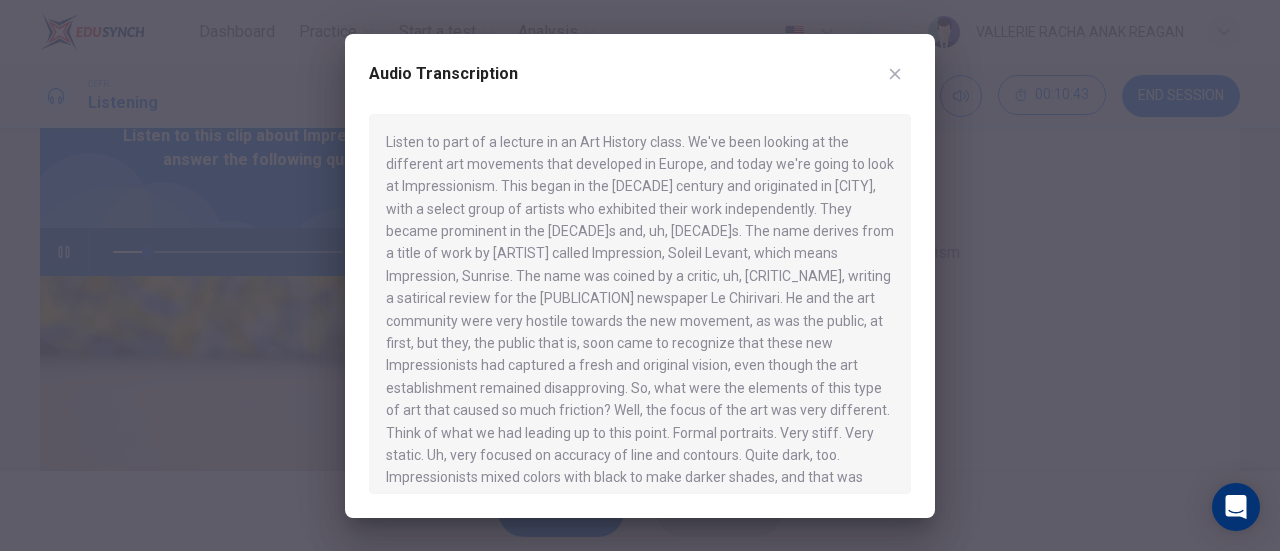 scroll, scrollTop: 100, scrollLeft: 0, axis: vertical 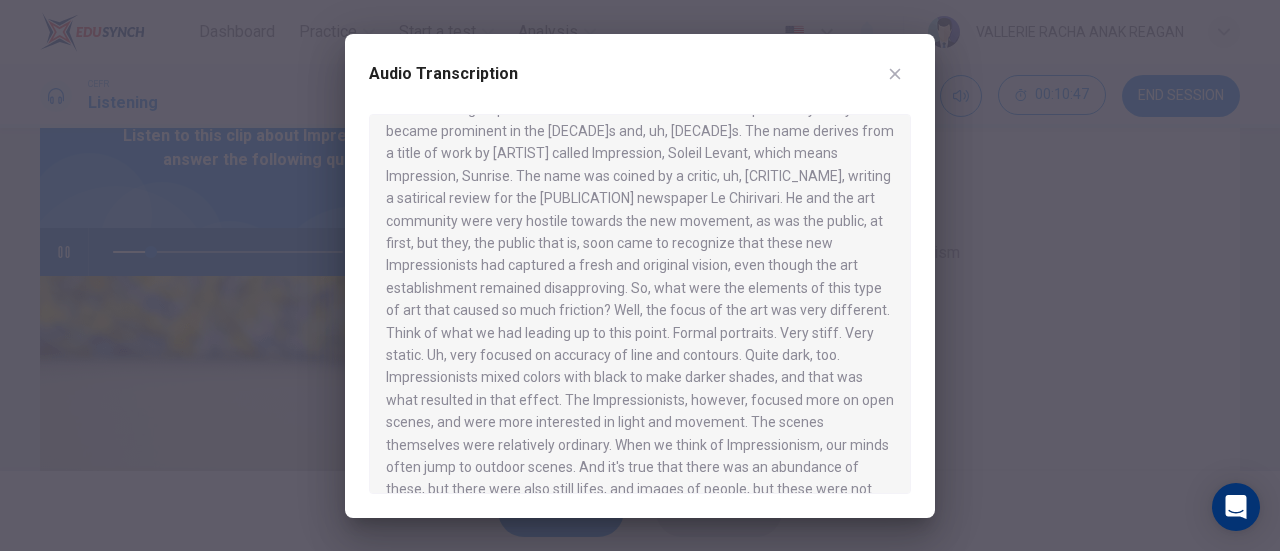 drag, startPoint x: 646, startPoint y: 225, endPoint x: 756, endPoint y: 227, distance: 110.01818 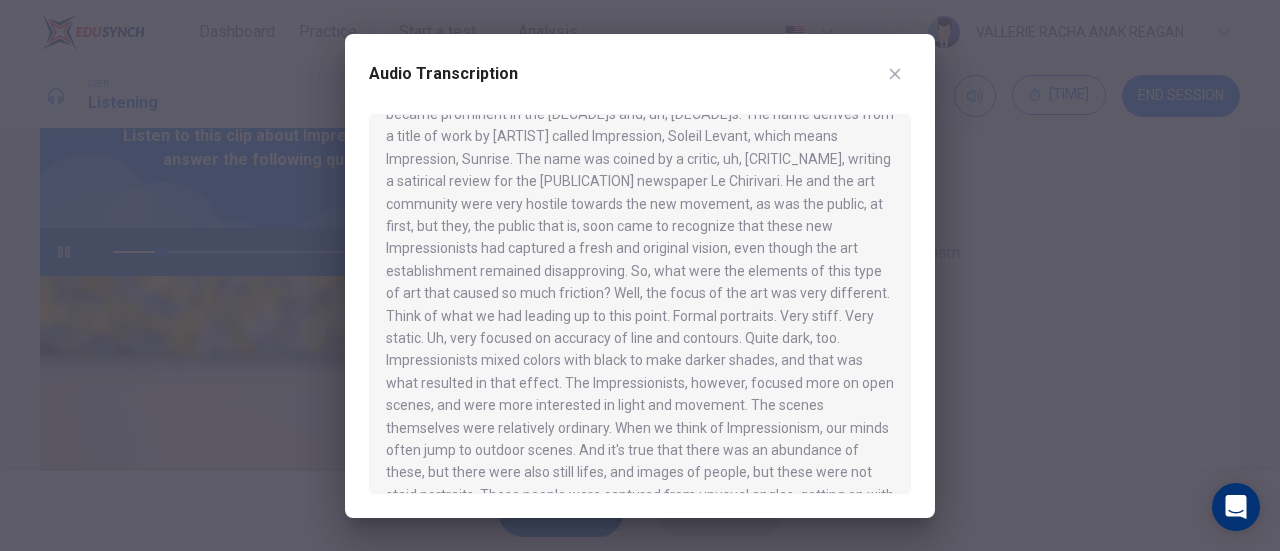 scroll, scrollTop: 119, scrollLeft: 0, axis: vertical 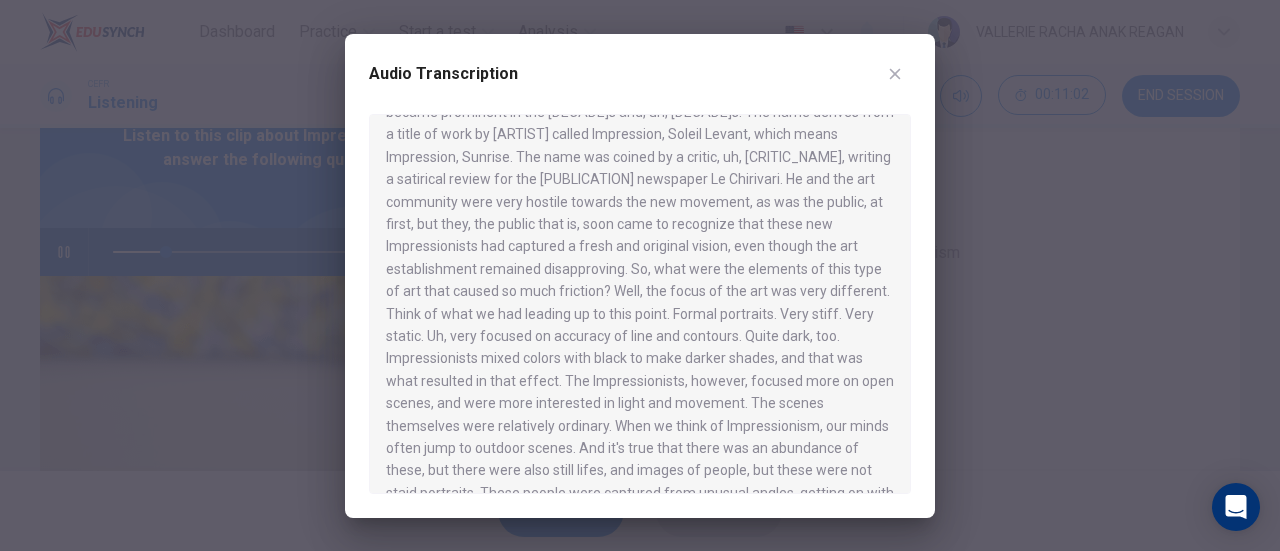 drag, startPoint x: 653, startPoint y: 275, endPoint x: 619, endPoint y: 319, distance: 55.605755 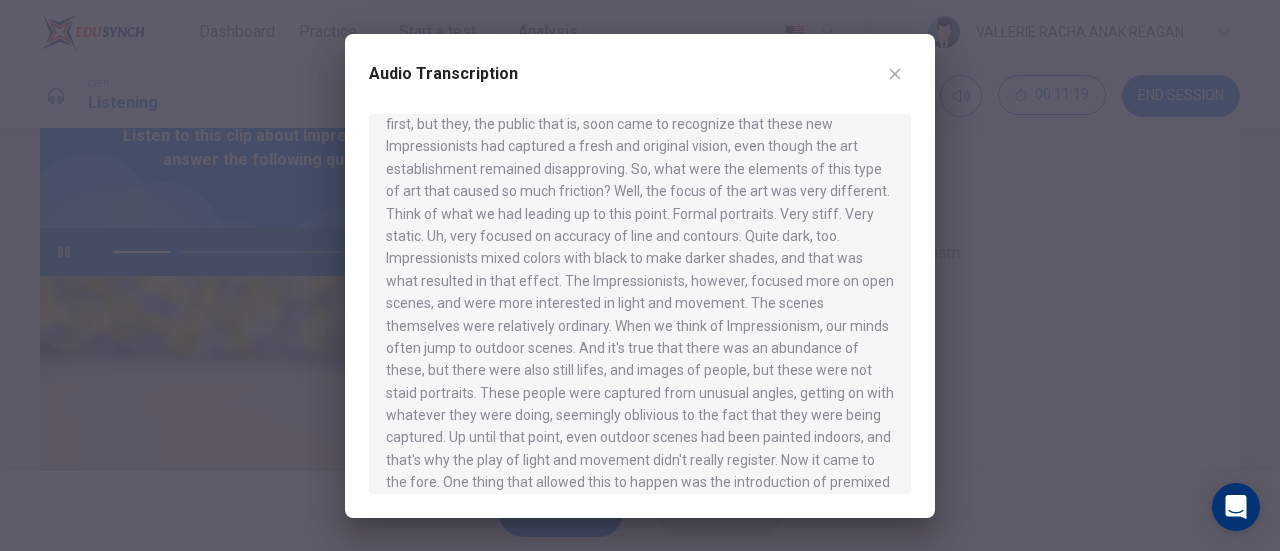 scroll, scrollTop: 319, scrollLeft: 0, axis: vertical 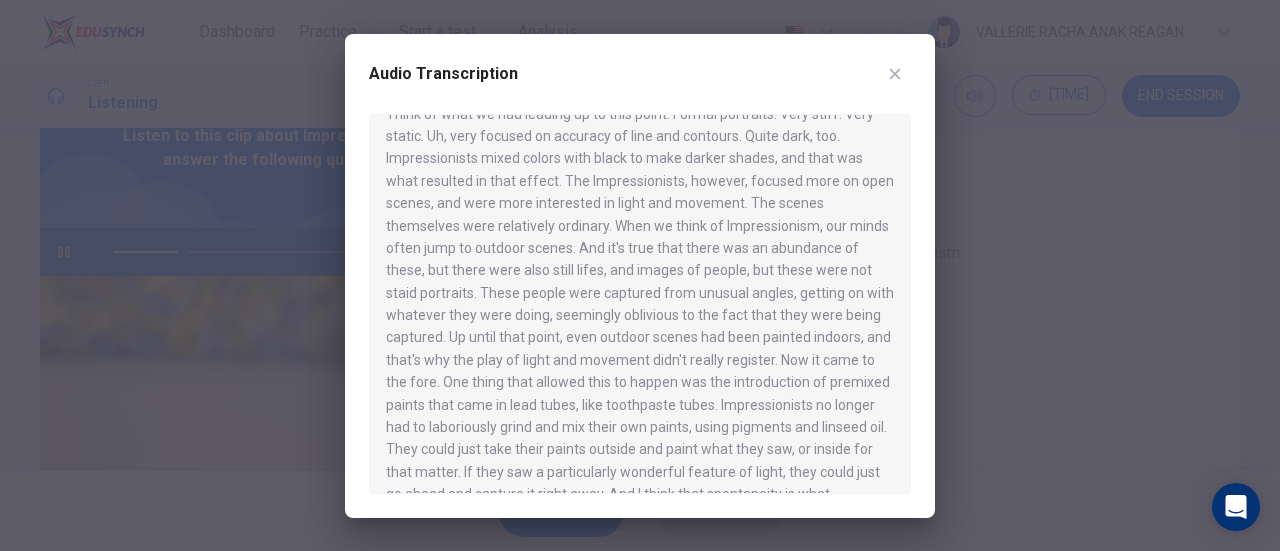 drag, startPoint x: 870, startPoint y: 154, endPoint x: 697, endPoint y: 191, distance: 176.91241 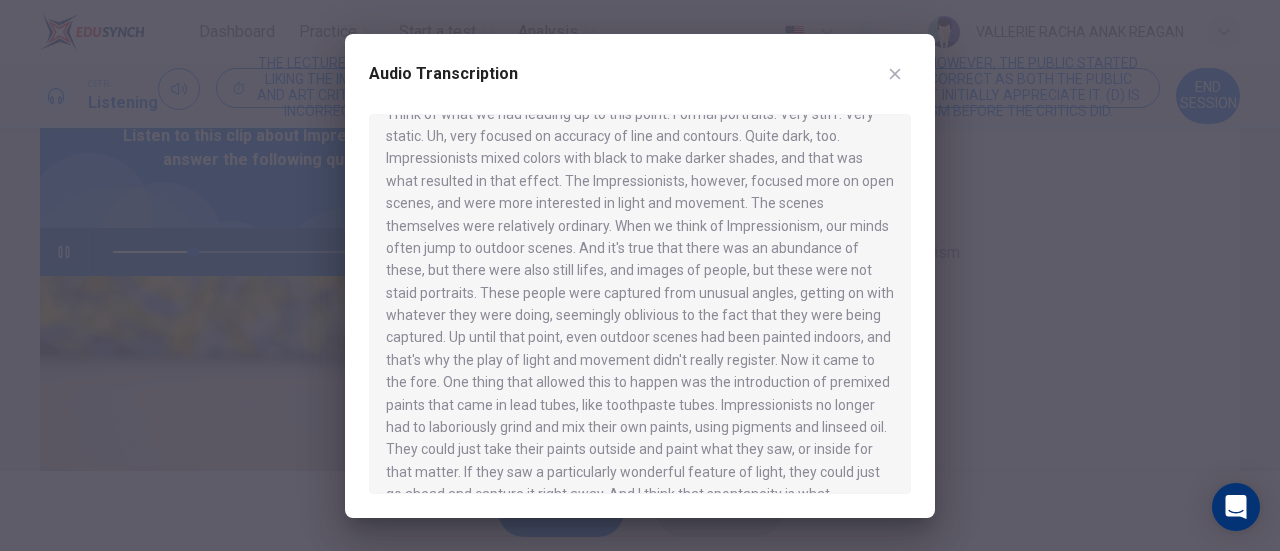 drag, startPoint x: 617, startPoint y: 203, endPoint x: 482, endPoint y: 223, distance: 136.47343 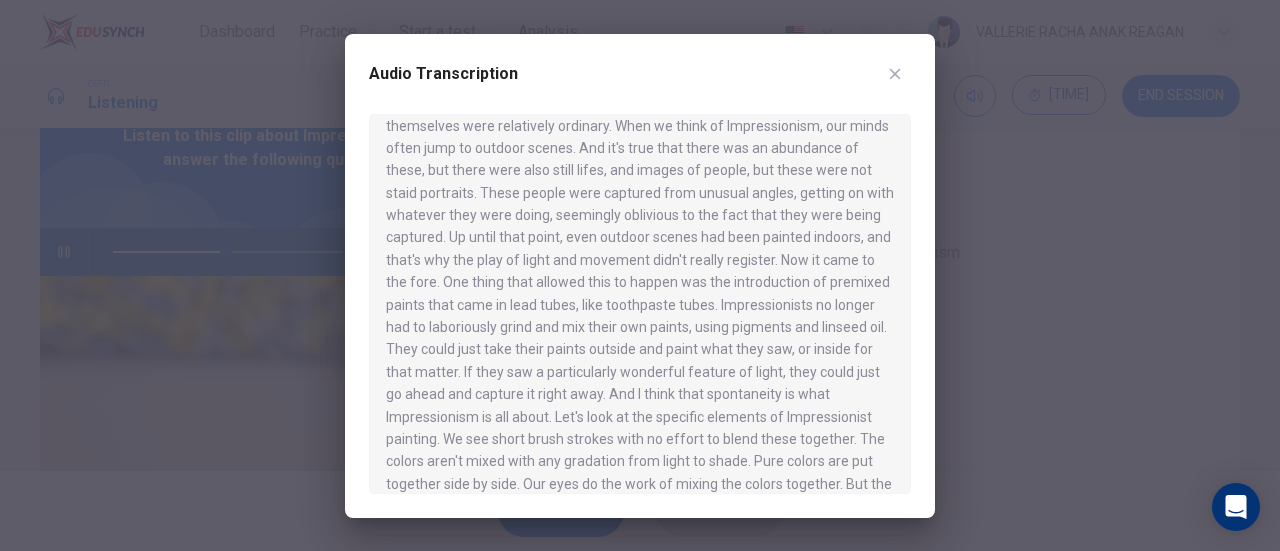 scroll, scrollTop: 519, scrollLeft: 0, axis: vertical 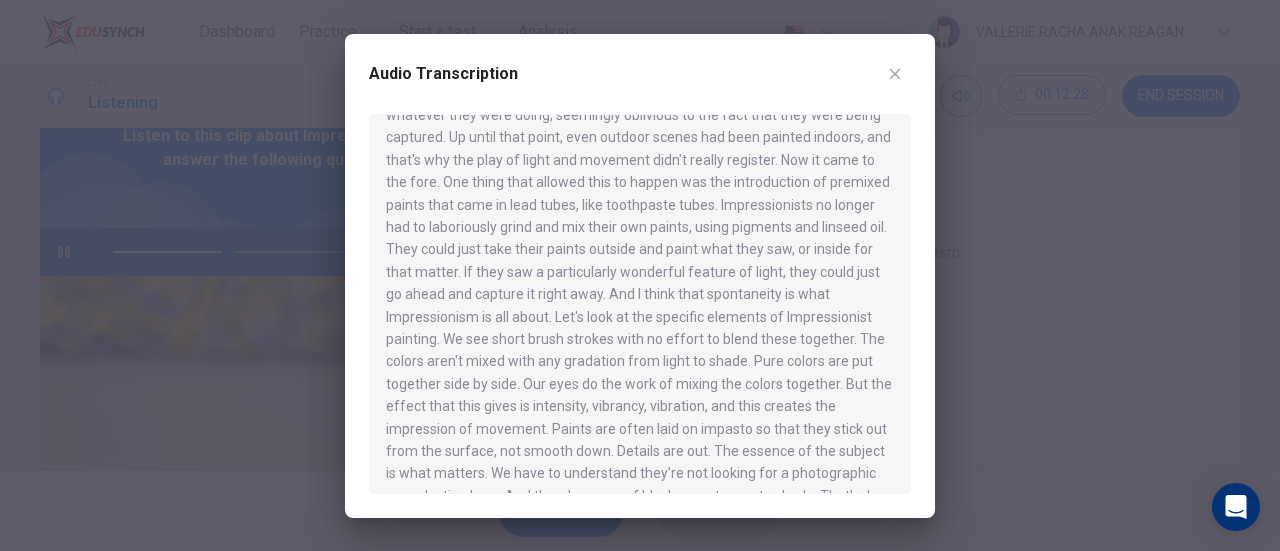 drag, startPoint x: 692, startPoint y: 249, endPoint x: 538, endPoint y: 266, distance: 154.93547 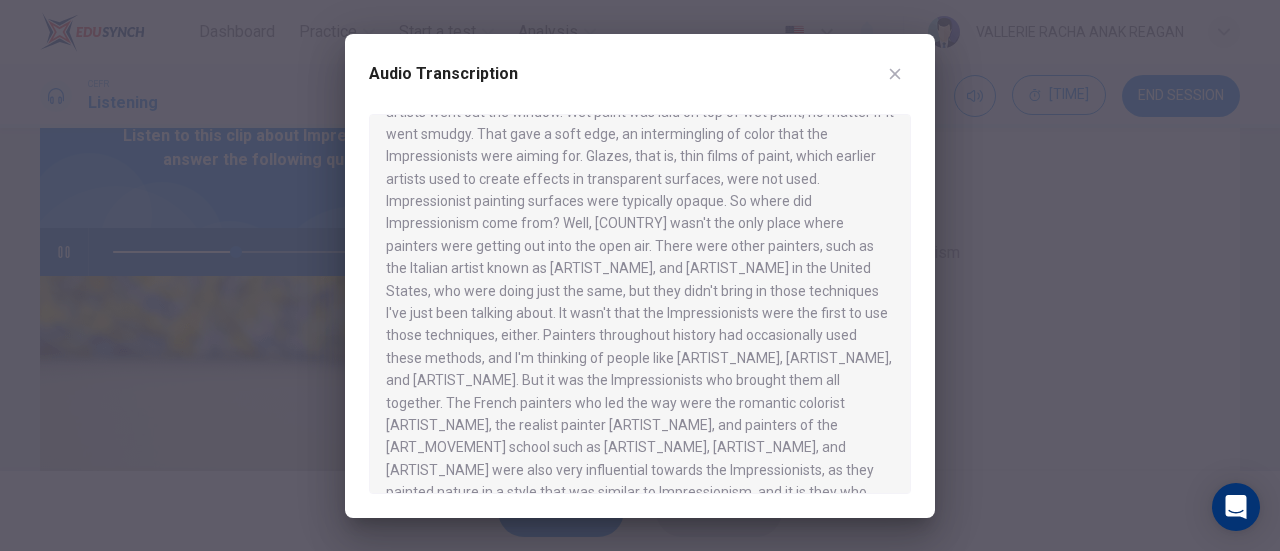 scroll, scrollTop: 1019, scrollLeft: 0, axis: vertical 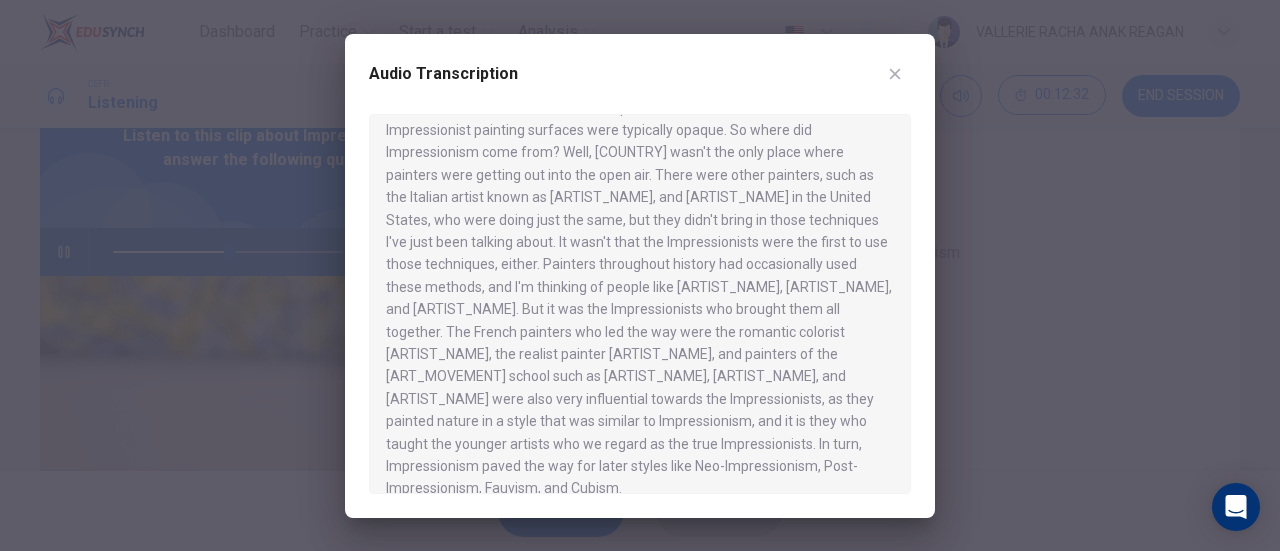 click at bounding box center [895, 74] 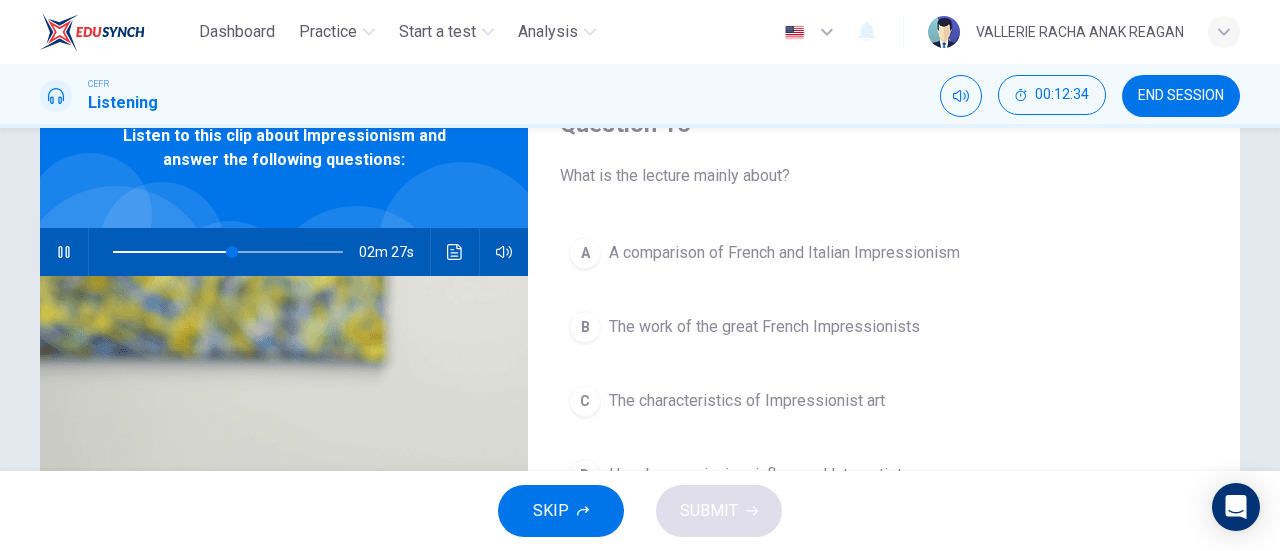 scroll, scrollTop: 200, scrollLeft: 0, axis: vertical 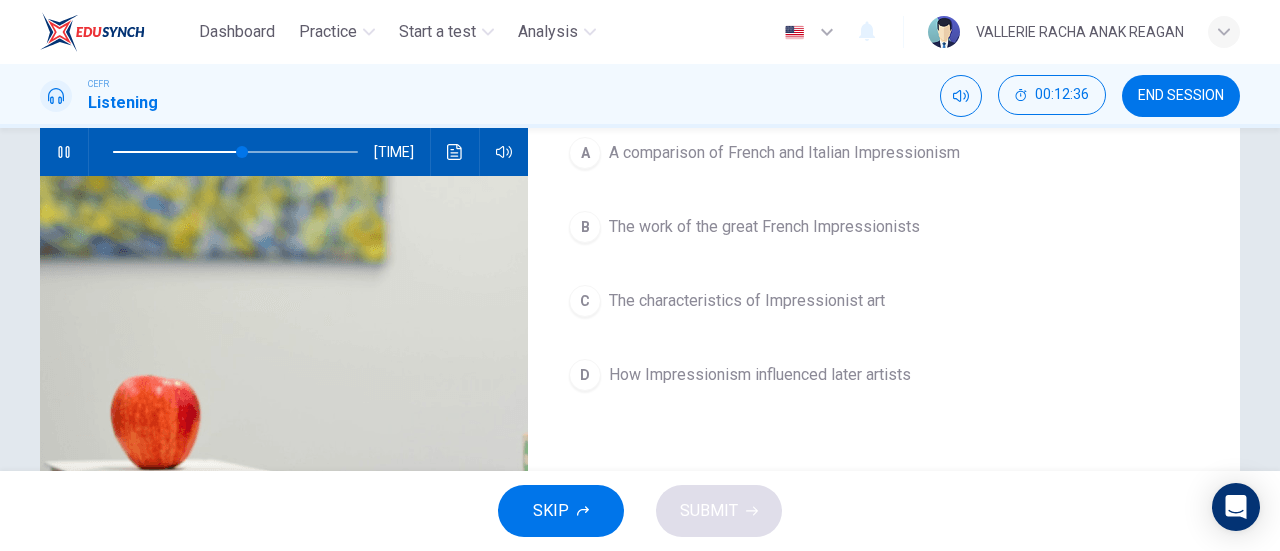 click at bounding box center [455, 152] 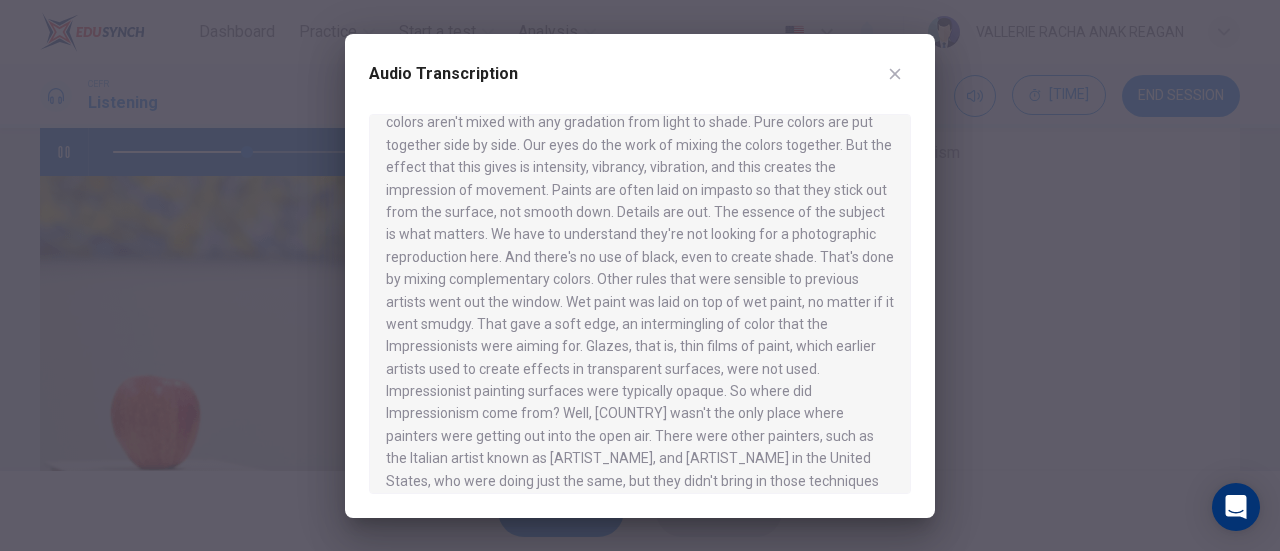 scroll, scrollTop: 900, scrollLeft: 0, axis: vertical 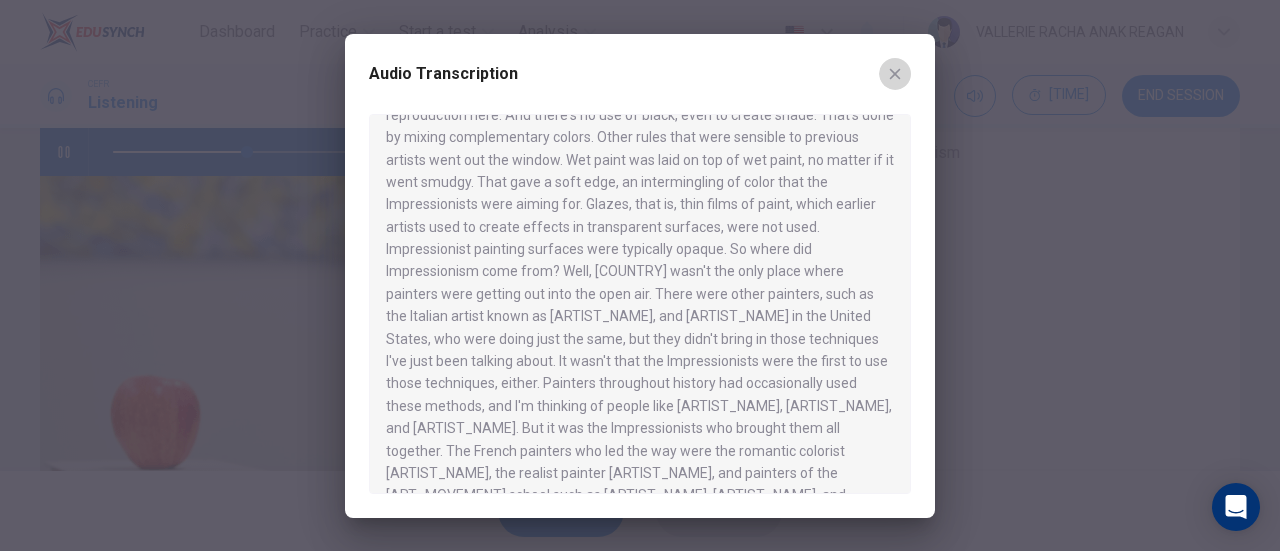 click at bounding box center (895, 74) 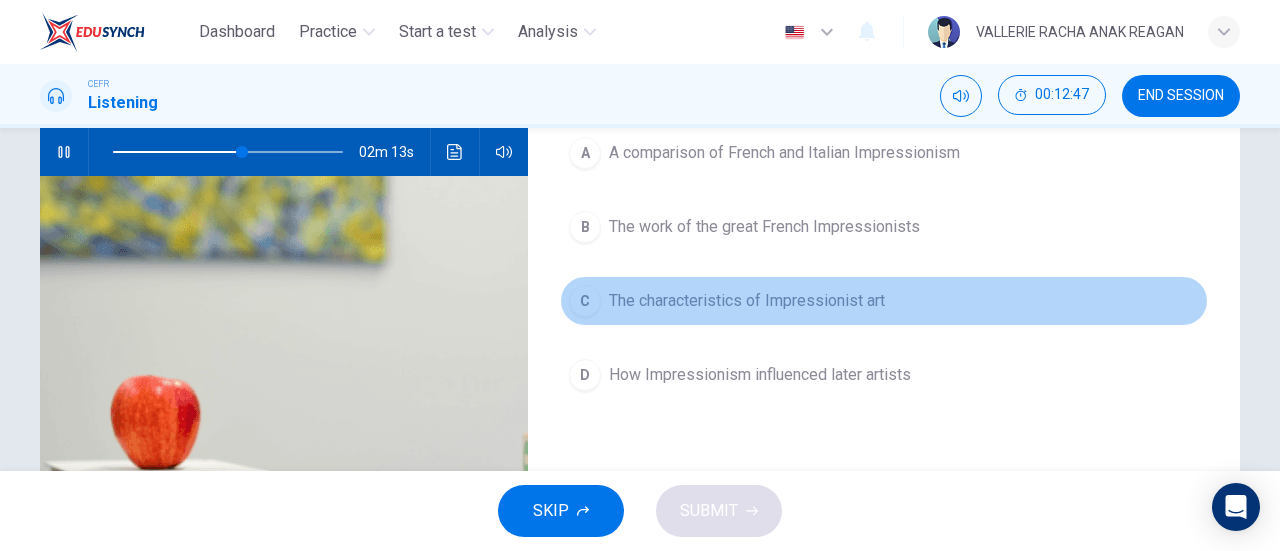 click on "The characteristics of Impressionist art" at bounding box center [784, 153] 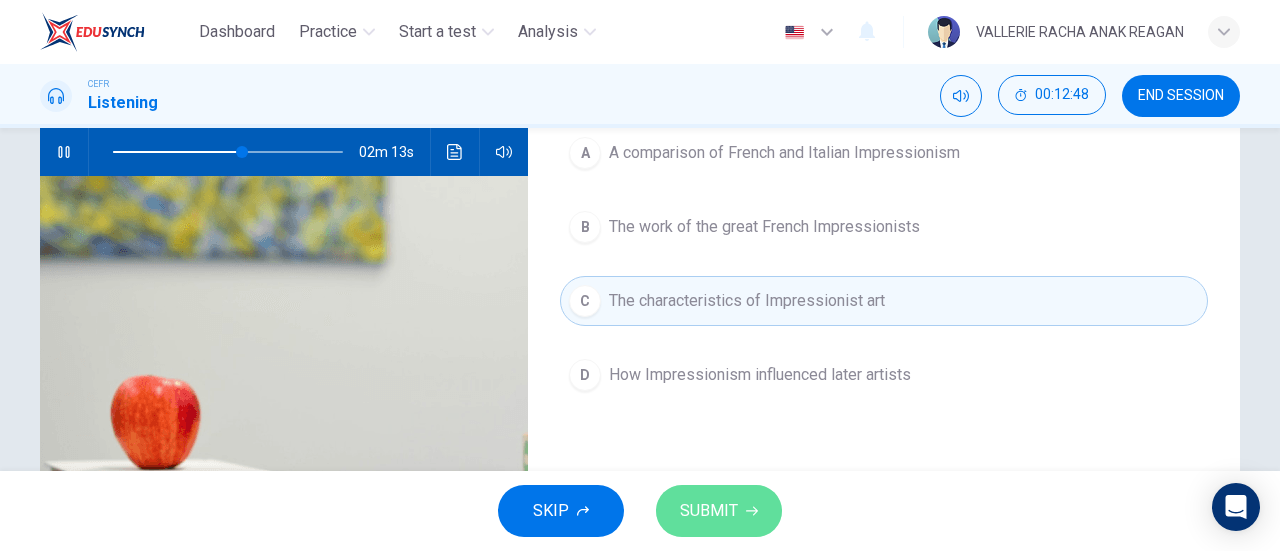 click on "SUBMIT" at bounding box center (719, 511) 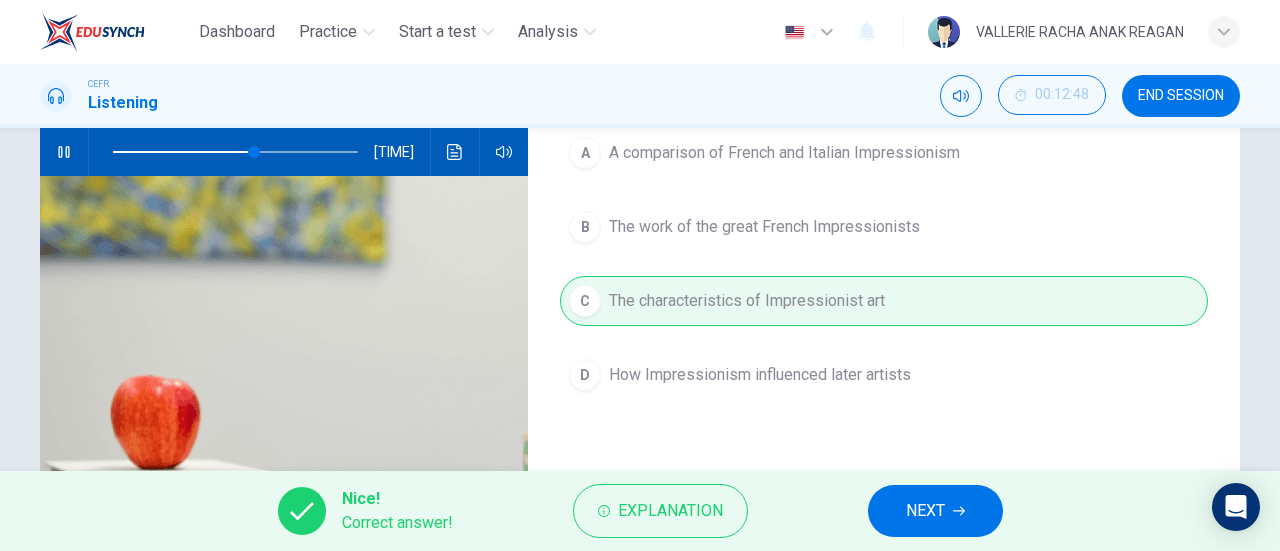 click on "NEXT" at bounding box center (935, 511) 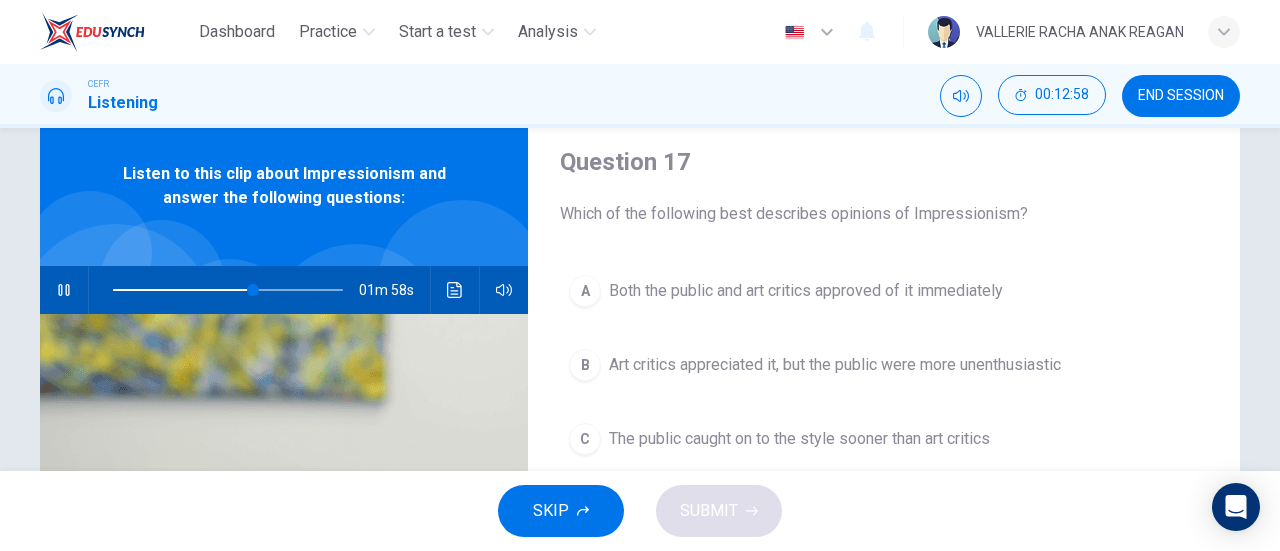 scroll, scrollTop: 0, scrollLeft: 0, axis: both 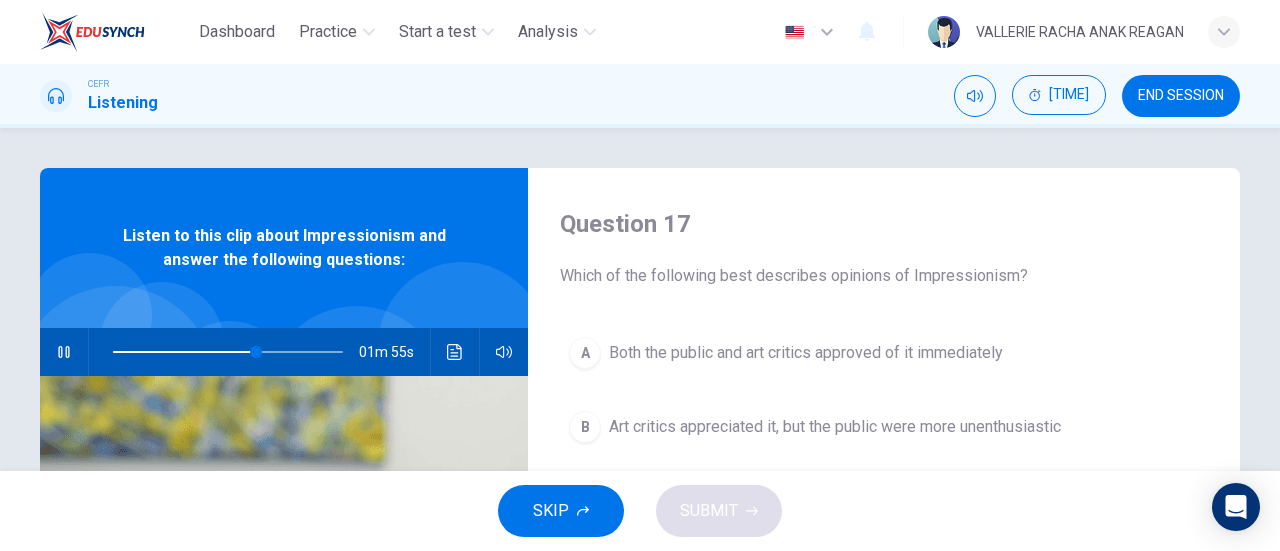 click on "Both the public and art critics approved of it immediately" at bounding box center (806, 353) 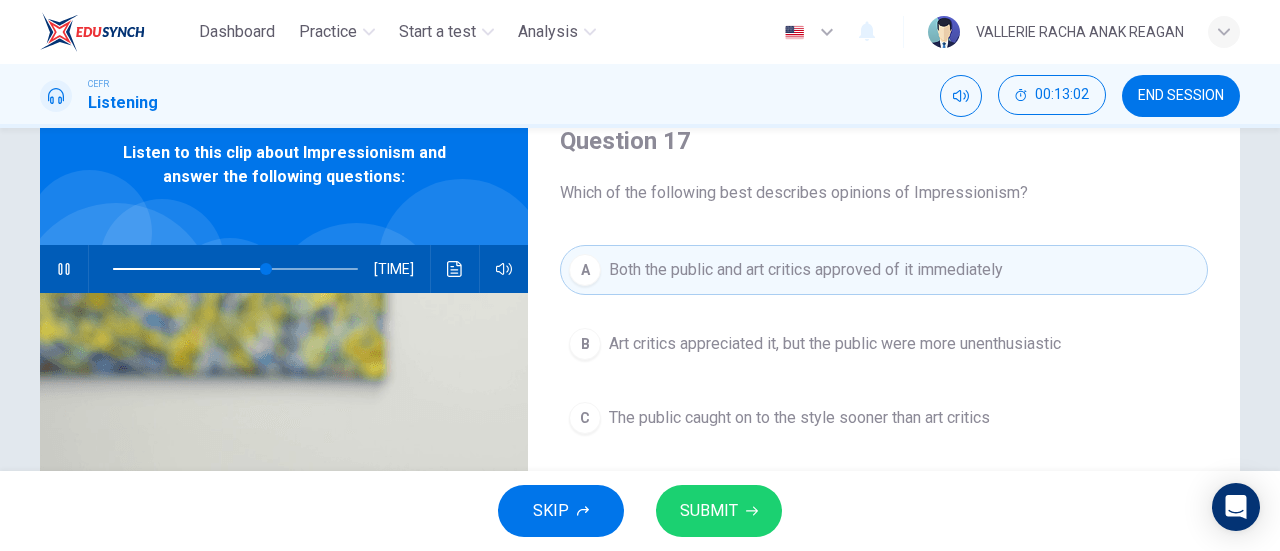 scroll, scrollTop: 200, scrollLeft: 0, axis: vertical 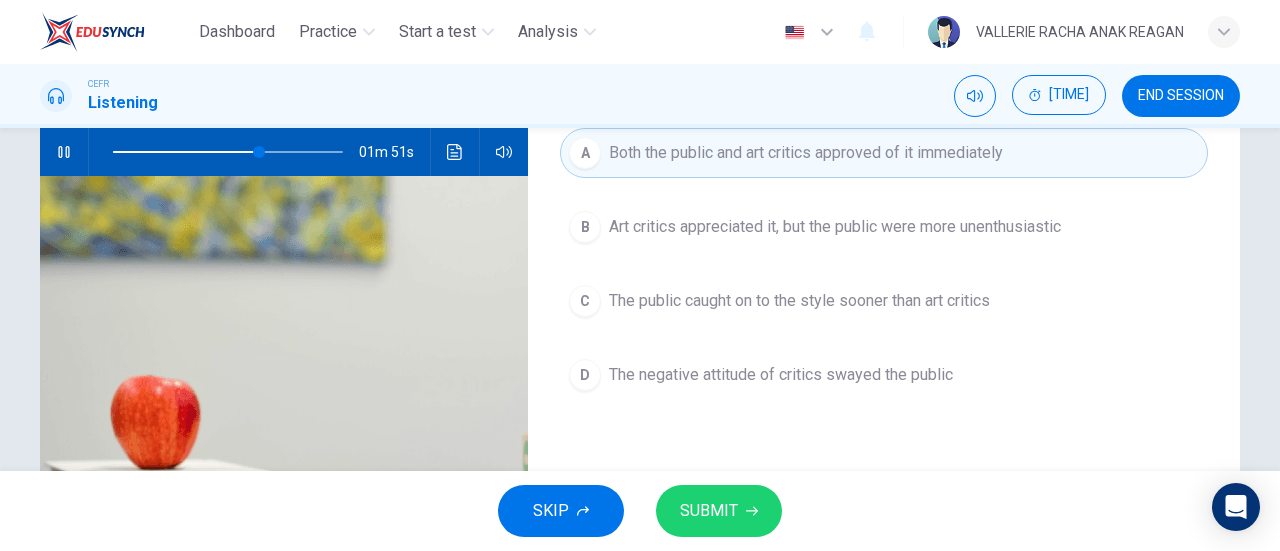 click on "SKIP SUBMIT" at bounding box center (640, 511) 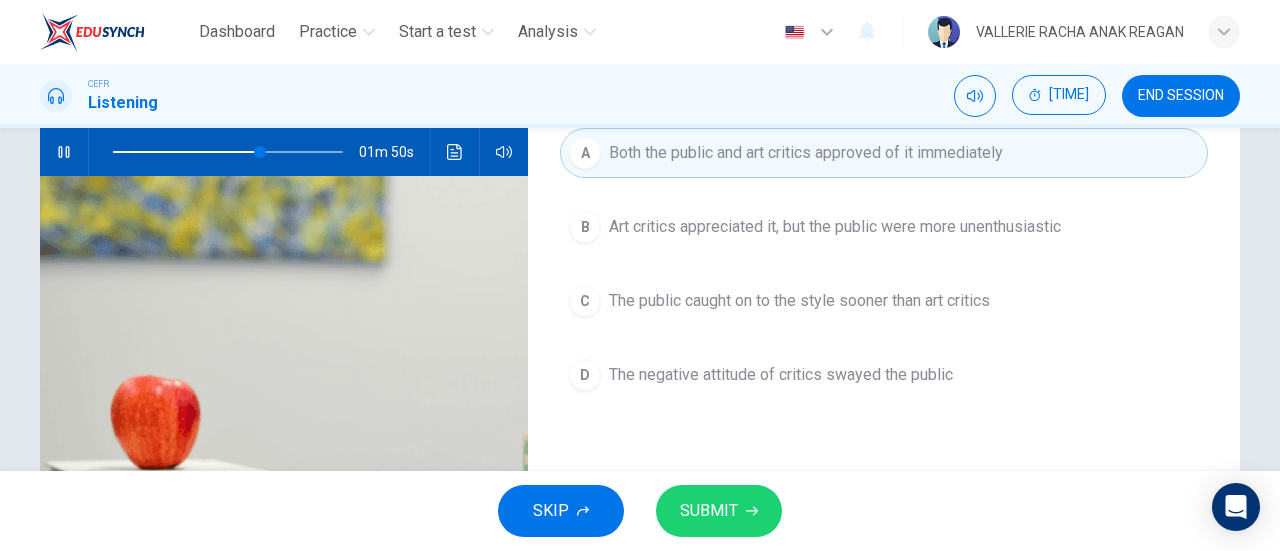 click on "SUBMIT" at bounding box center (719, 511) 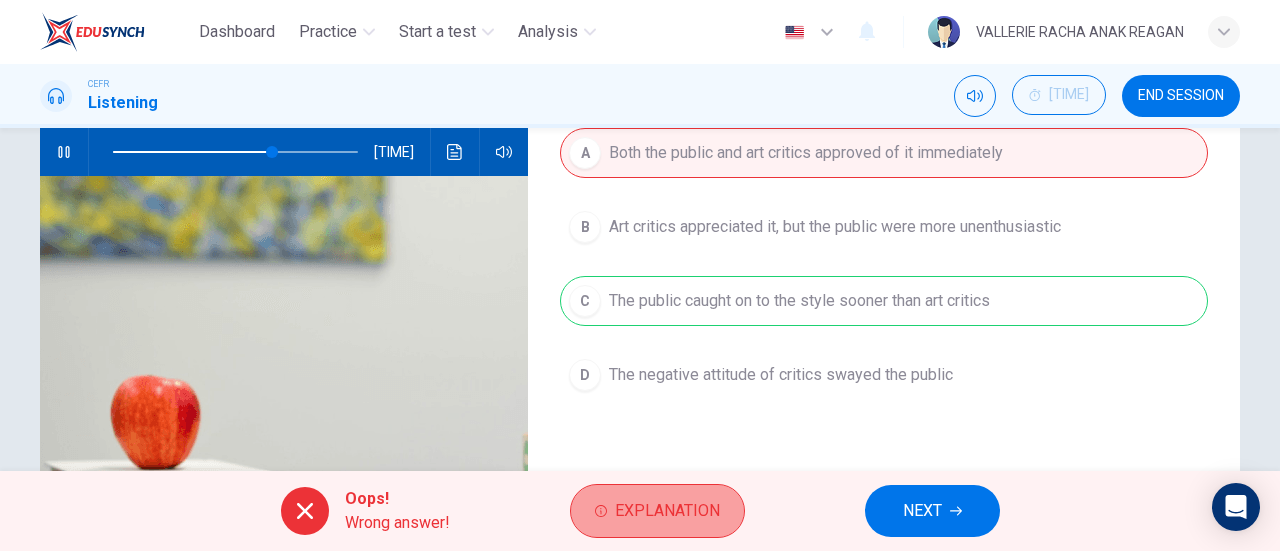 click on "Explanation" at bounding box center (657, 511) 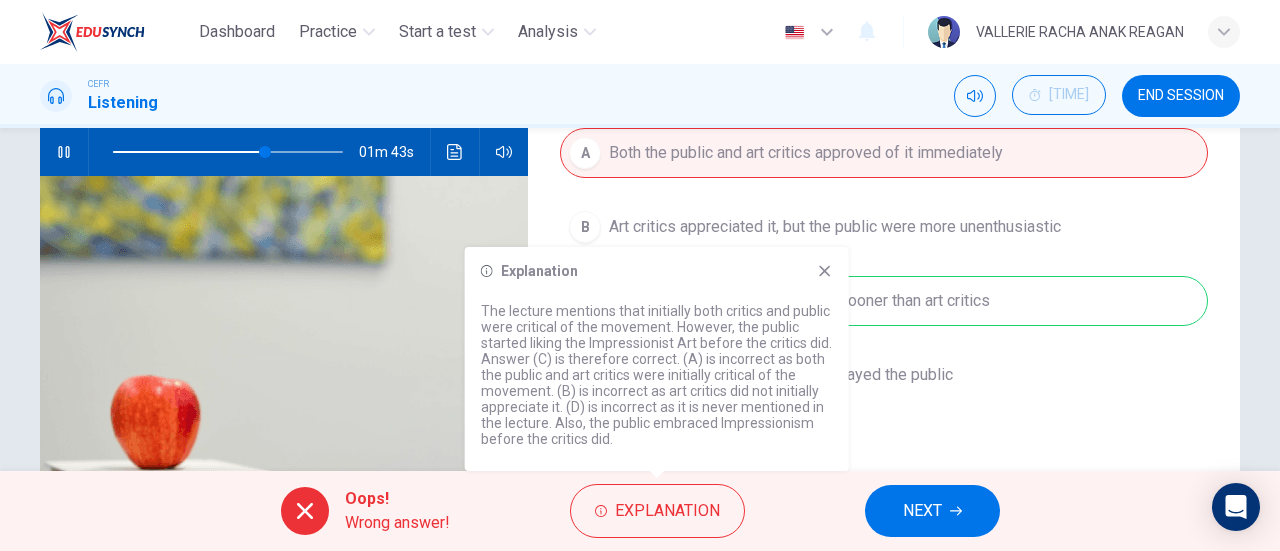 click on "Explanation" at bounding box center (657, 271) 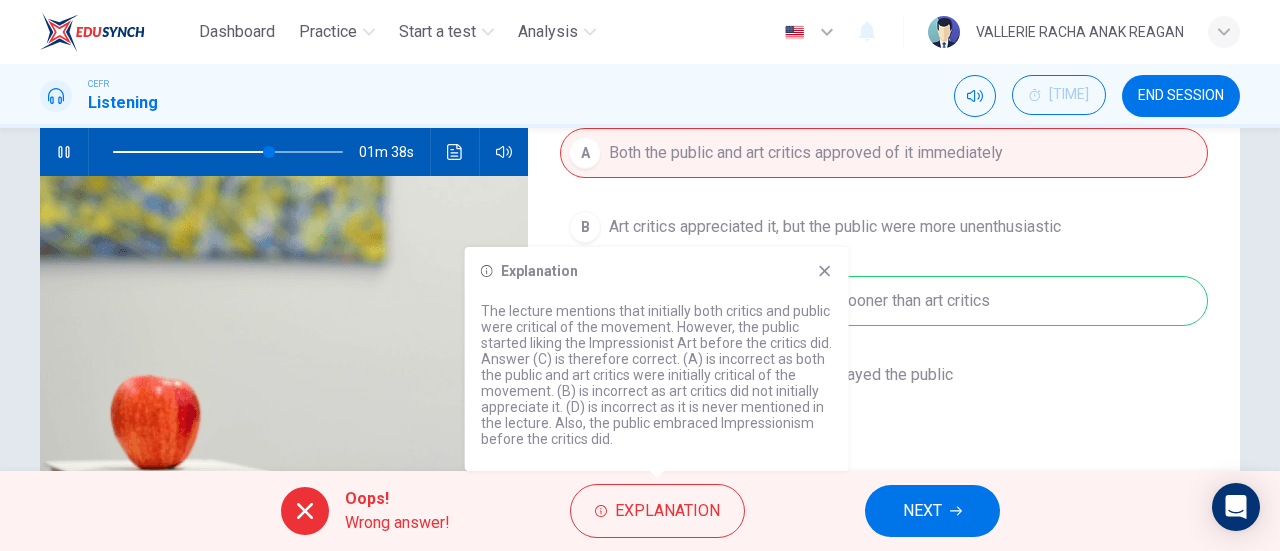 click on "Explanation The lecture mentions that initially both critics and public were critical of the movement. However, the public started liking the Impressionist Art before the critics did. Answer (C) is therefore correct. (A) is incorrect as both the public and art critics were initially critical of the movement. (B) is incorrect as art critics did not initially appreciate it. (D) is incorrect as it is never mentioned in the lecture. Also, the public embraced Impressionism before the critics did." at bounding box center [657, 359] 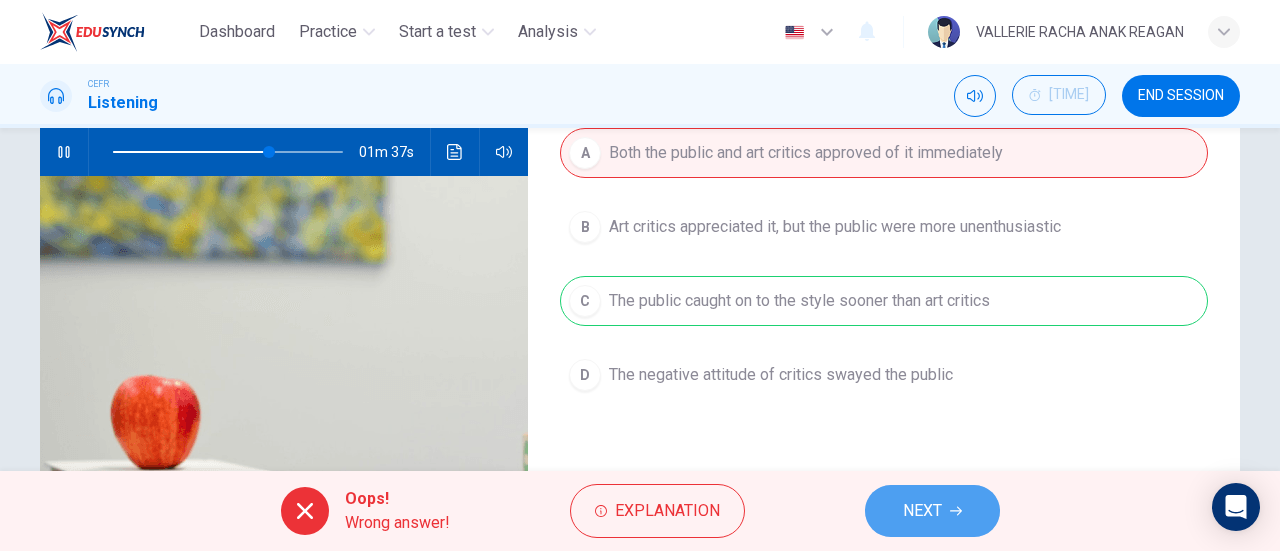 click on "NEXT" at bounding box center [932, 511] 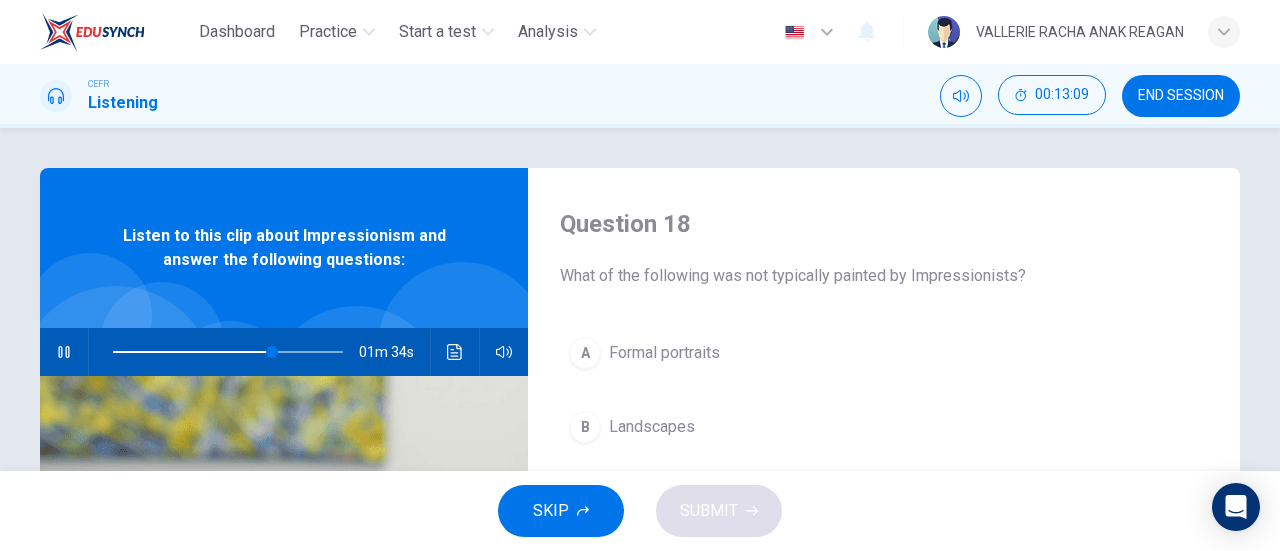 scroll, scrollTop: 100, scrollLeft: 0, axis: vertical 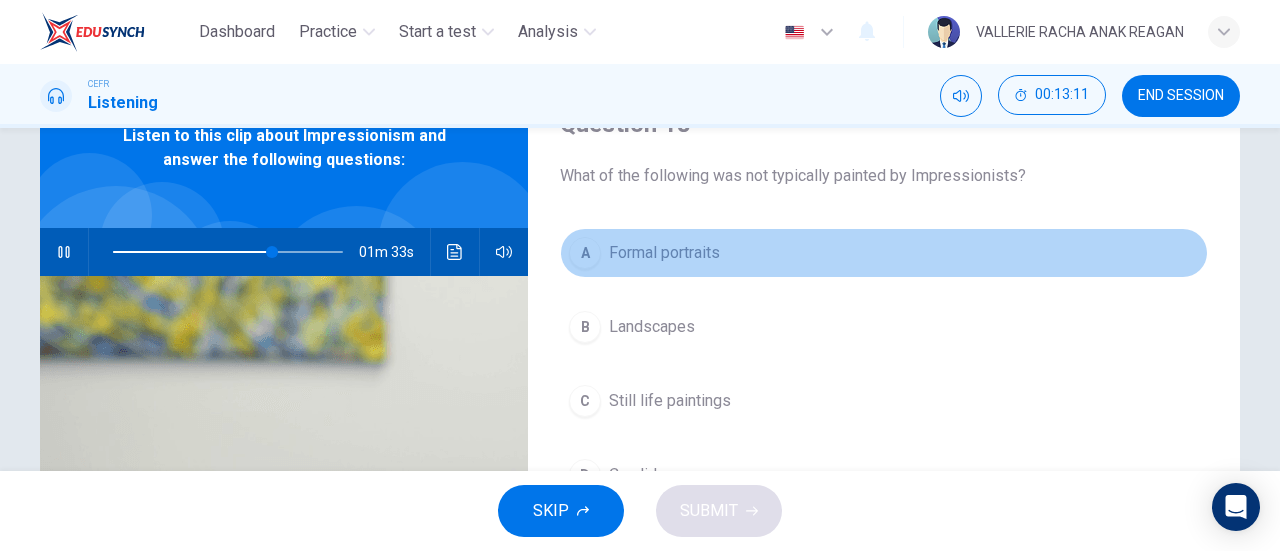 drag, startPoint x: 716, startPoint y: 244, endPoint x: 710, endPoint y: 275, distance: 31.575306 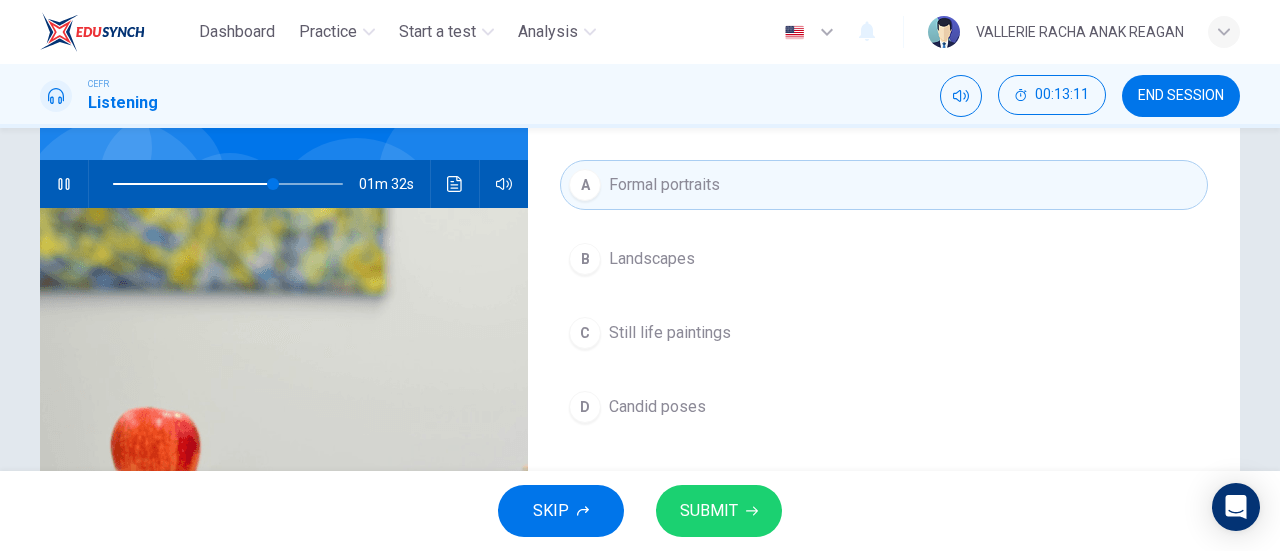 scroll, scrollTop: 200, scrollLeft: 0, axis: vertical 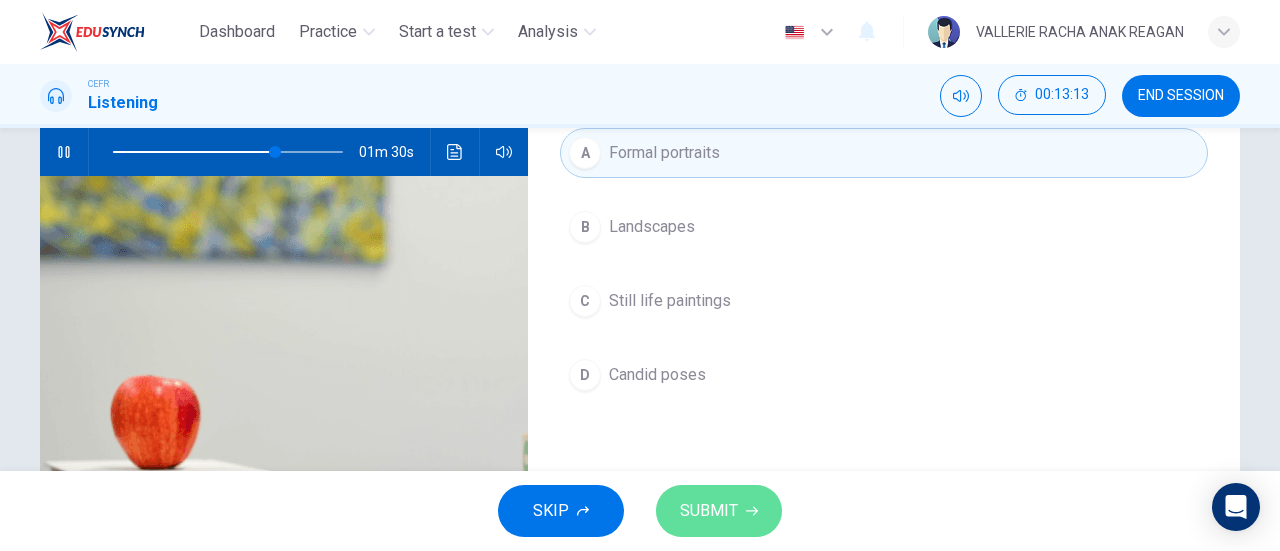 click on "SUBMIT" at bounding box center [719, 511] 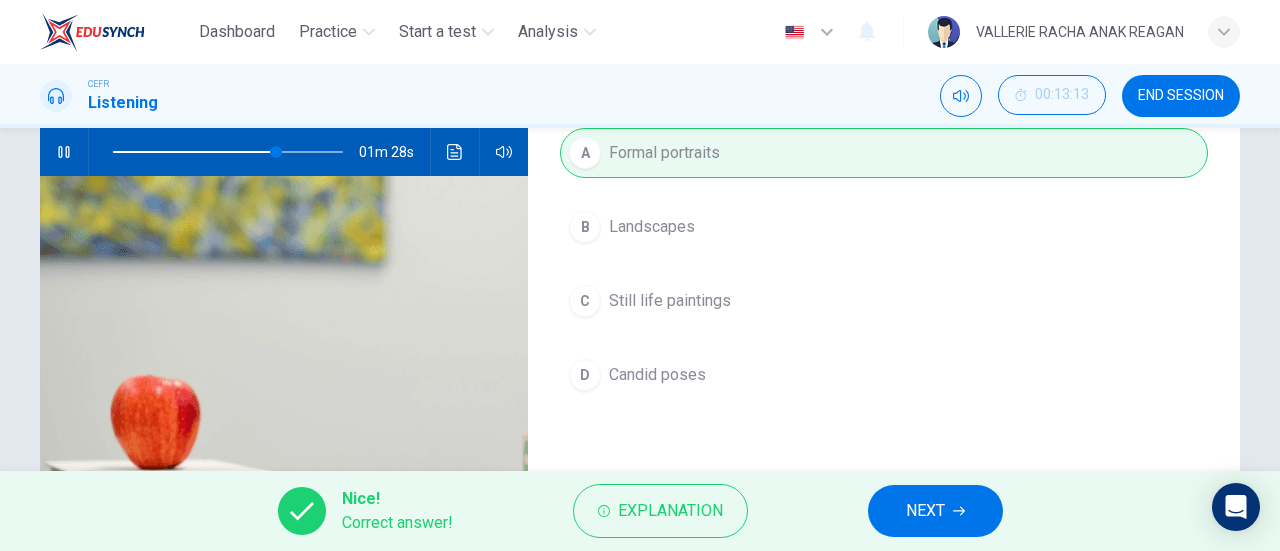 drag, startPoint x: 976, startPoint y: 537, endPoint x: 958, endPoint y: 515, distance: 28.42534 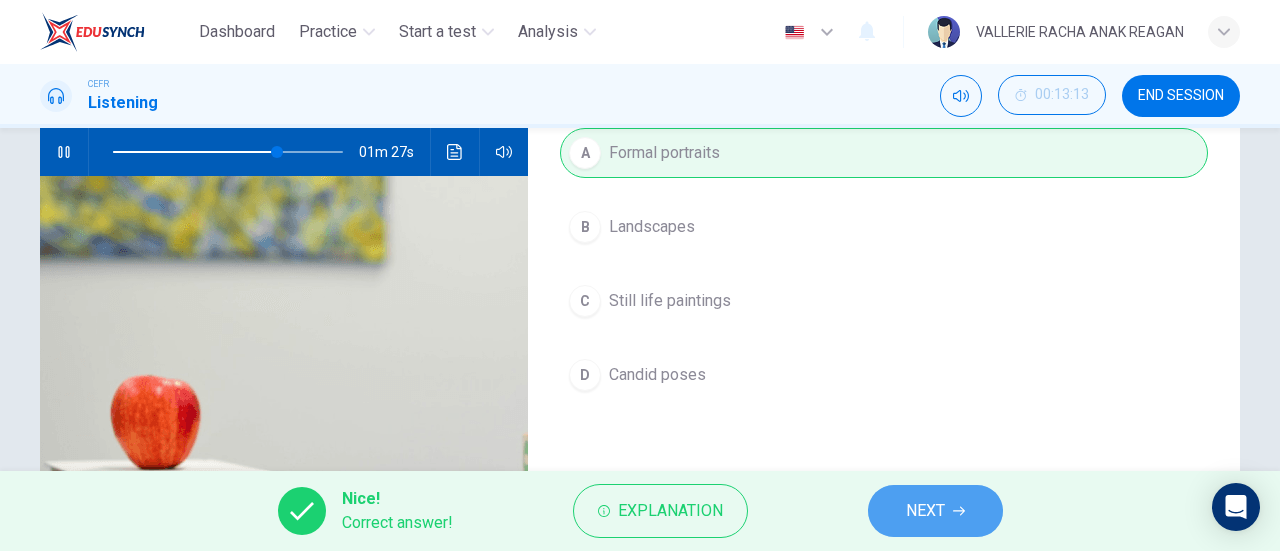 drag, startPoint x: 929, startPoint y: 507, endPoint x: 909, endPoint y: 497, distance: 22.36068 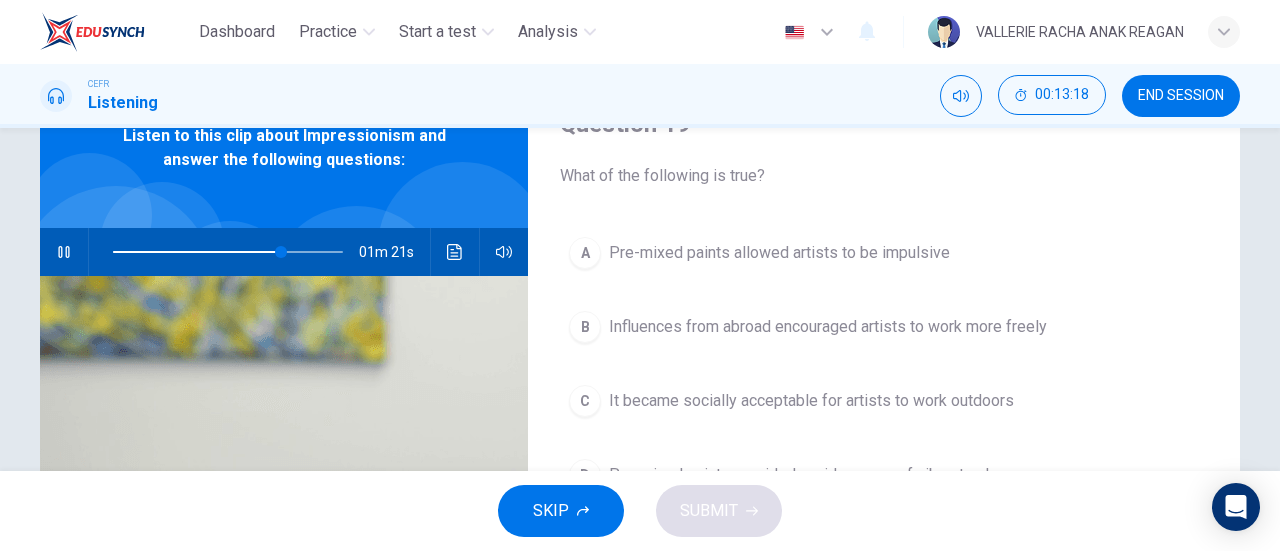 scroll, scrollTop: 200, scrollLeft: 0, axis: vertical 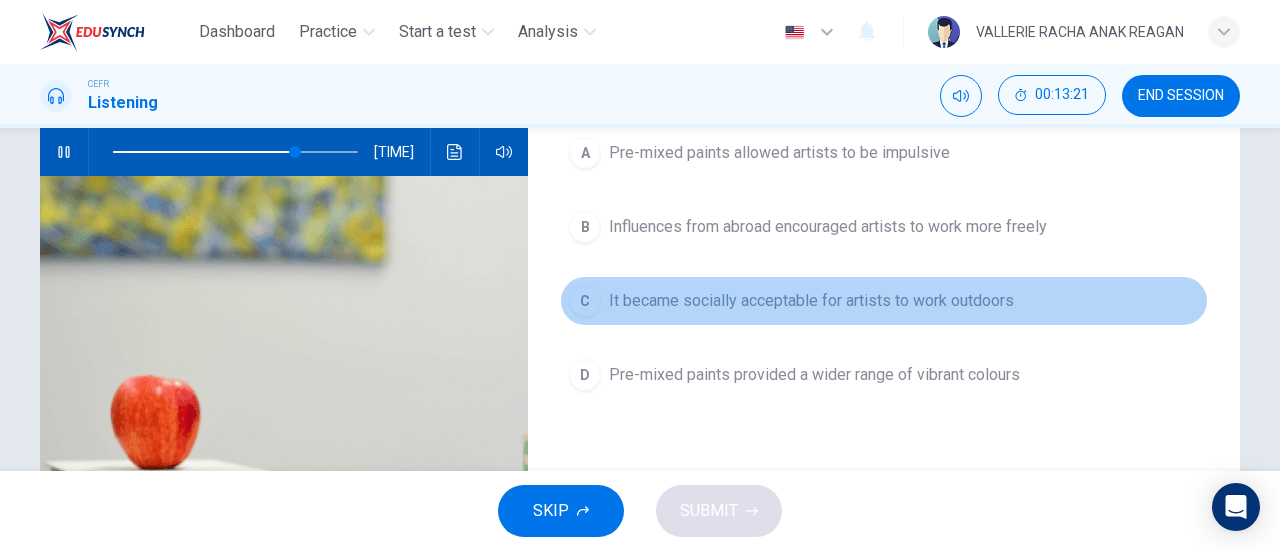 click on "It became socially acceptable for artists to work outdoors" at bounding box center [779, 153] 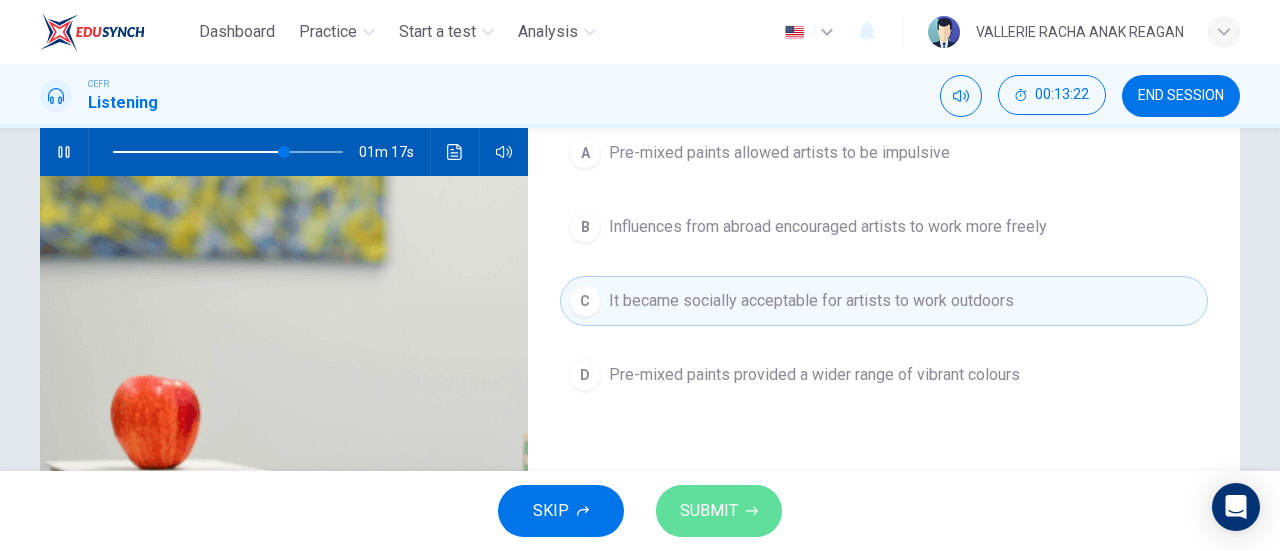 drag, startPoint x: 724, startPoint y: 507, endPoint x: 714, endPoint y: 499, distance: 12.806249 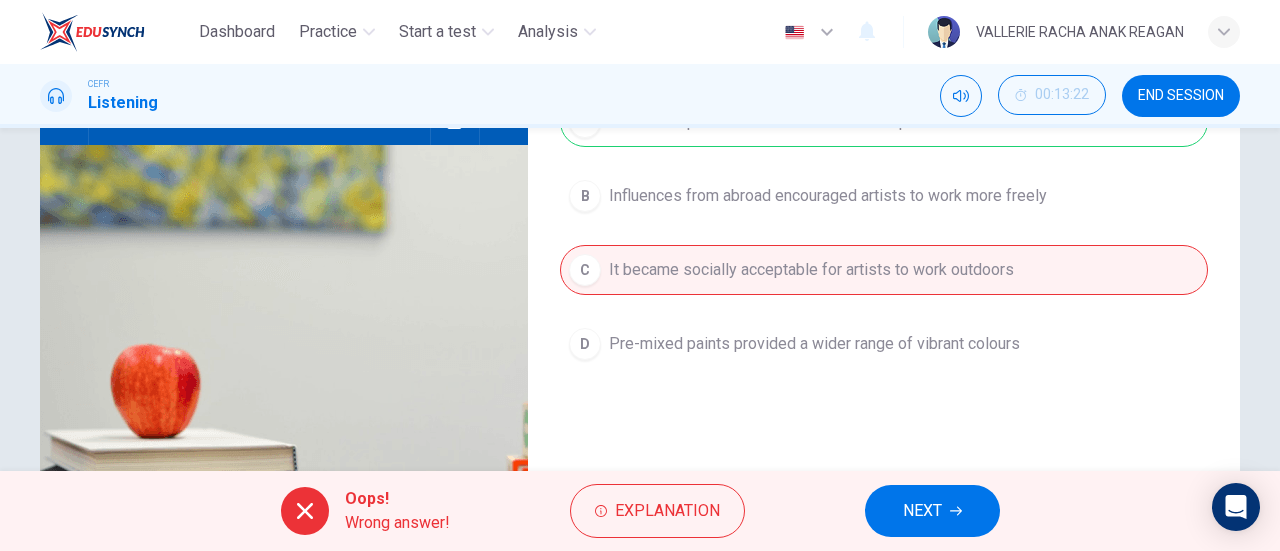 scroll, scrollTop: 200, scrollLeft: 0, axis: vertical 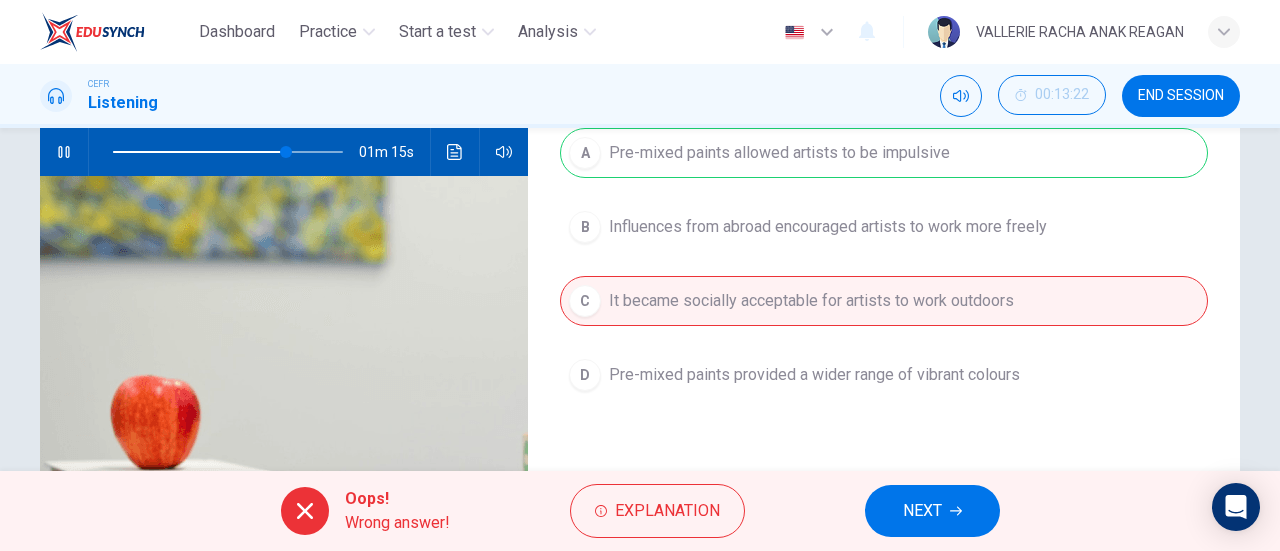click on "NEXT" at bounding box center (932, 511) 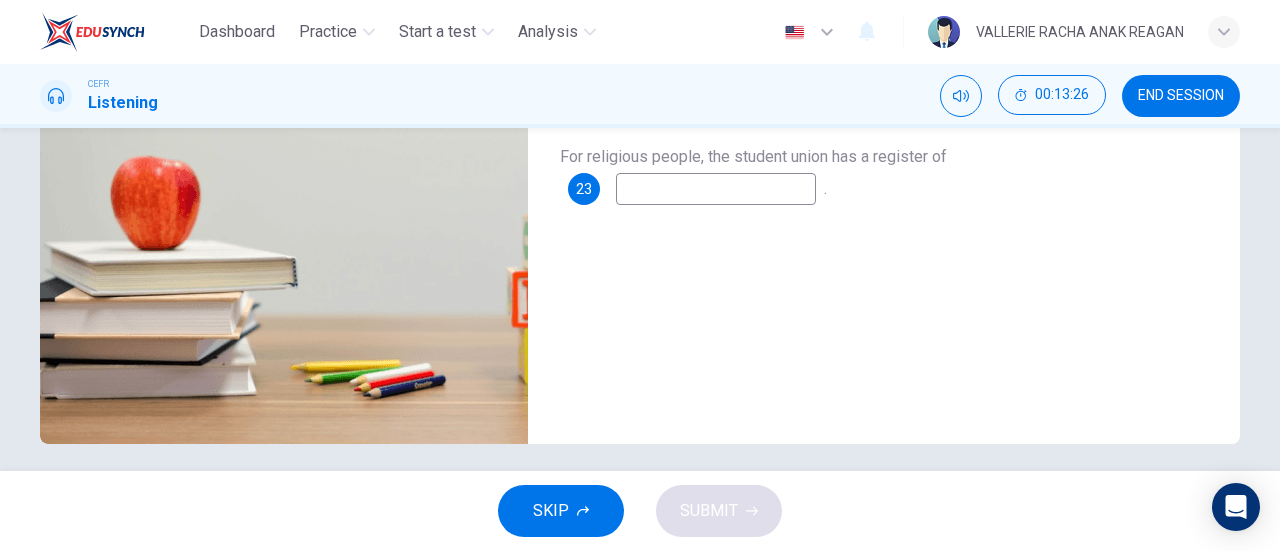 scroll, scrollTop: 432, scrollLeft: 0, axis: vertical 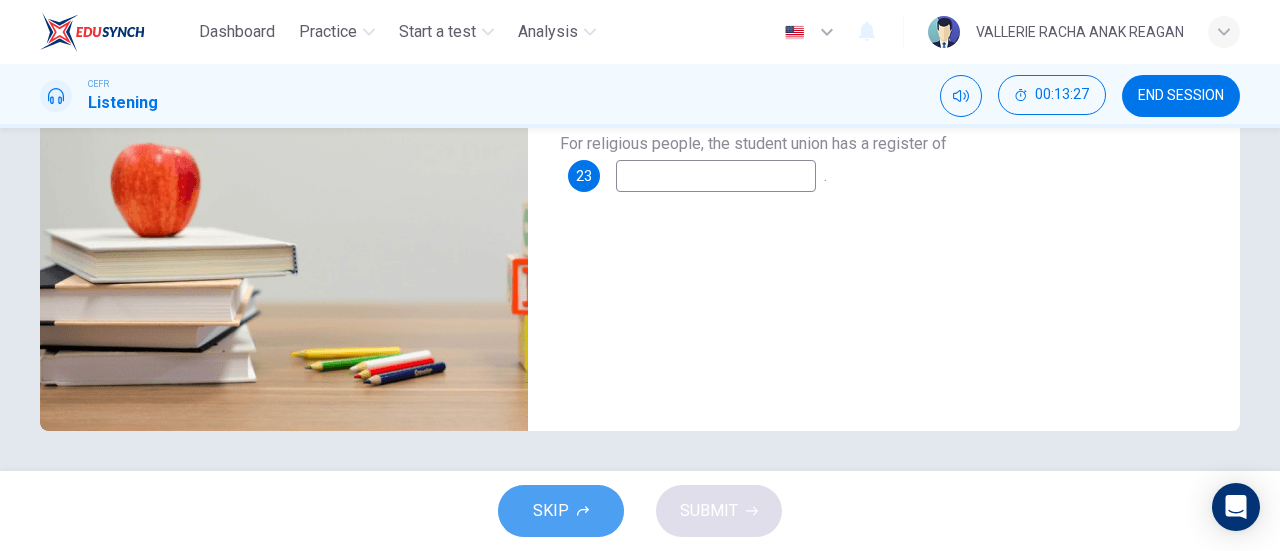click on "SKIP" at bounding box center (561, 511) 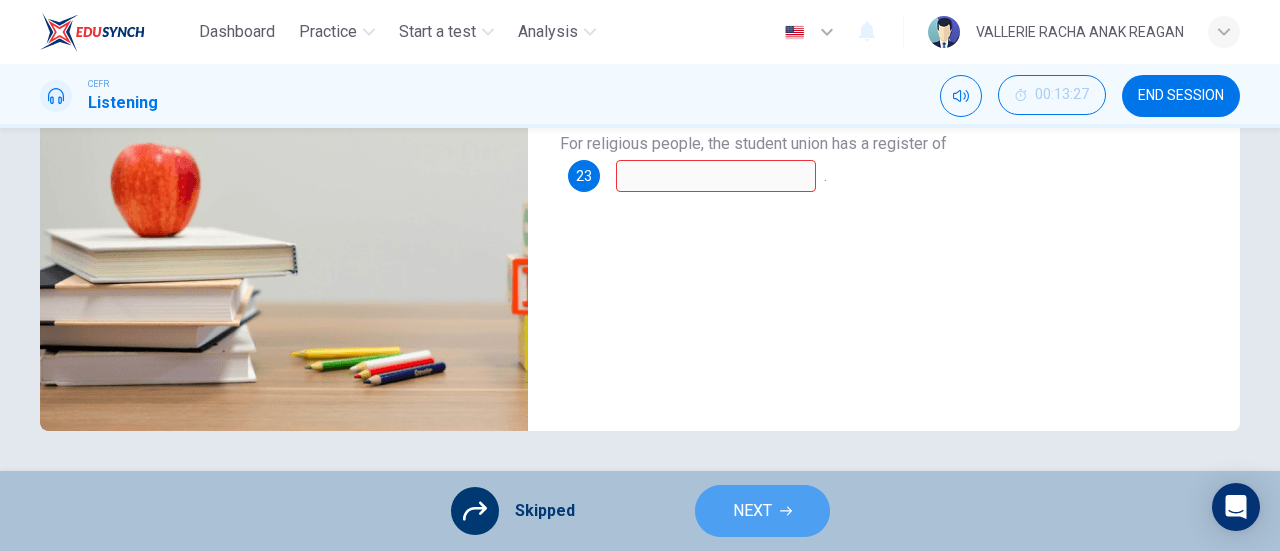 click on "NEXT" at bounding box center (762, 511) 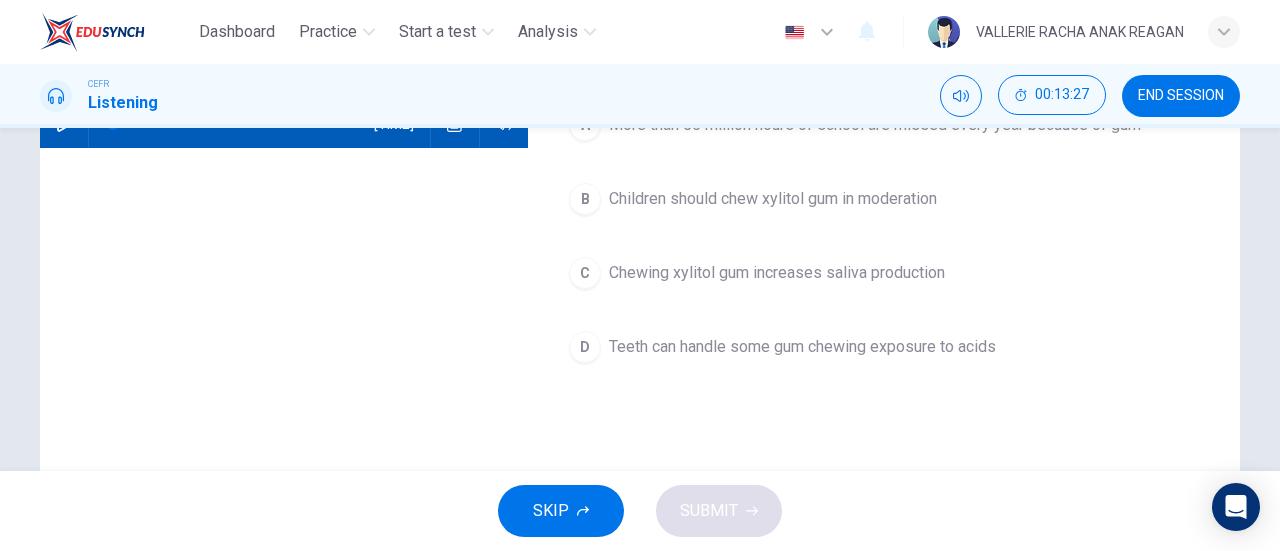 scroll, scrollTop: 432, scrollLeft: 0, axis: vertical 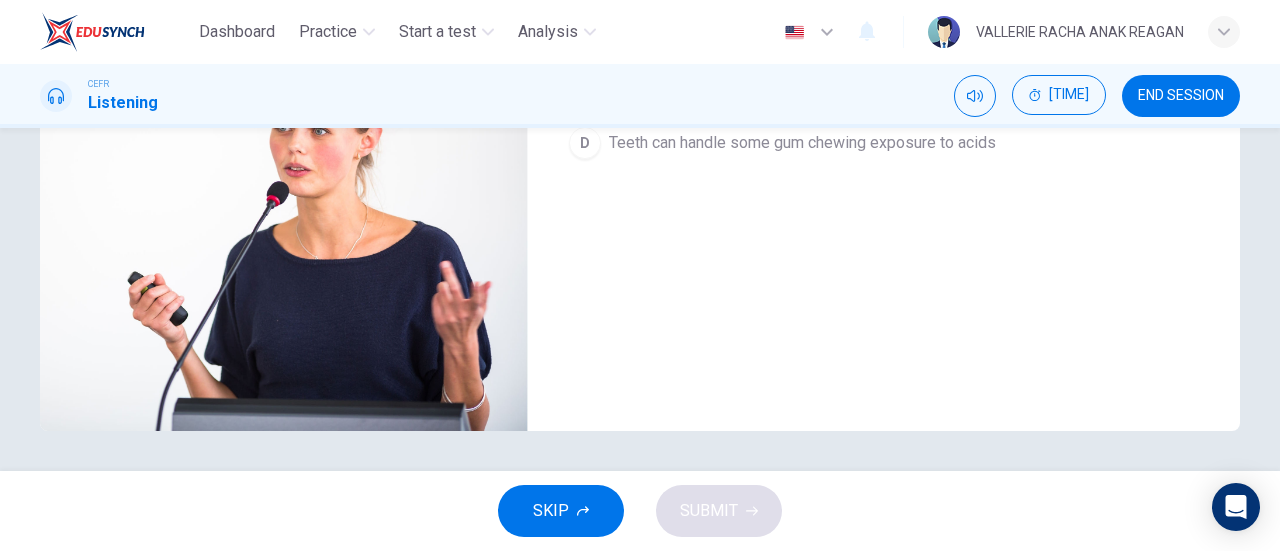 drag, startPoint x: 1168, startPoint y: 105, endPoint x: 732, endPoint y: 91, distance: 436.2247 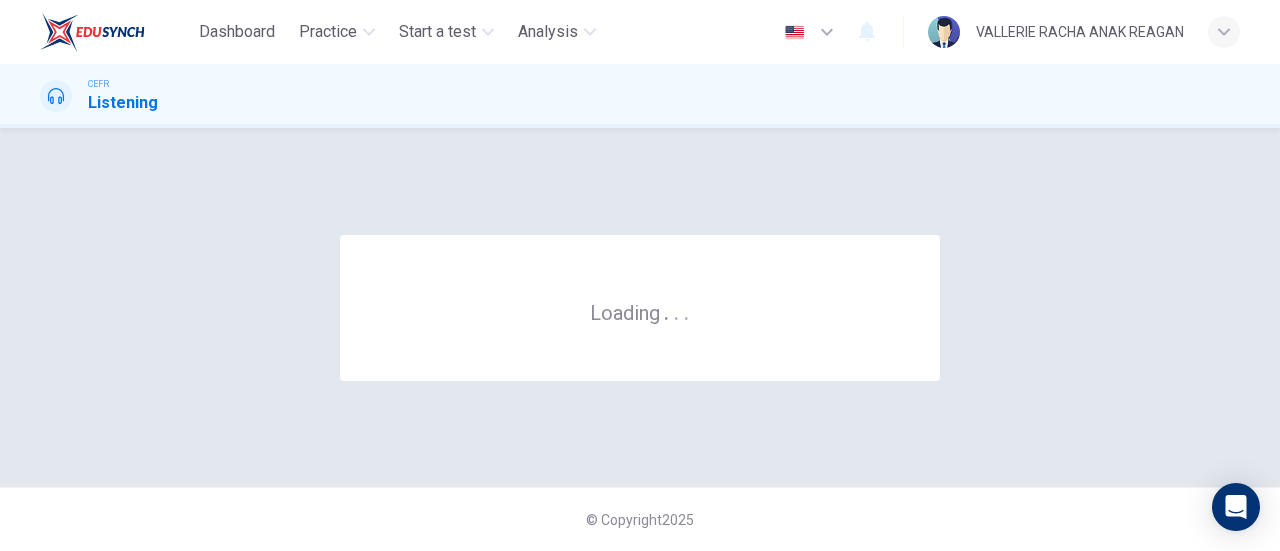 scroll, scrollTop: 0, scrollLeft: 0, axis: both 